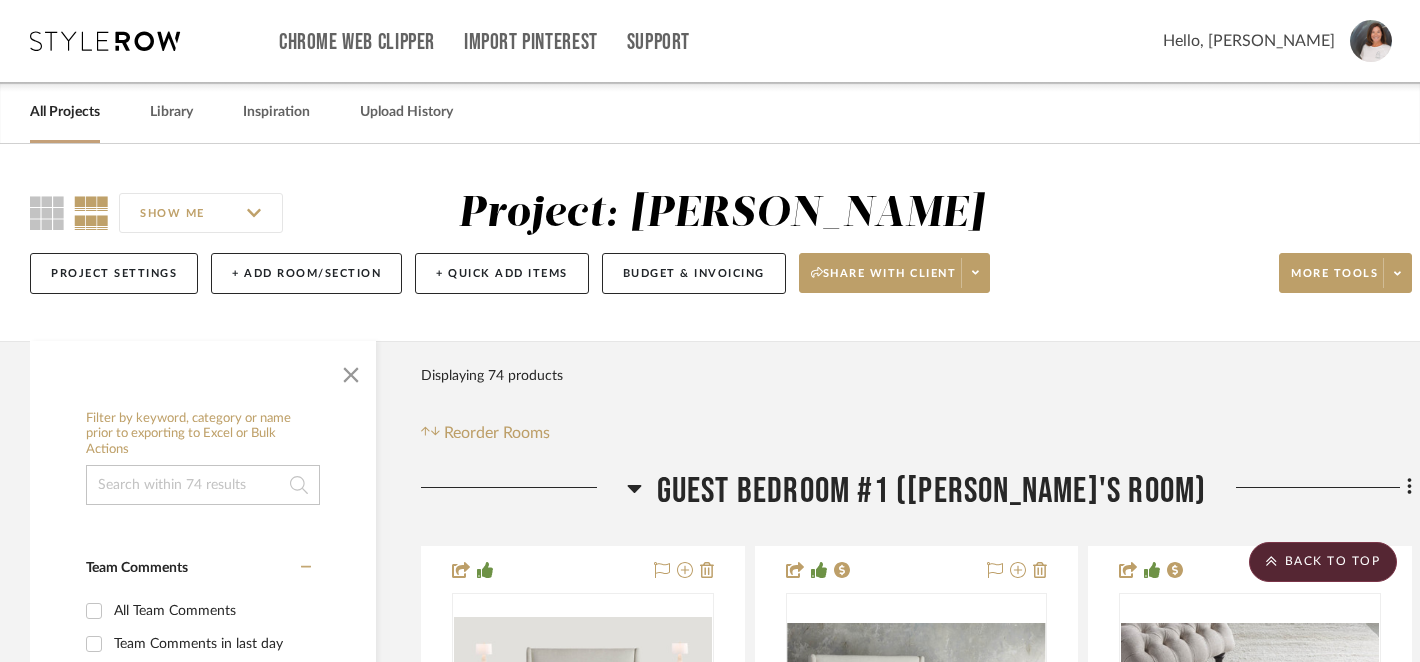 scroll, scrollTop: 4693, scrollLeft: 0, axis: vertical 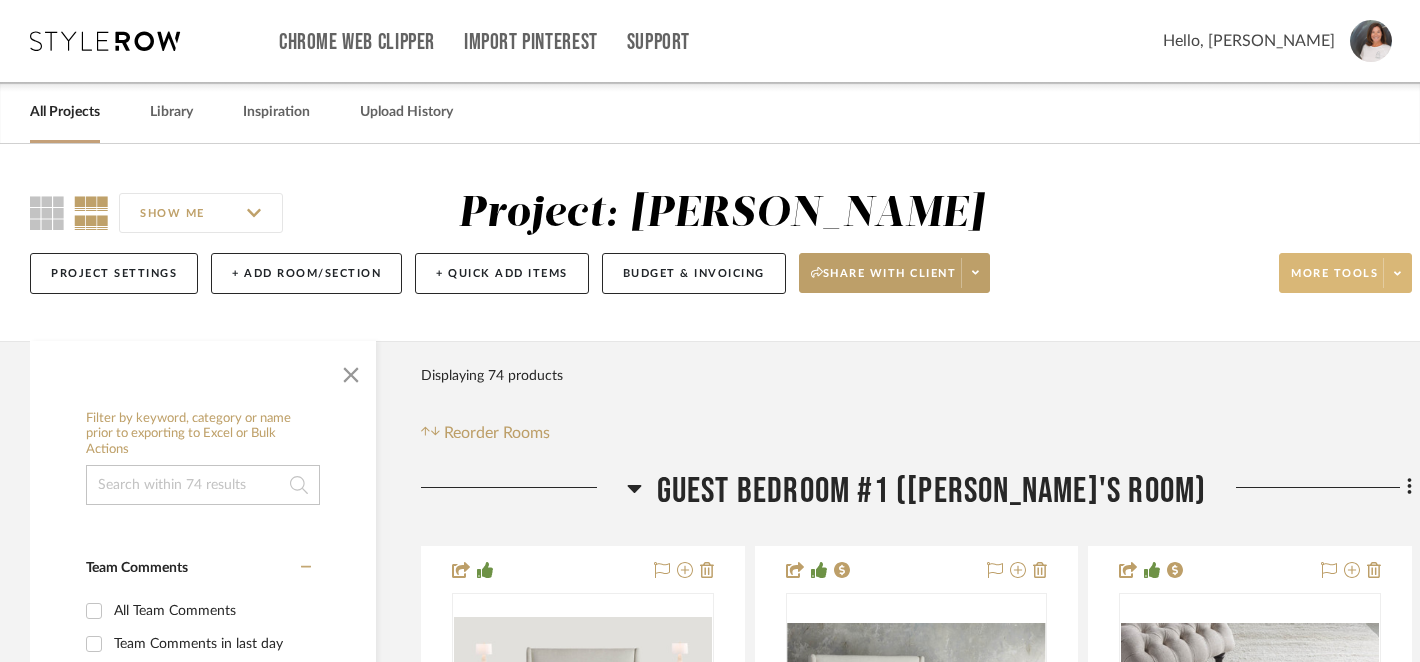 click 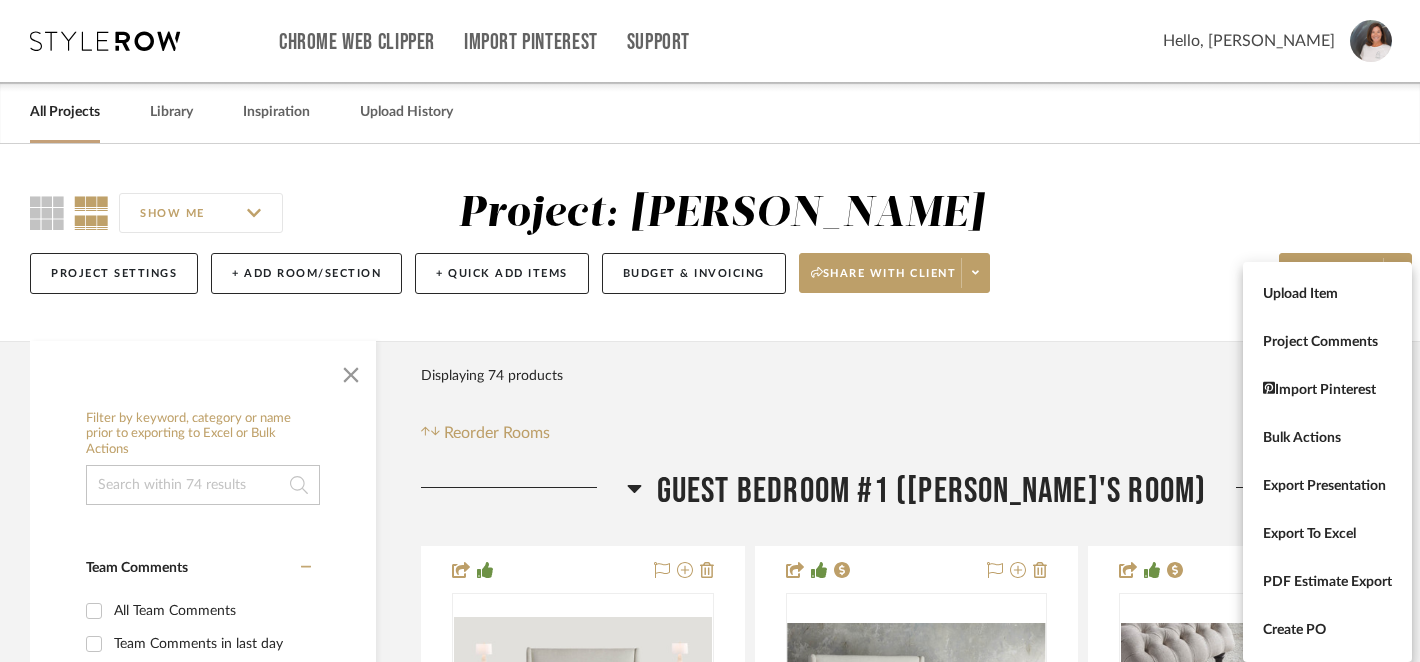 click at bounding box center [710, 331] 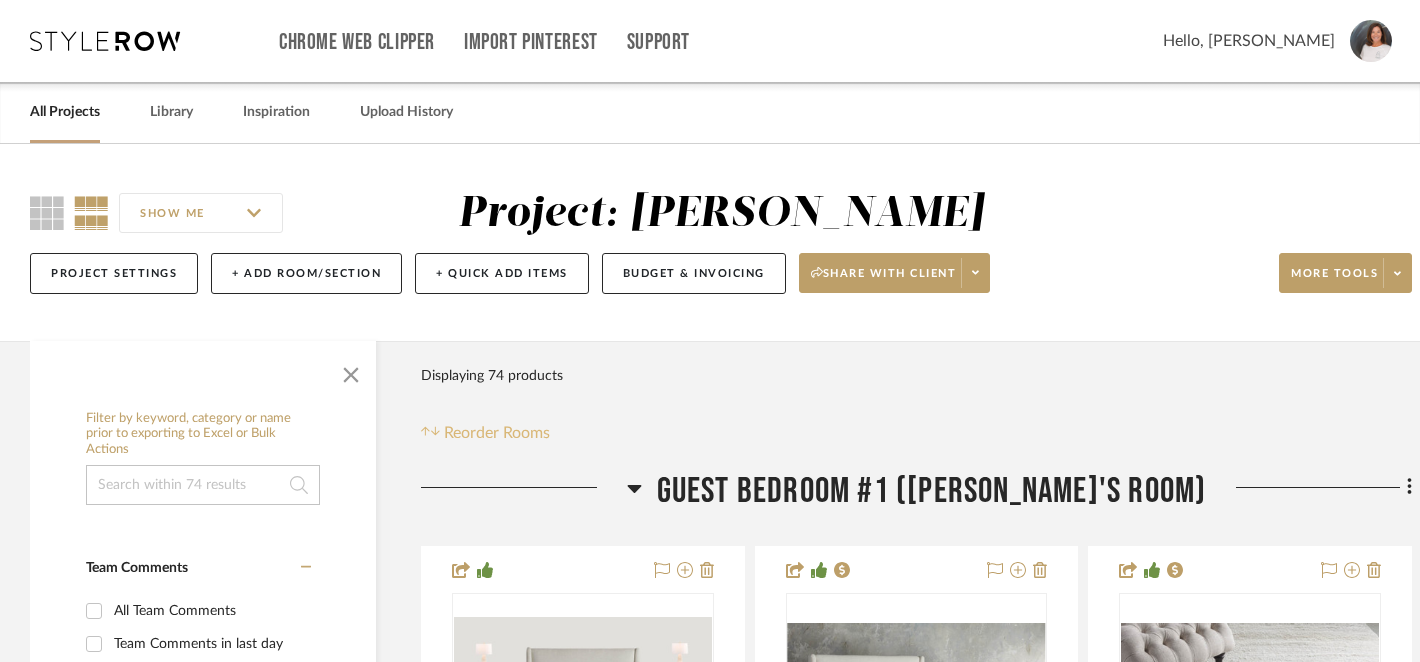 click on "Reorder Rooms" 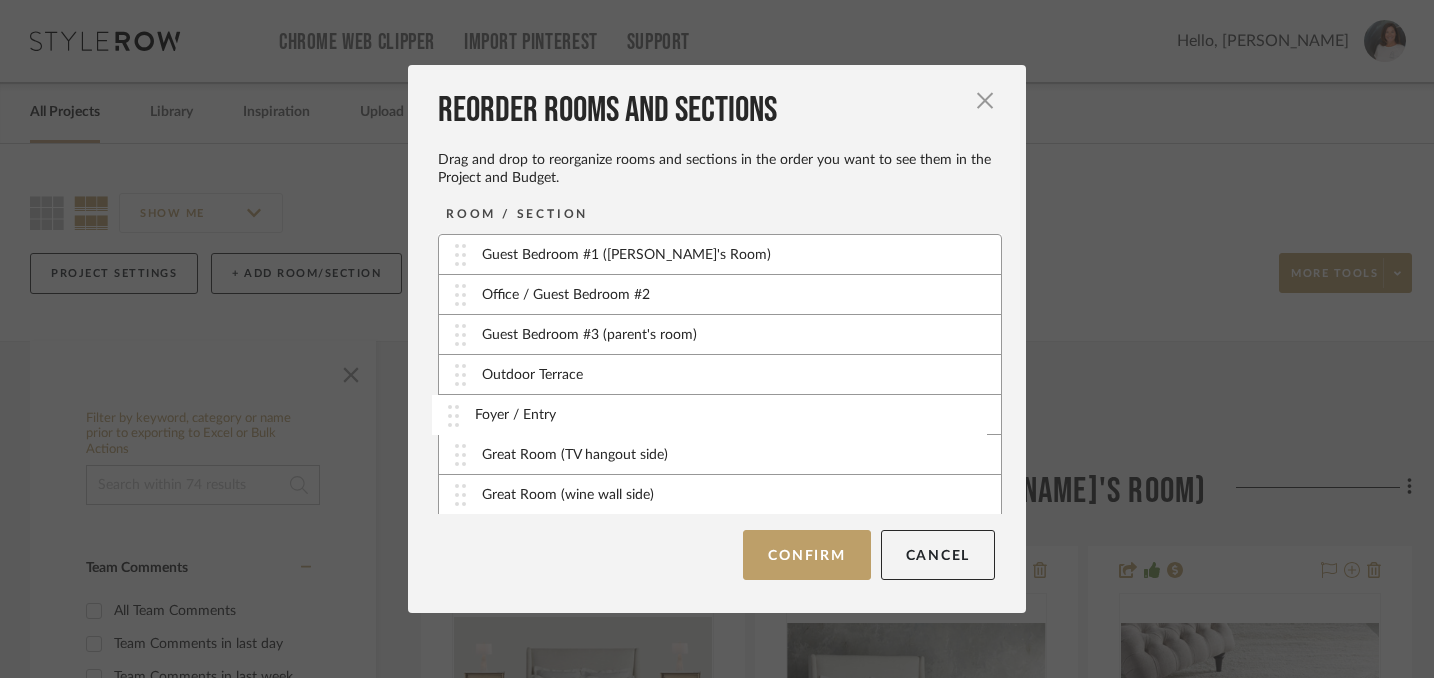 type 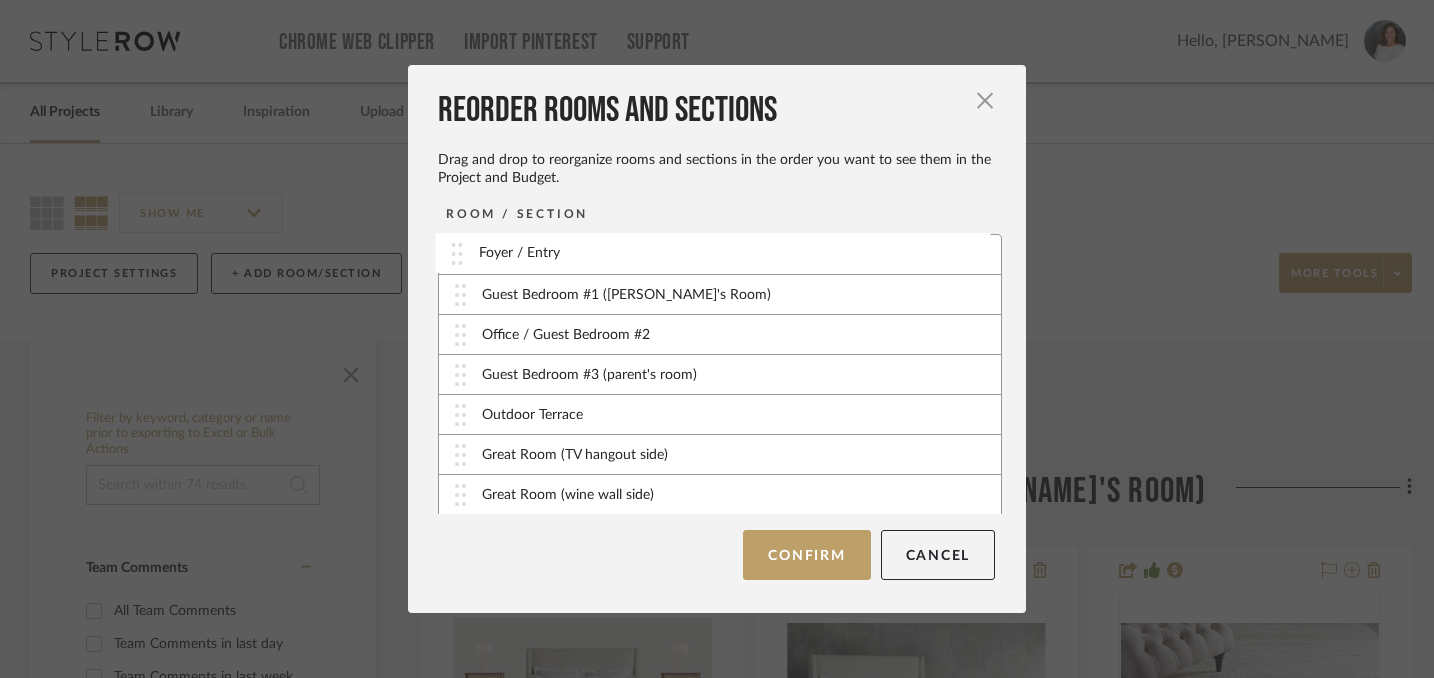 drag, startPoint x: 454, startPoint y: 422, endPoint x: 457, endPoint y: 260, distance: 162.02777 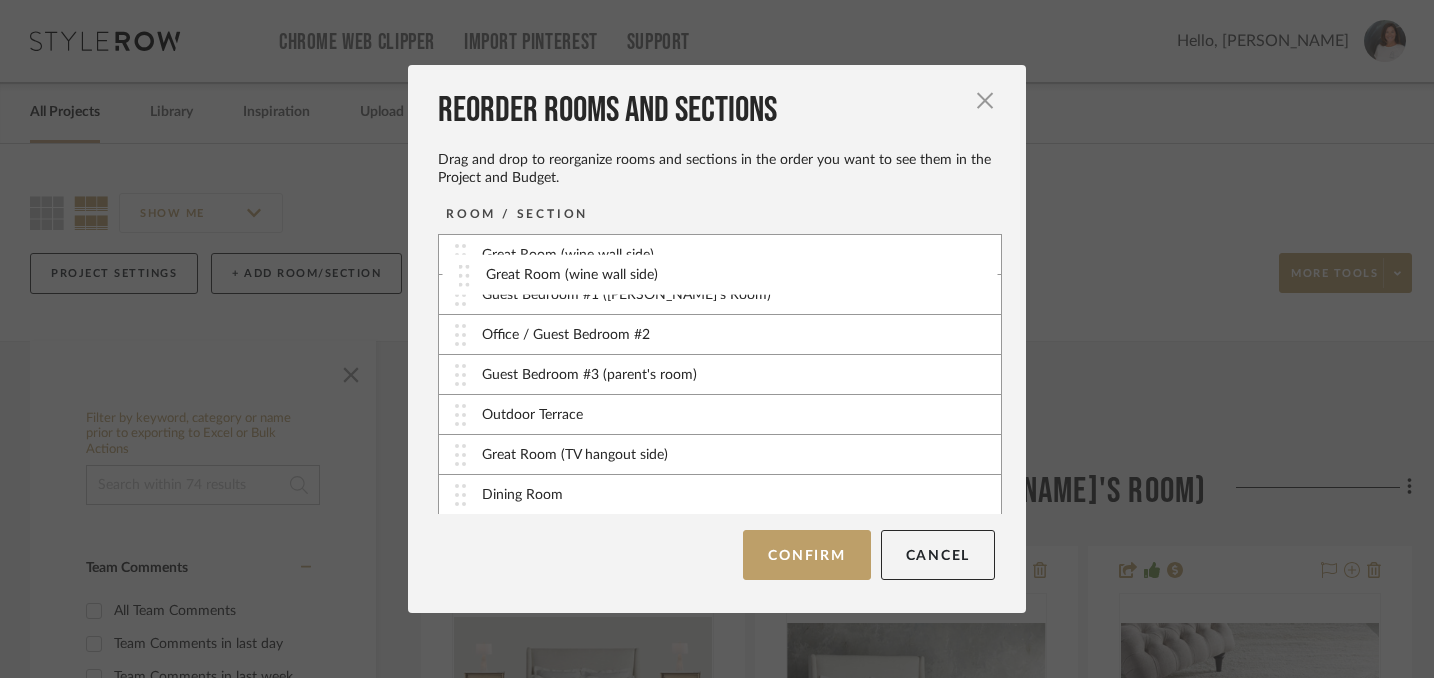 scroll, scrollTop: 0, scrollLeft: 0, axis: both 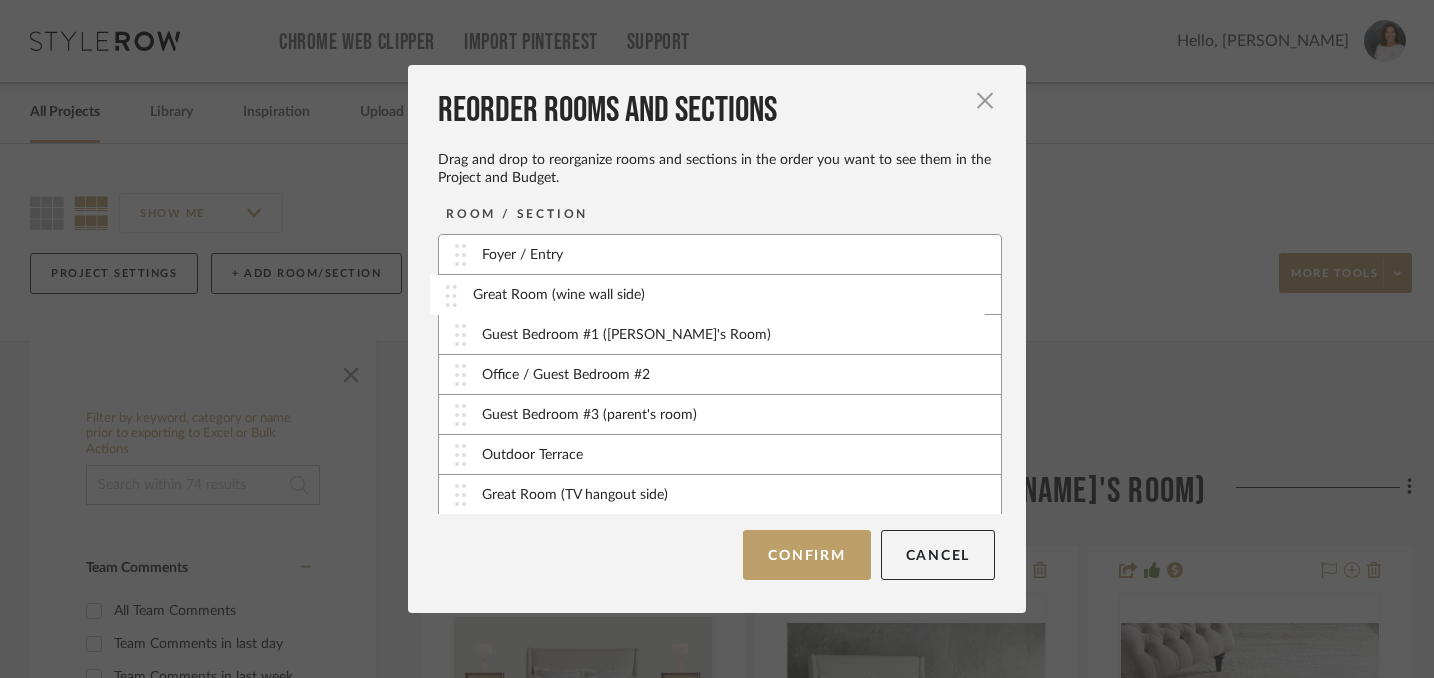 drag, startPoint x: 454, startPoint y: 497, endPoint x: 452, endPoint y: 297, distance: 200.01 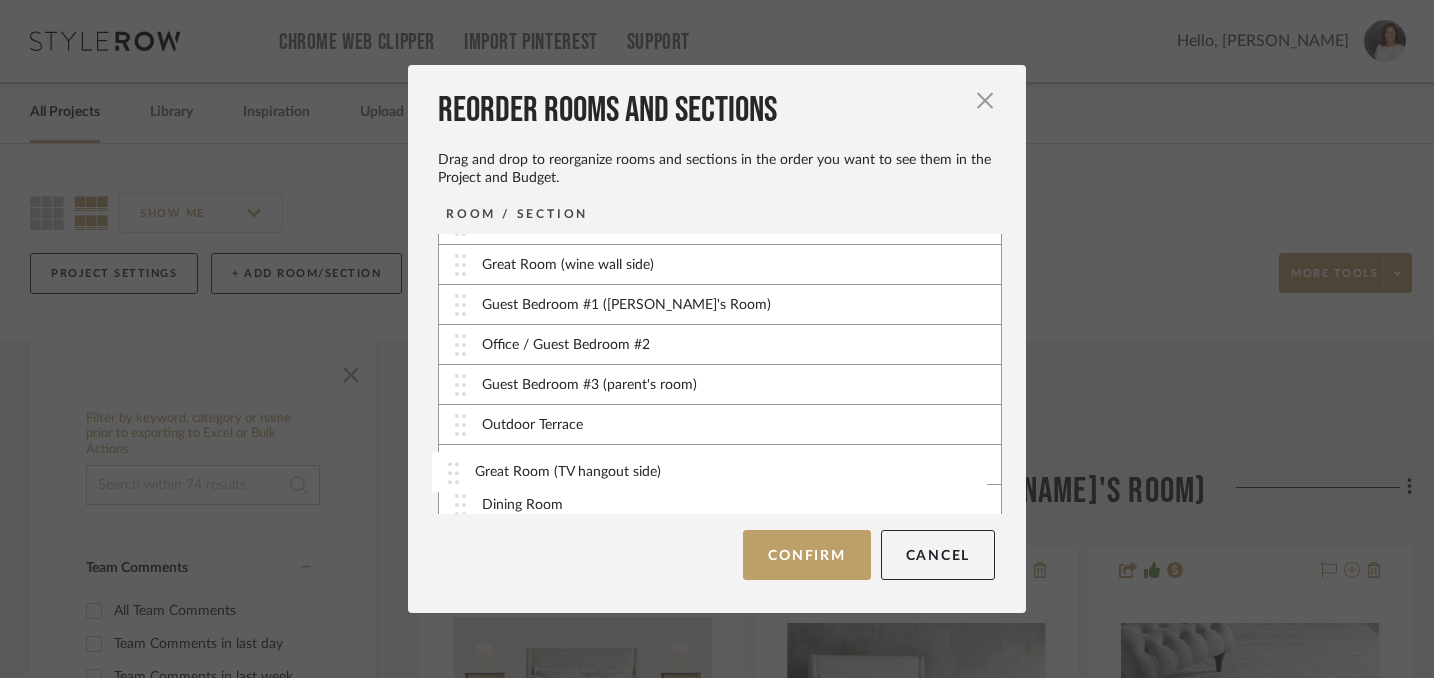 scroll, scrollTop: 40, scrollLeft: 0, axis: vertical 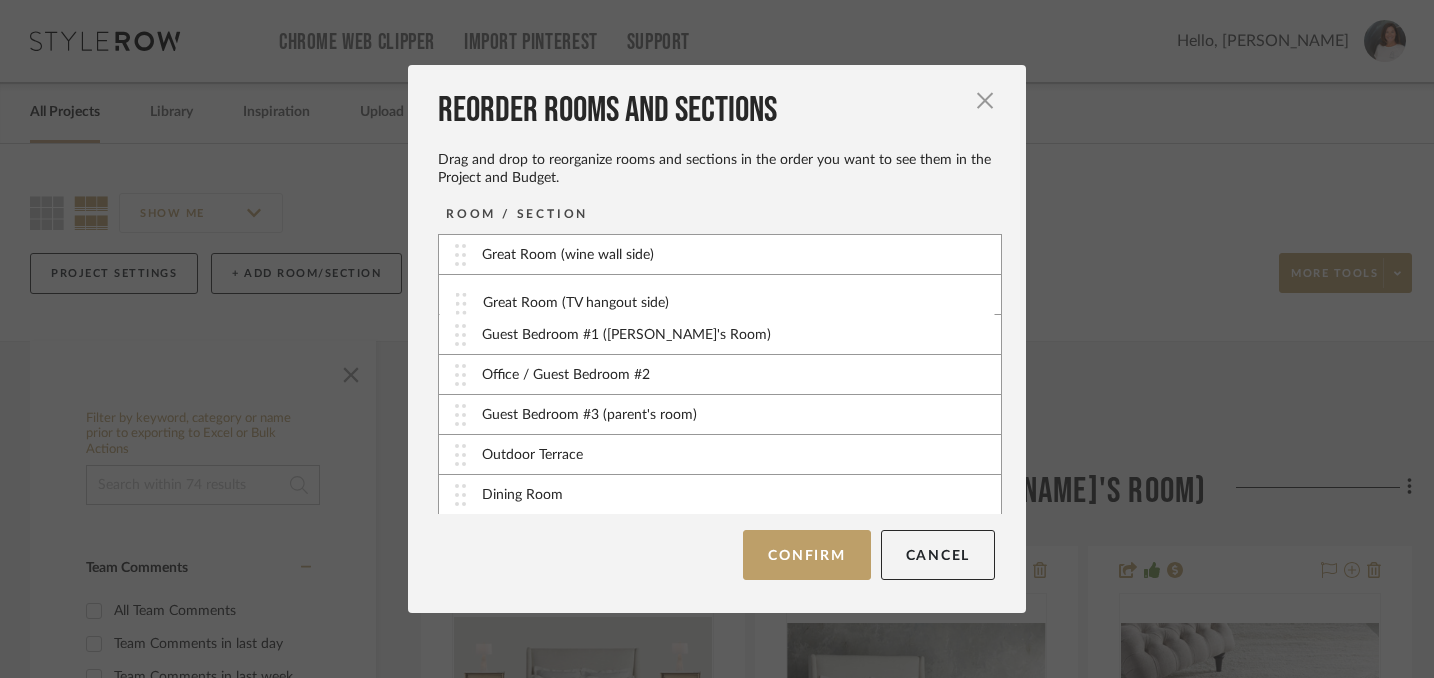 drag, startPoint x: 451, startPoint y: 499, endPoint x: 458, endPoint y: 307, distance: 192.12756 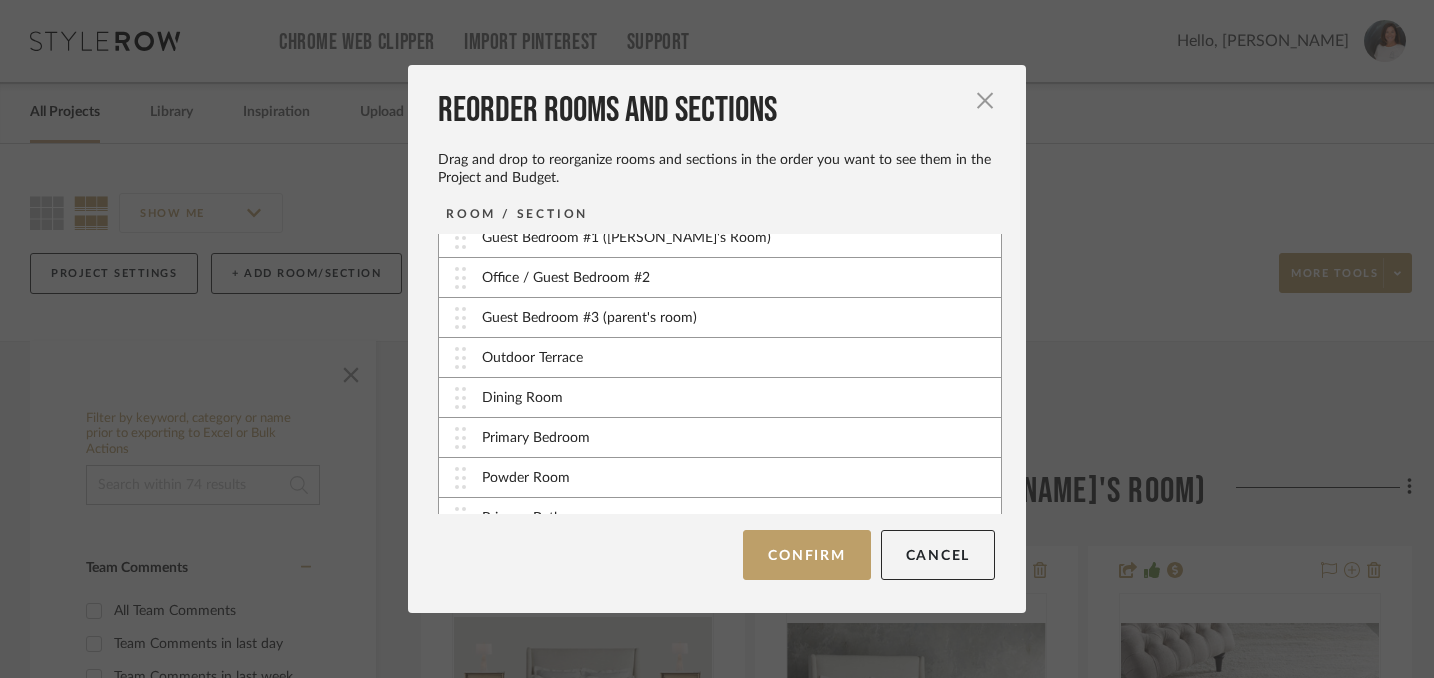 scroll, scrollTop: 136, scrollLeft: 0, axis: vertical 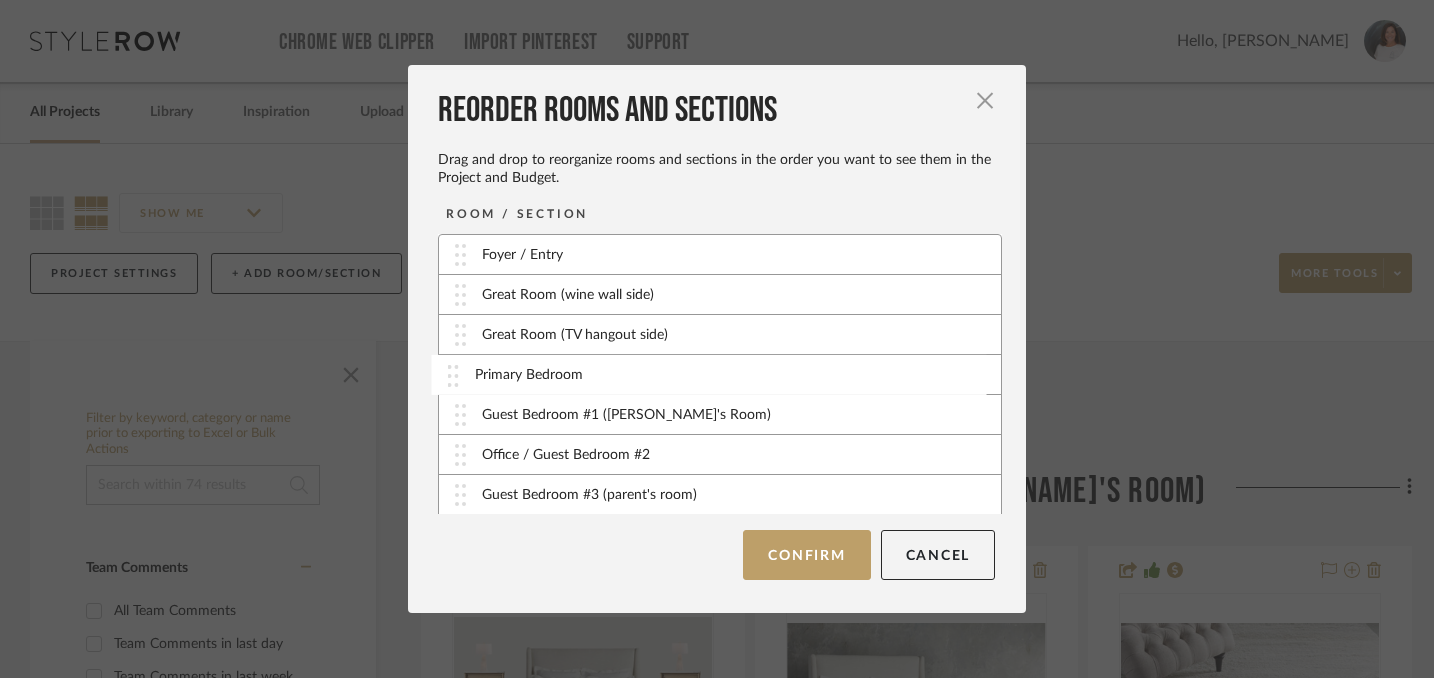 drag, startPoint x: 454, startPoint y: 442, endPoint x: 453, endPoint y: 378, distance: 64.00781 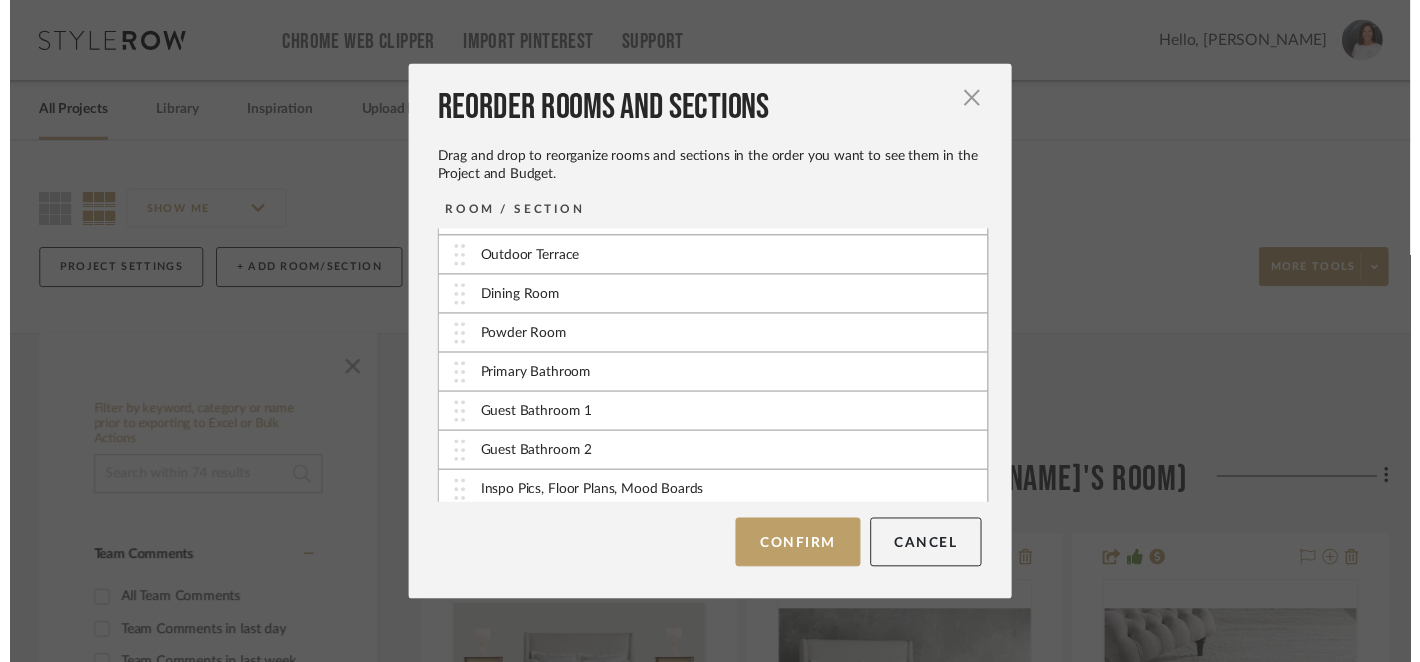 scroll, scrollTop: 281, scrollLeft: 0, axis: vertical 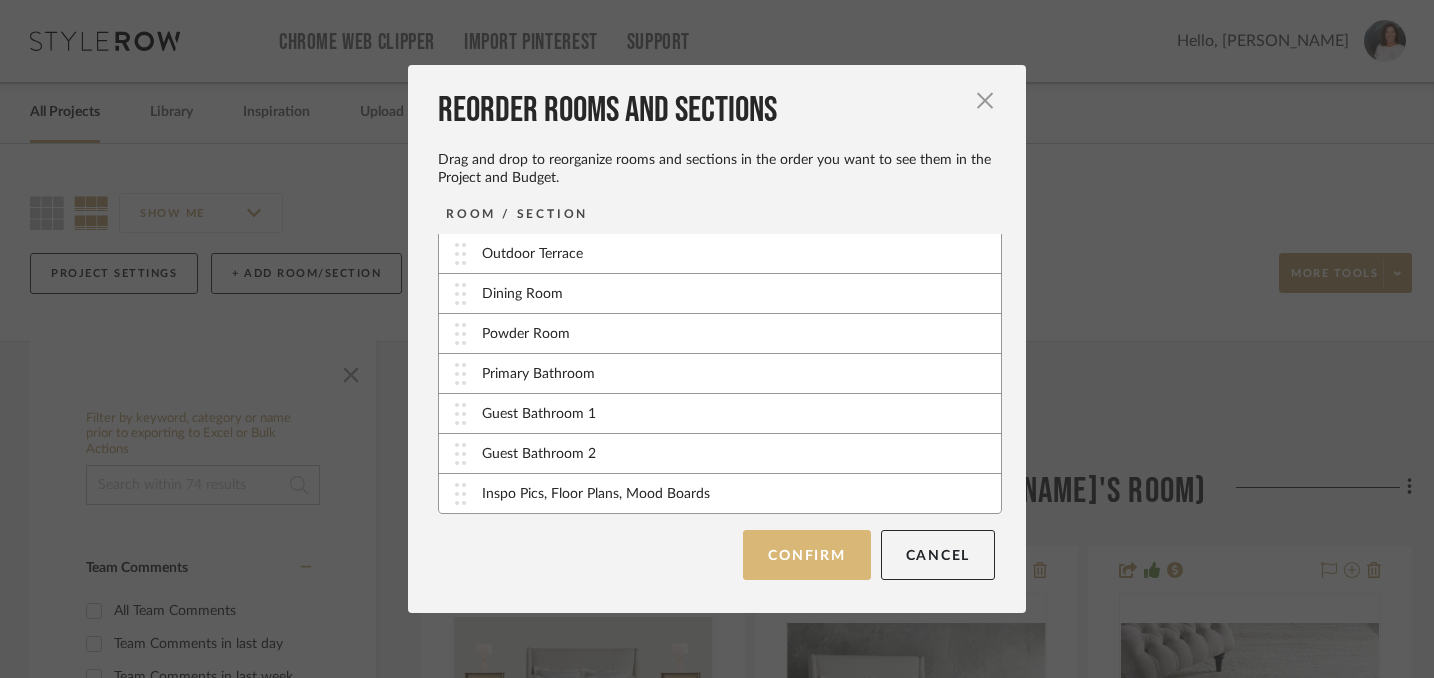 click on "Confirm" at bounding box center (806, 555) 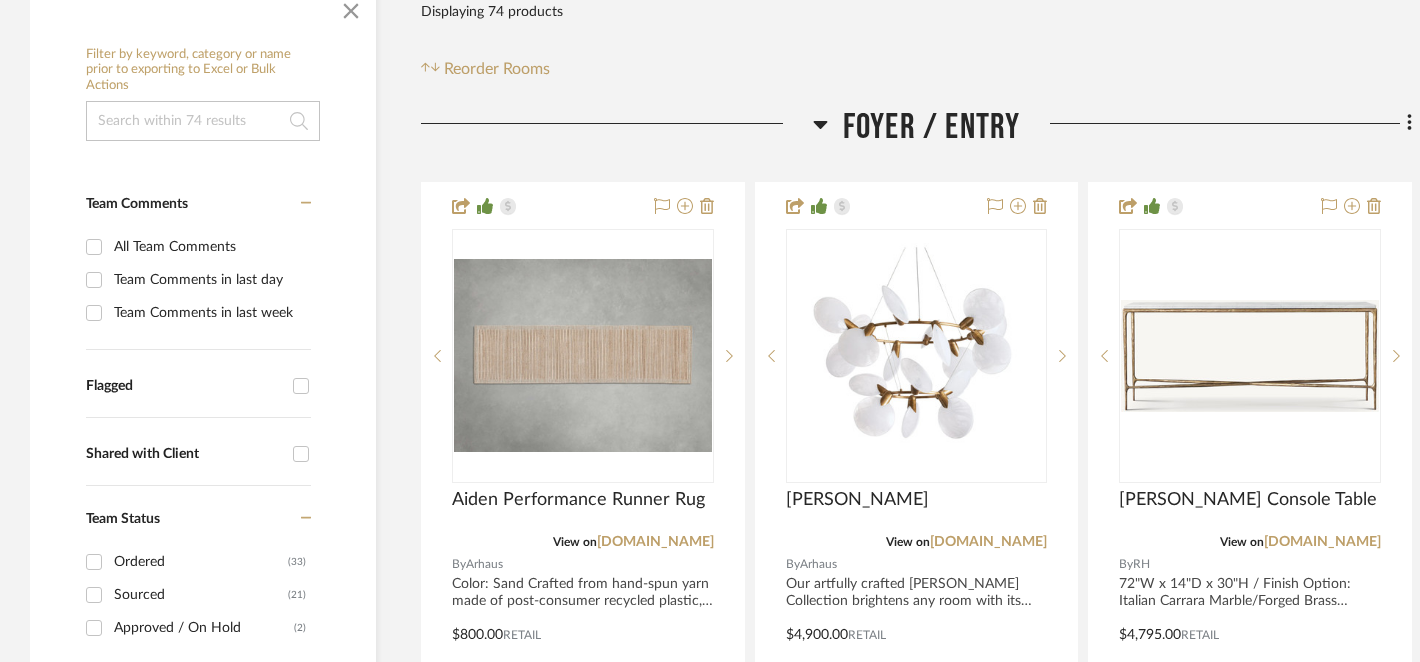 scroll, scrollTop: 367, scrollLeft: 0, axis: vertical 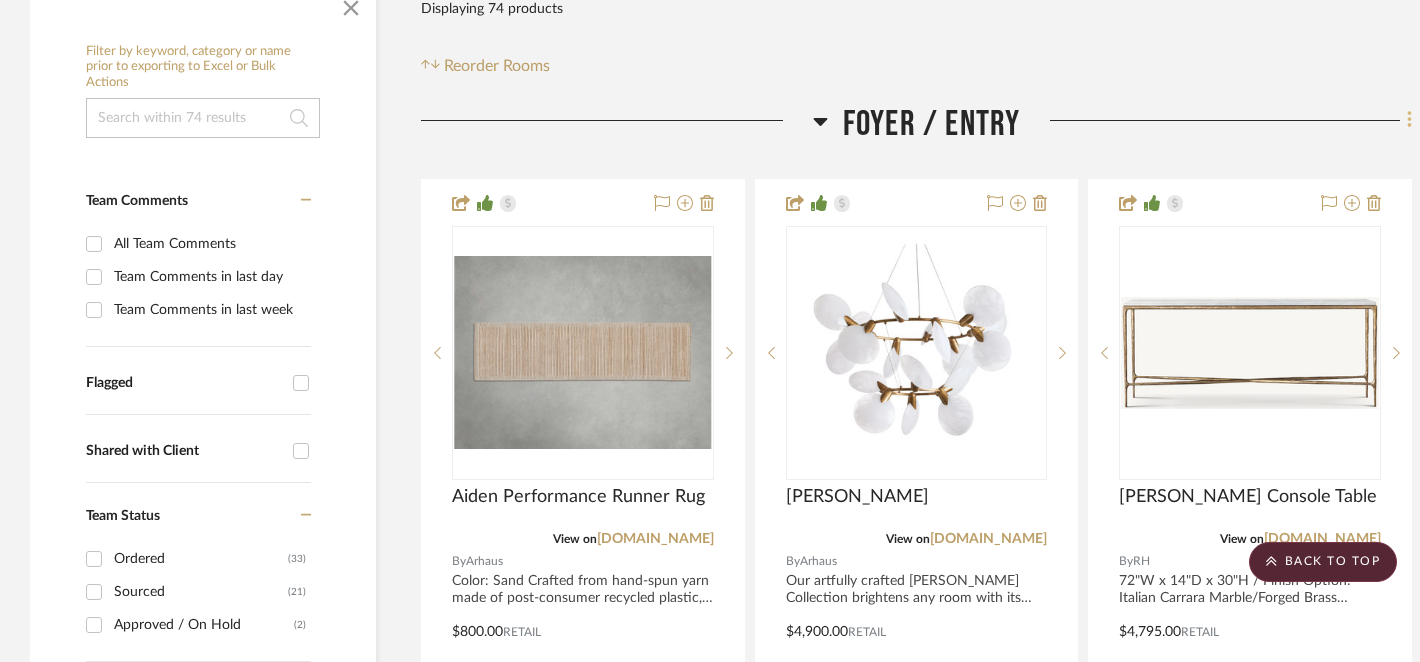 click 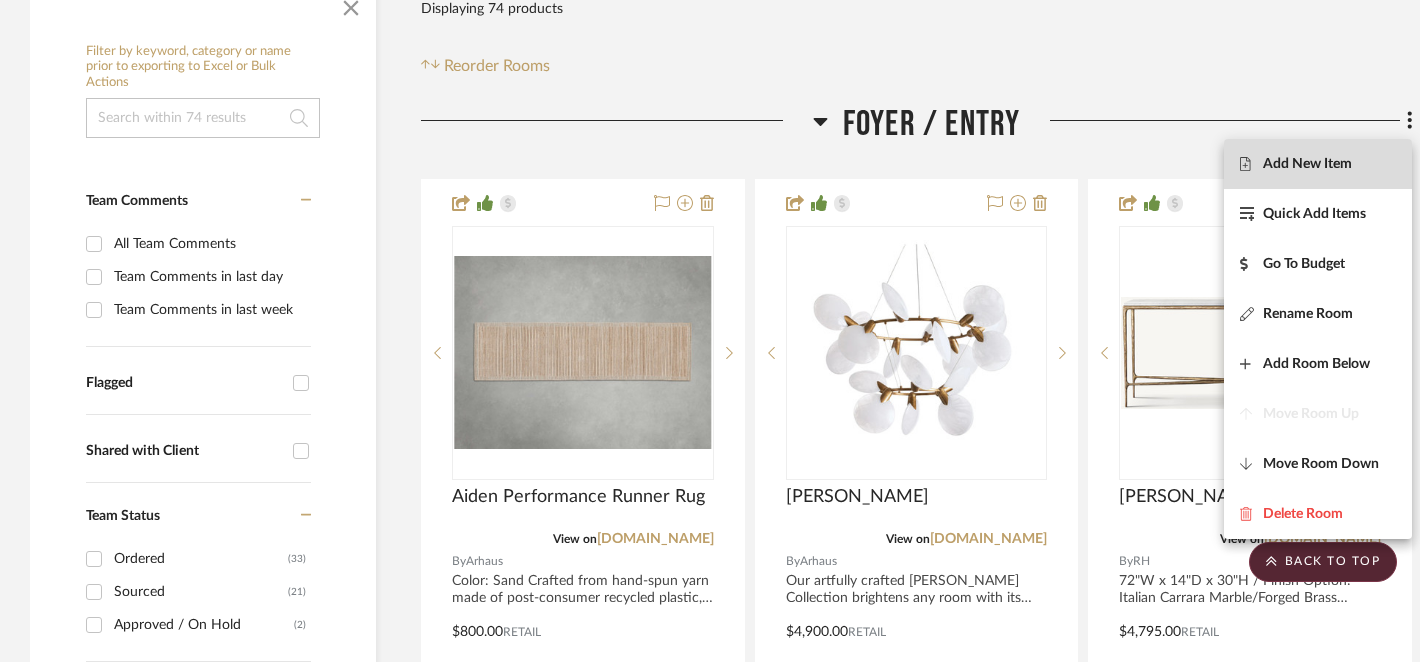 click on "Add New Item" at bounding box center (1307, 163) 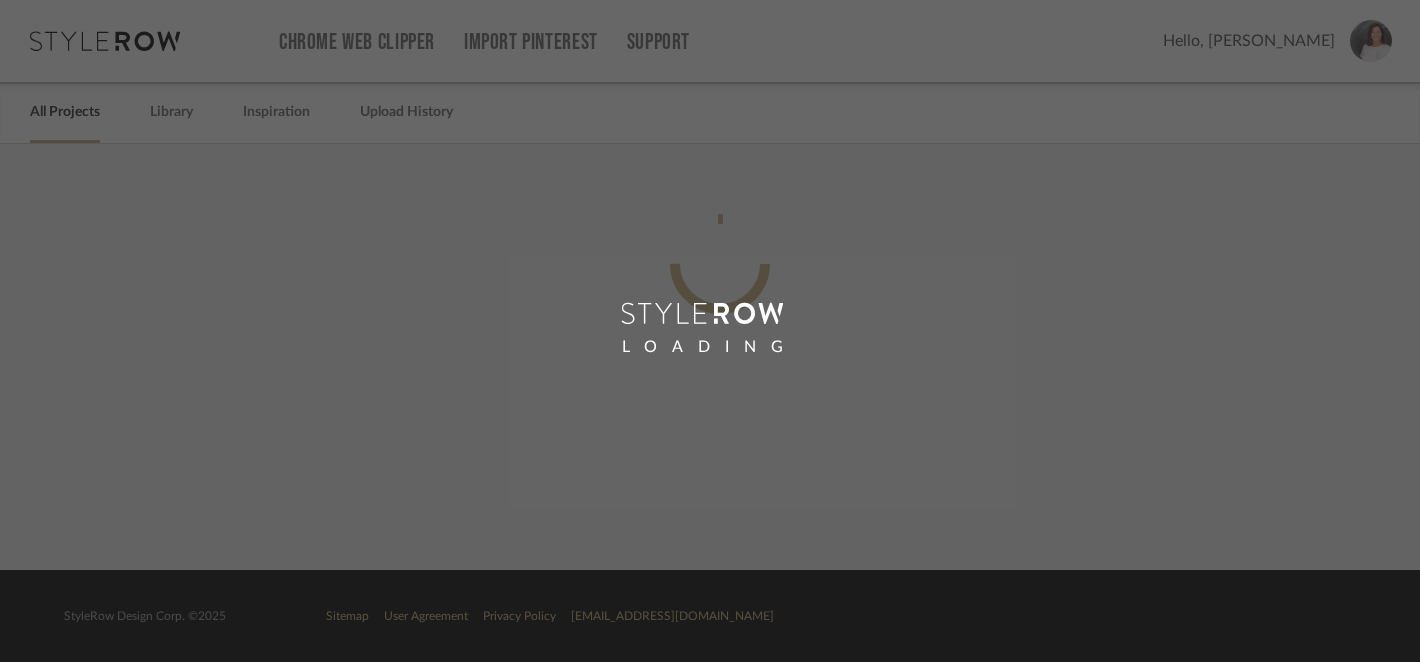 scroll, scrollTop: 0, scrollLeft: 0, axis: both 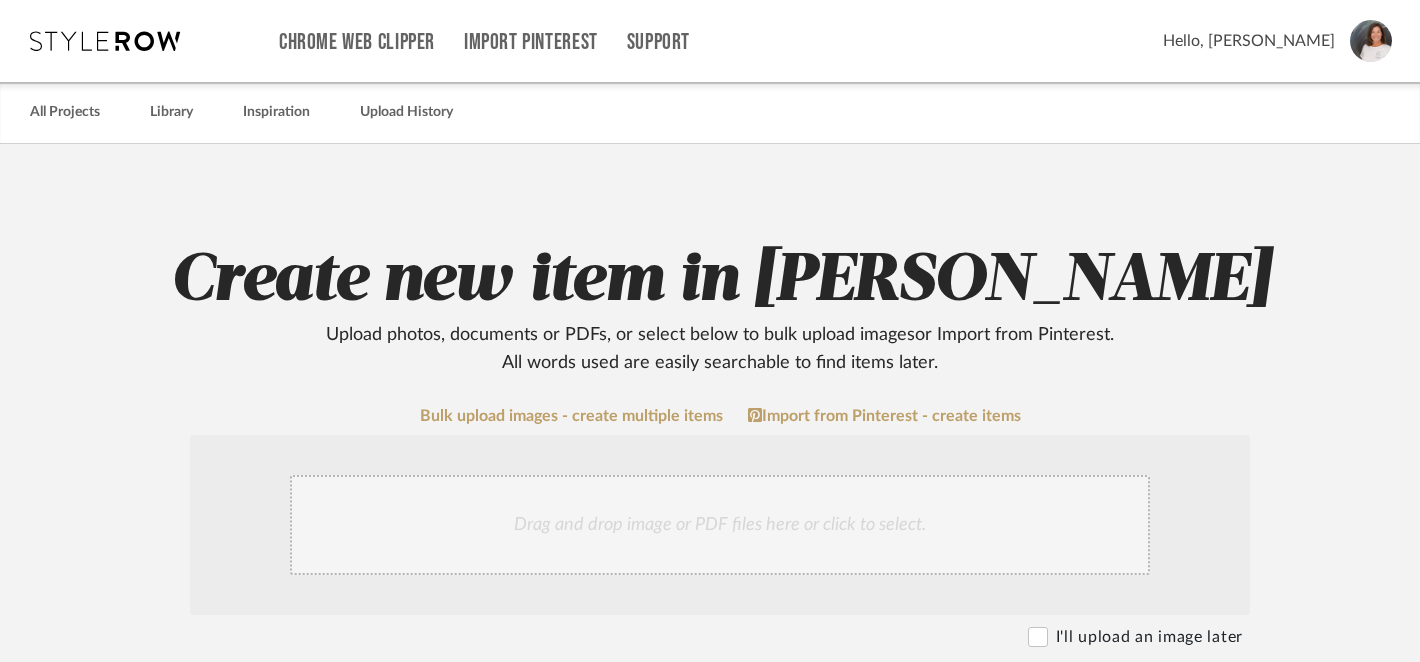 click on "Drag and drop image or PDF files here or click to select." 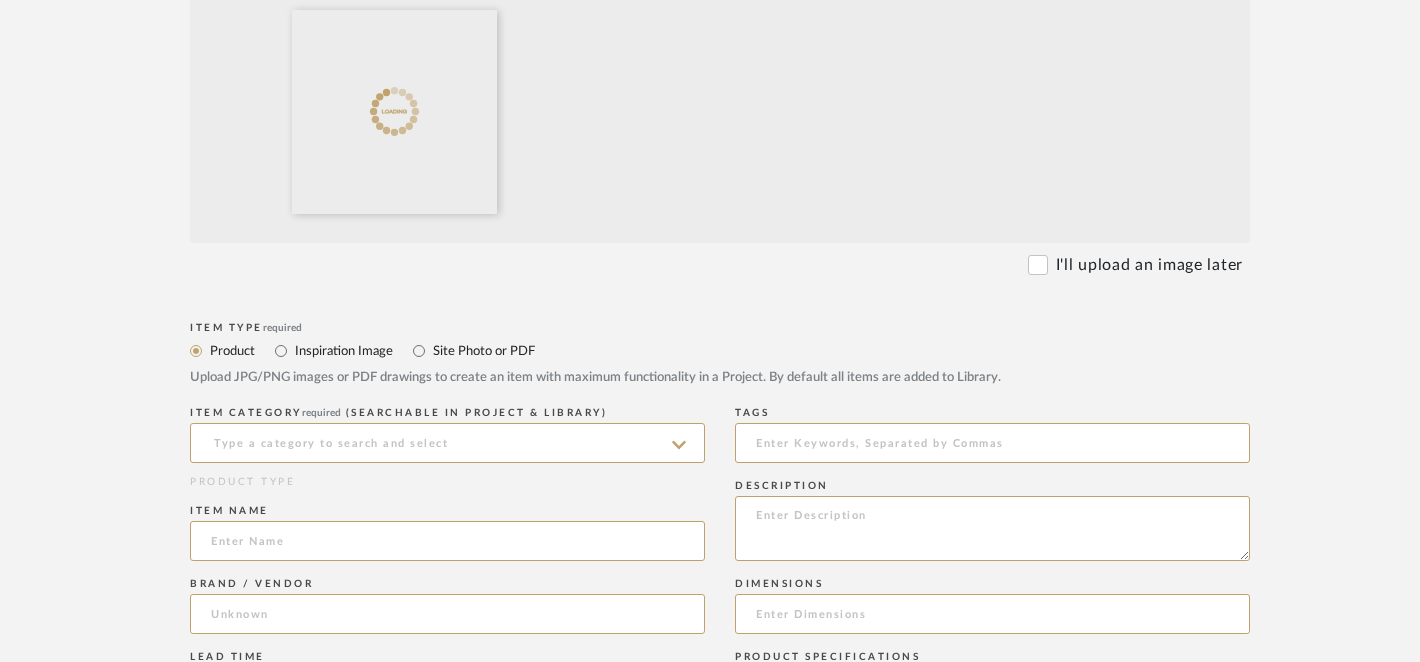 scroll, scrollTop: 575, scrollLeft: 0, axis: vertical 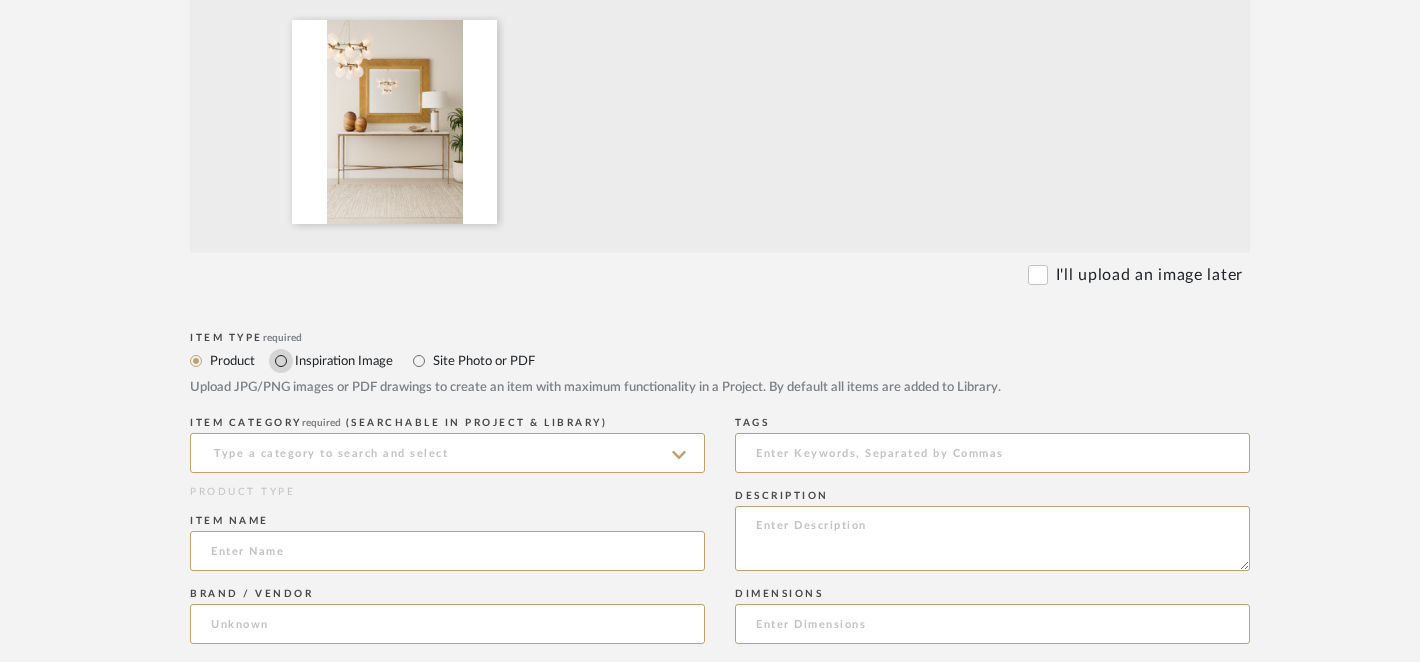 click on "Inspiration Image" at bounding box center (281, 361) 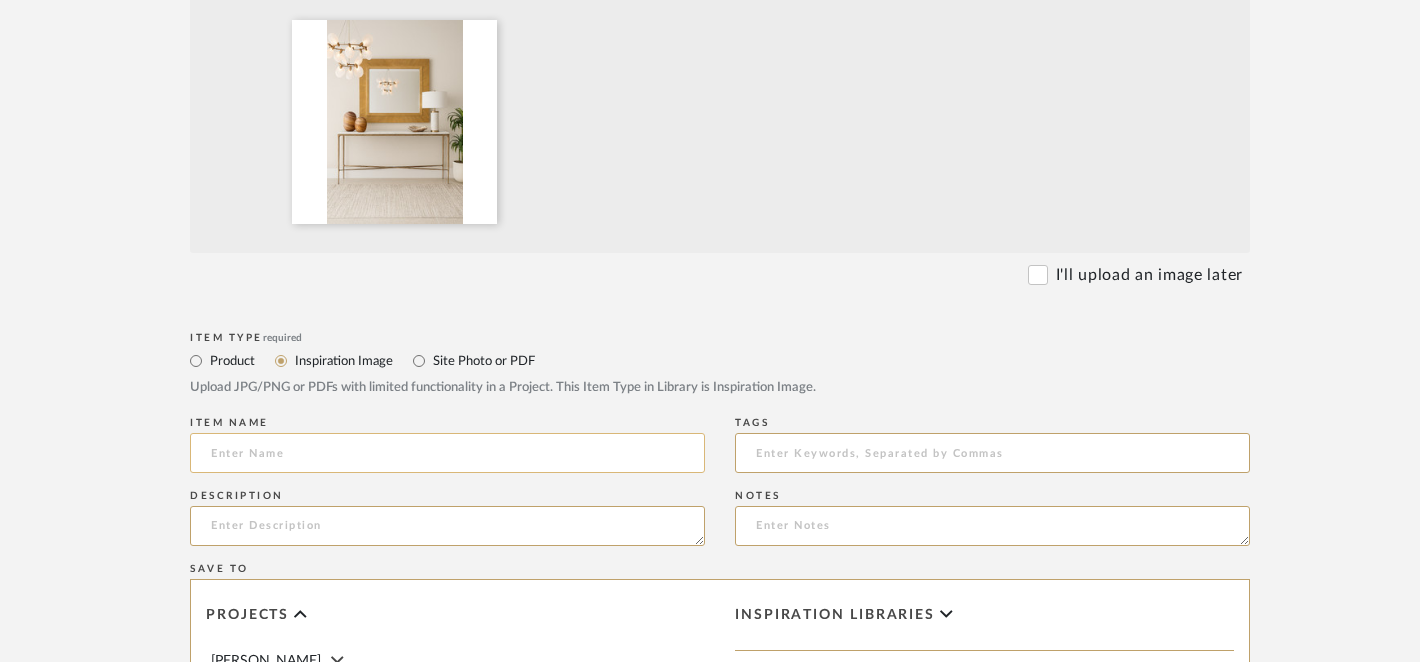 click 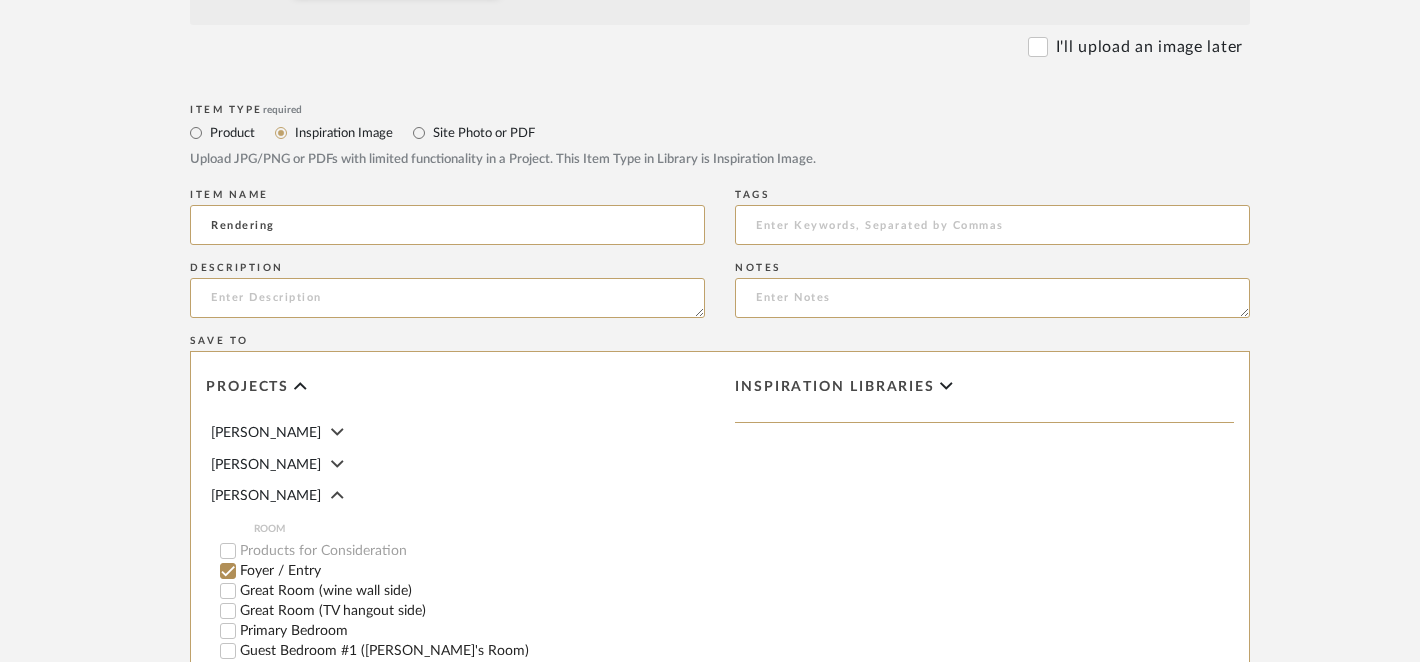 scroll, scrollTop: 819, scrollLeft: 0, axis: vertical 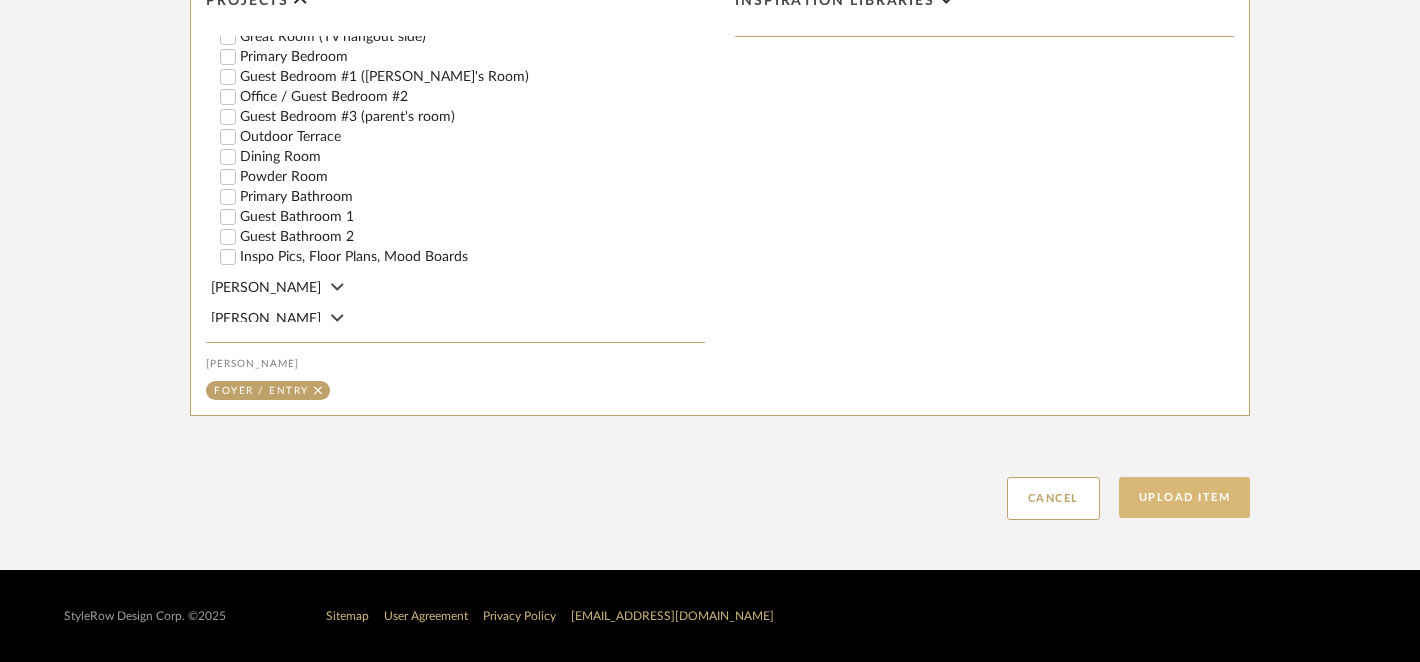 type on "Rendering" 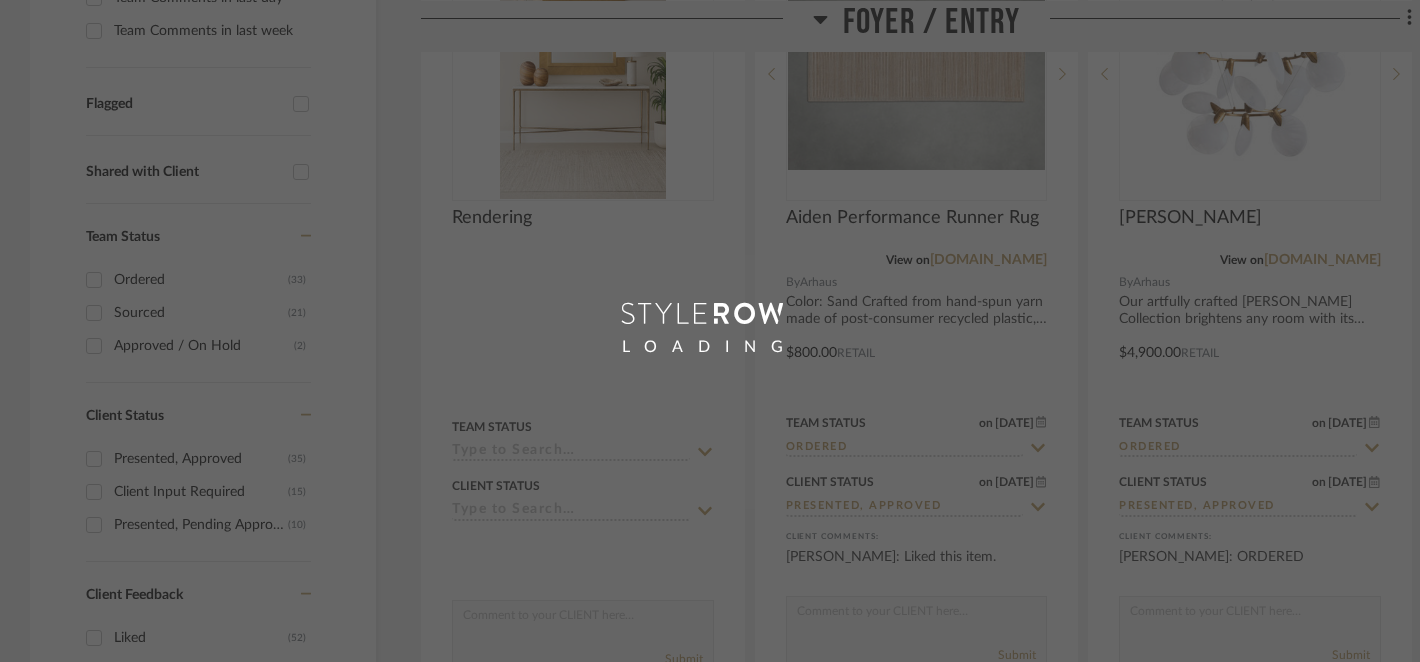 scroll, scrollTop: 0, scrollLeft: 0, axis: both 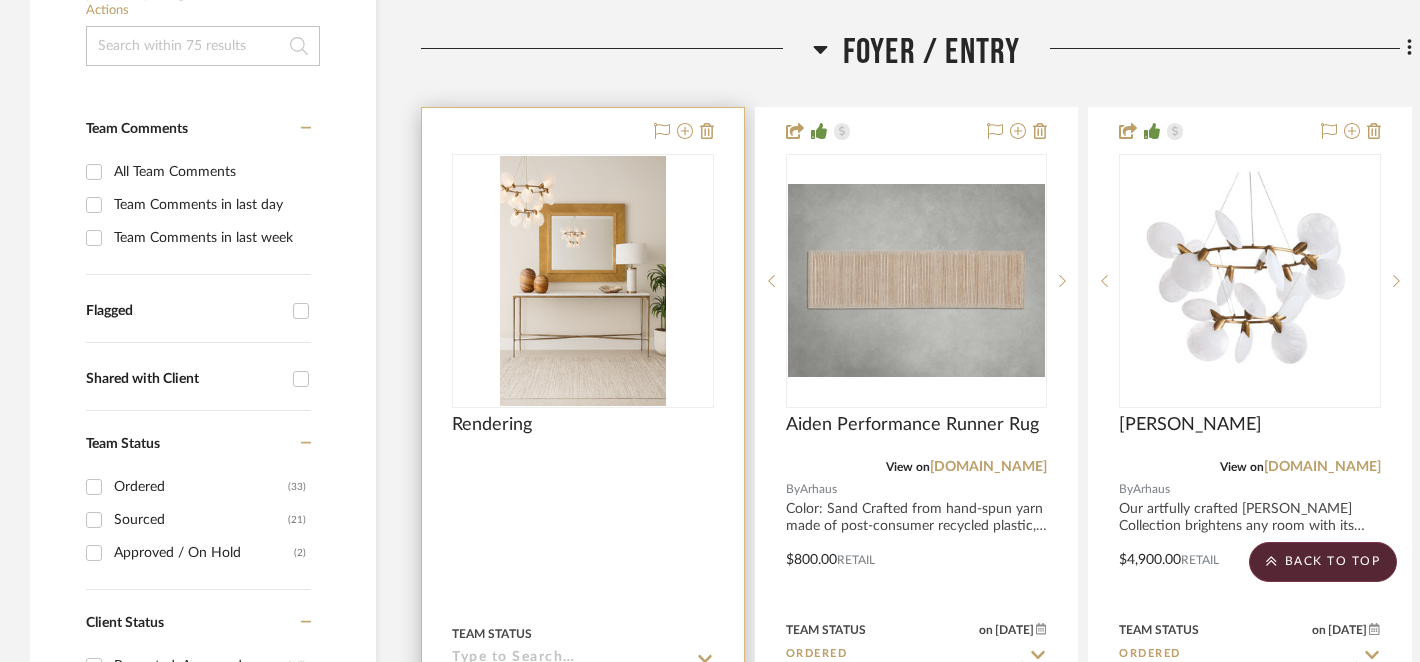 click on "Rendering" at bounding box center [583, 436] 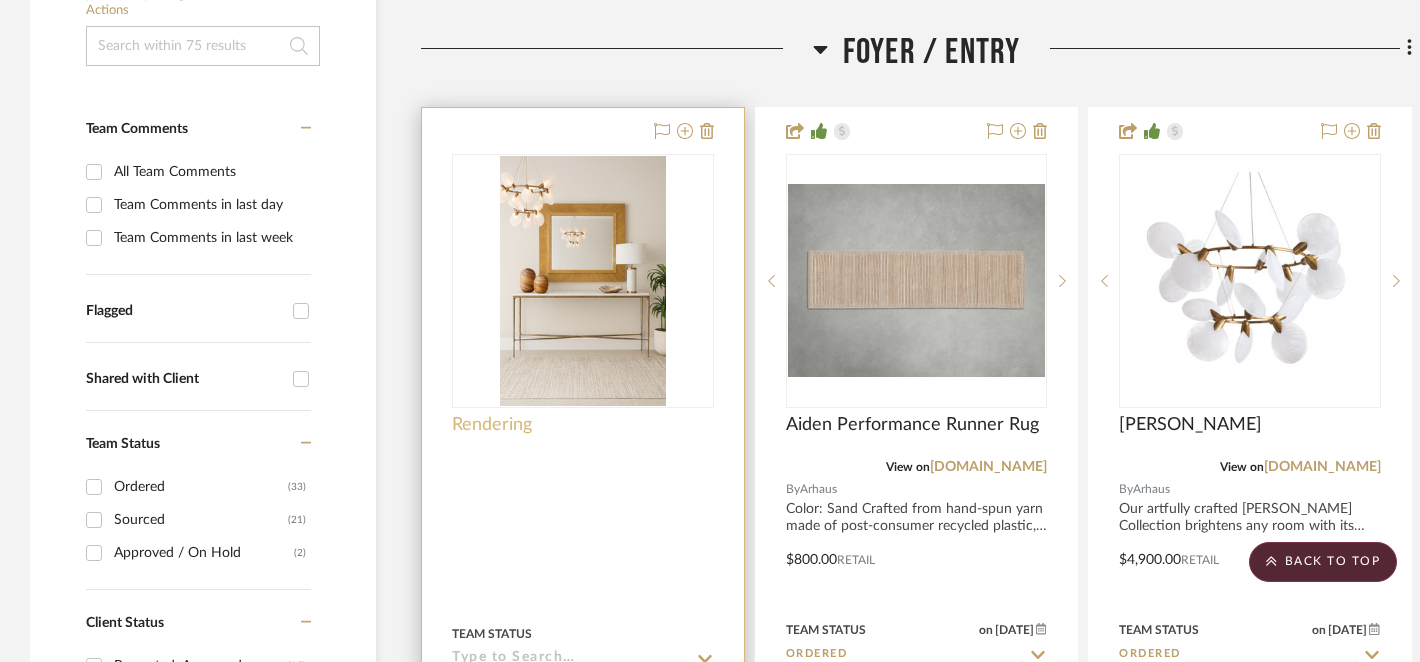 click on "Rendering" at bounding box center [492, 425] 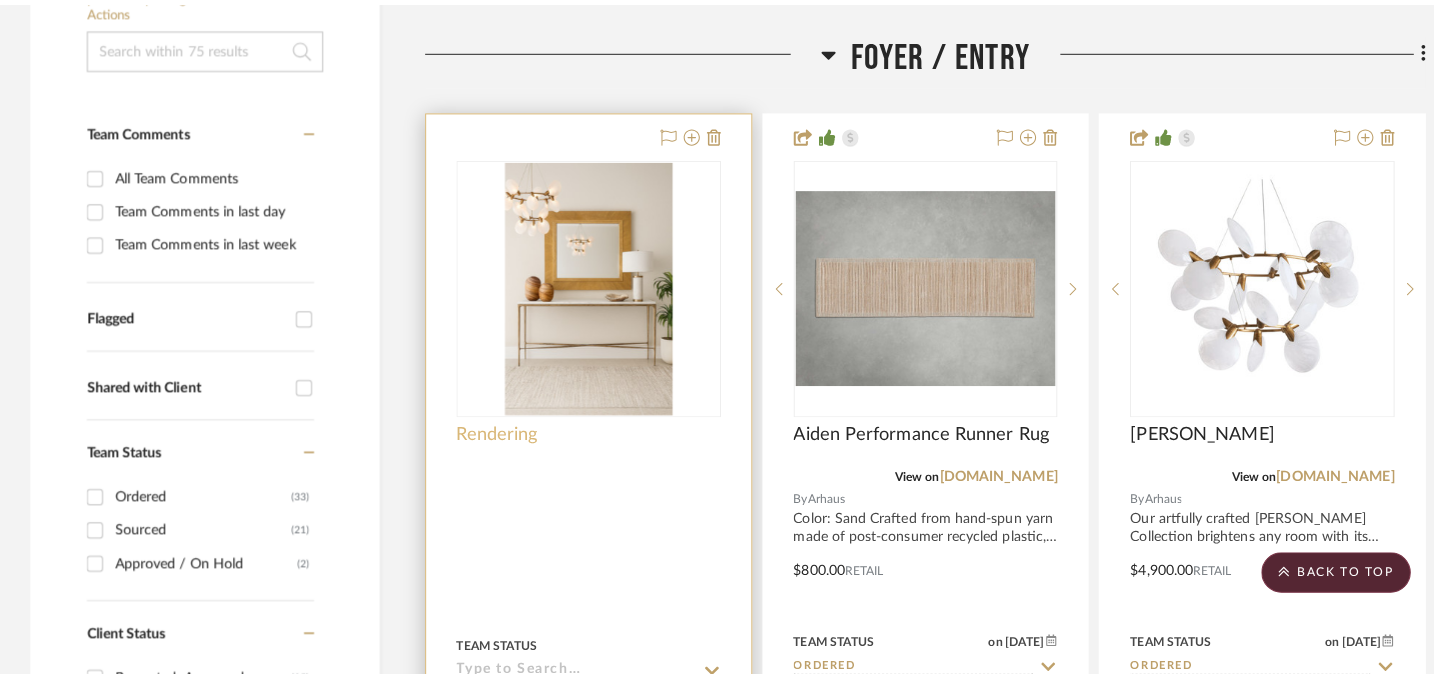 scroll, scrollTop: 0, scrollLeft: 0, axis: both 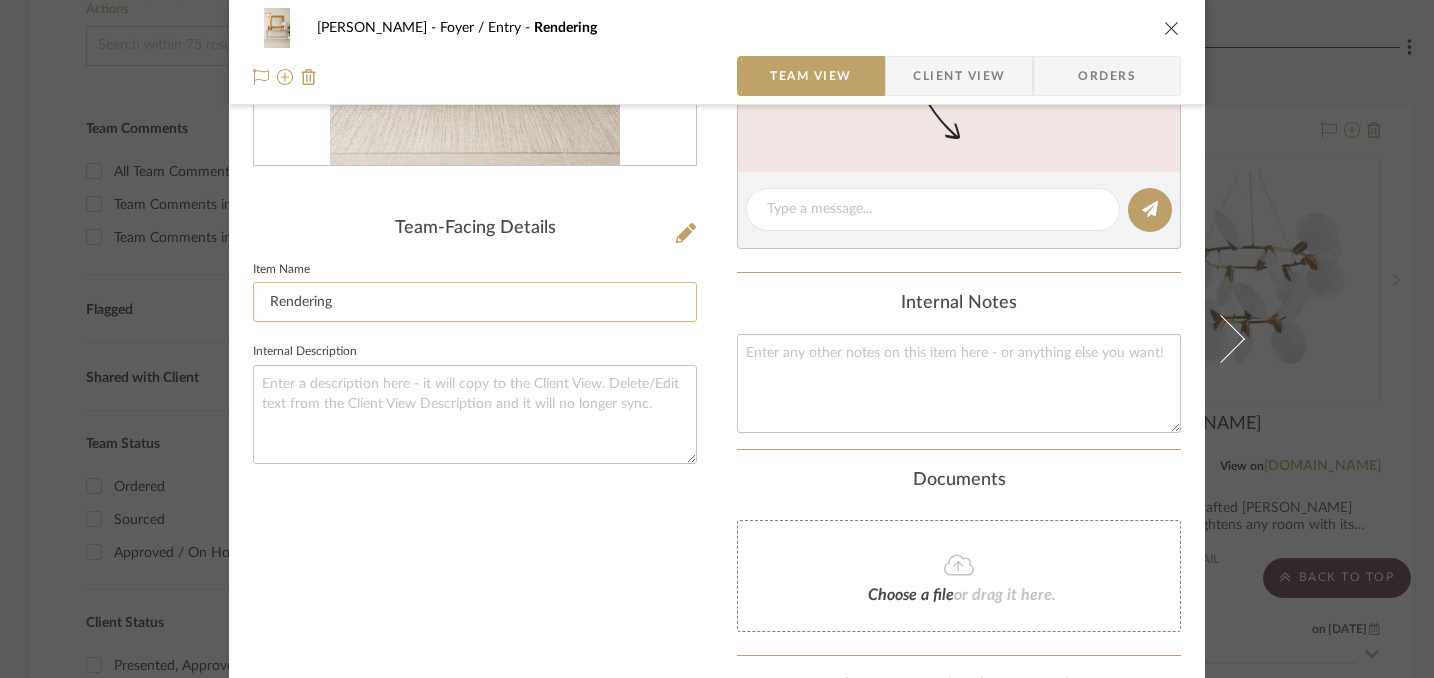 click on "Rendering" 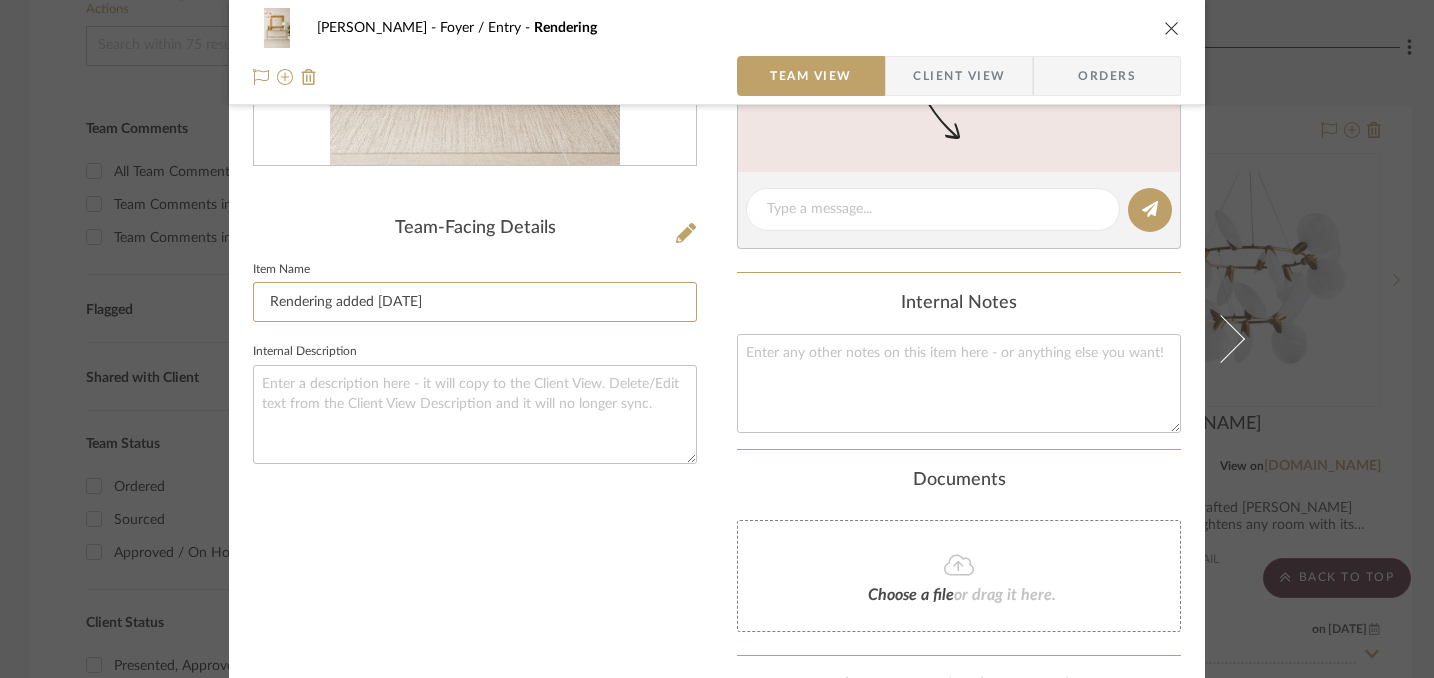 type on "Rendering added [DATE]" 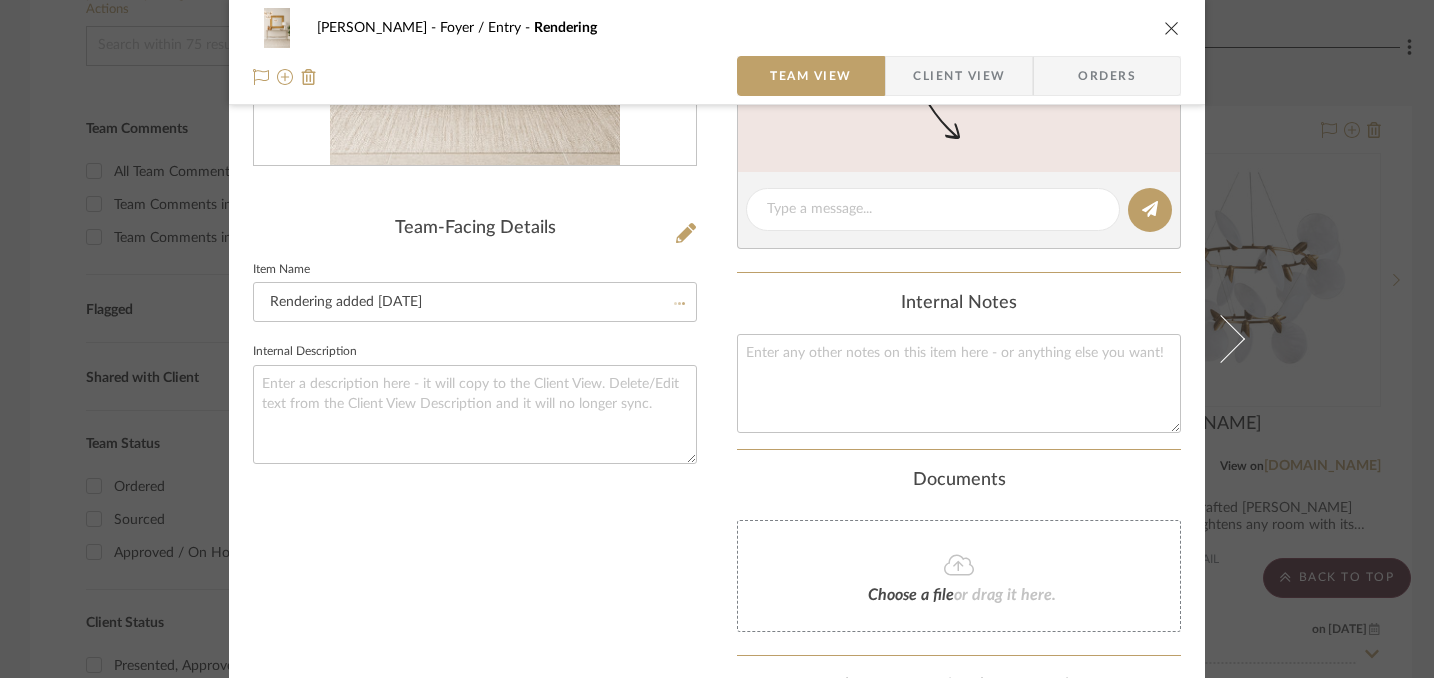 click on "Team-Facing Details   Item Name  Rendering added [DATE]  Internal Description" at bounding box center (475, 254) 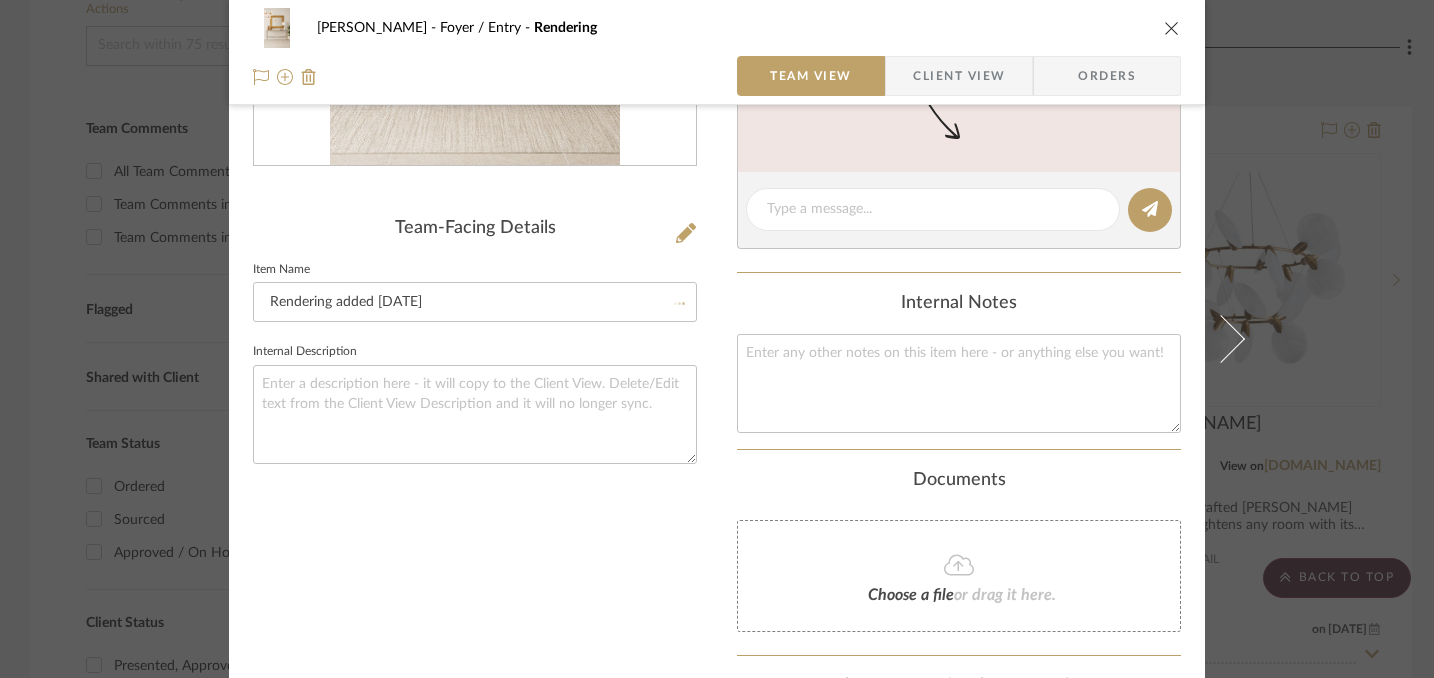 type 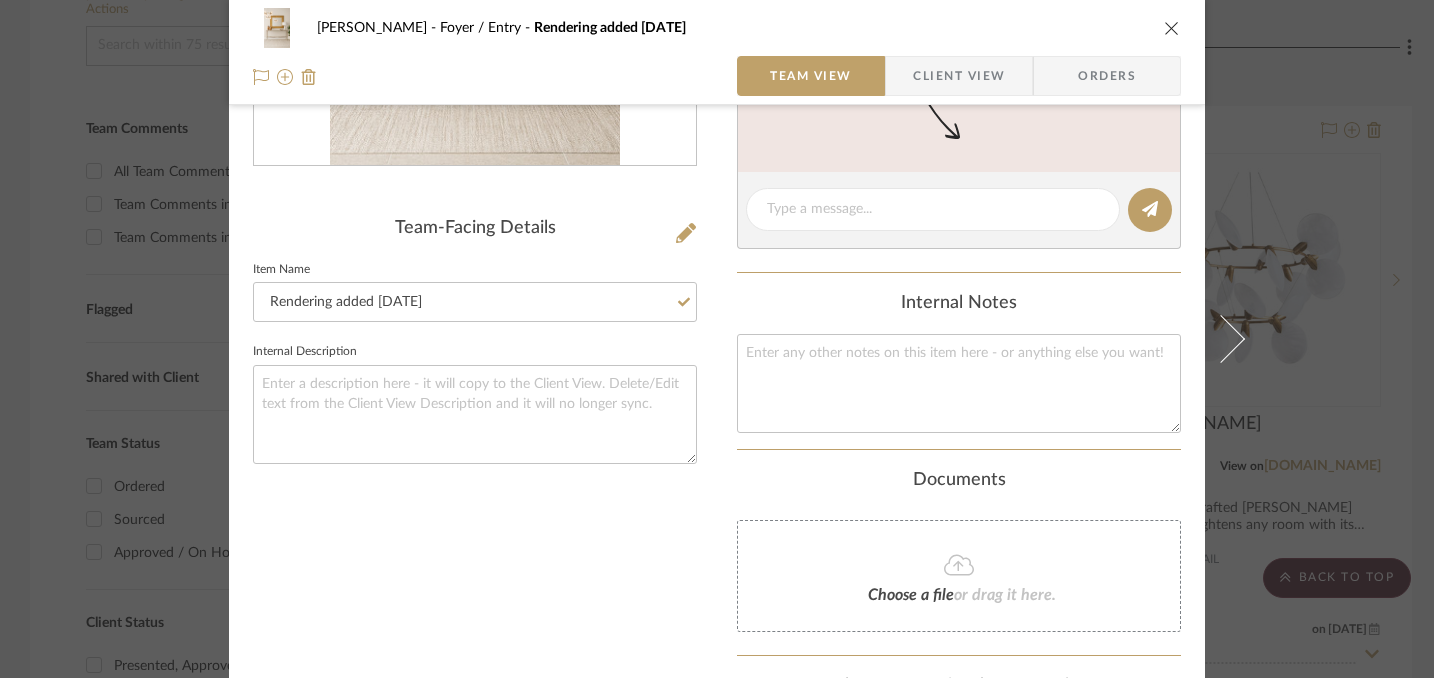 click at bounding box center [1172, 28] 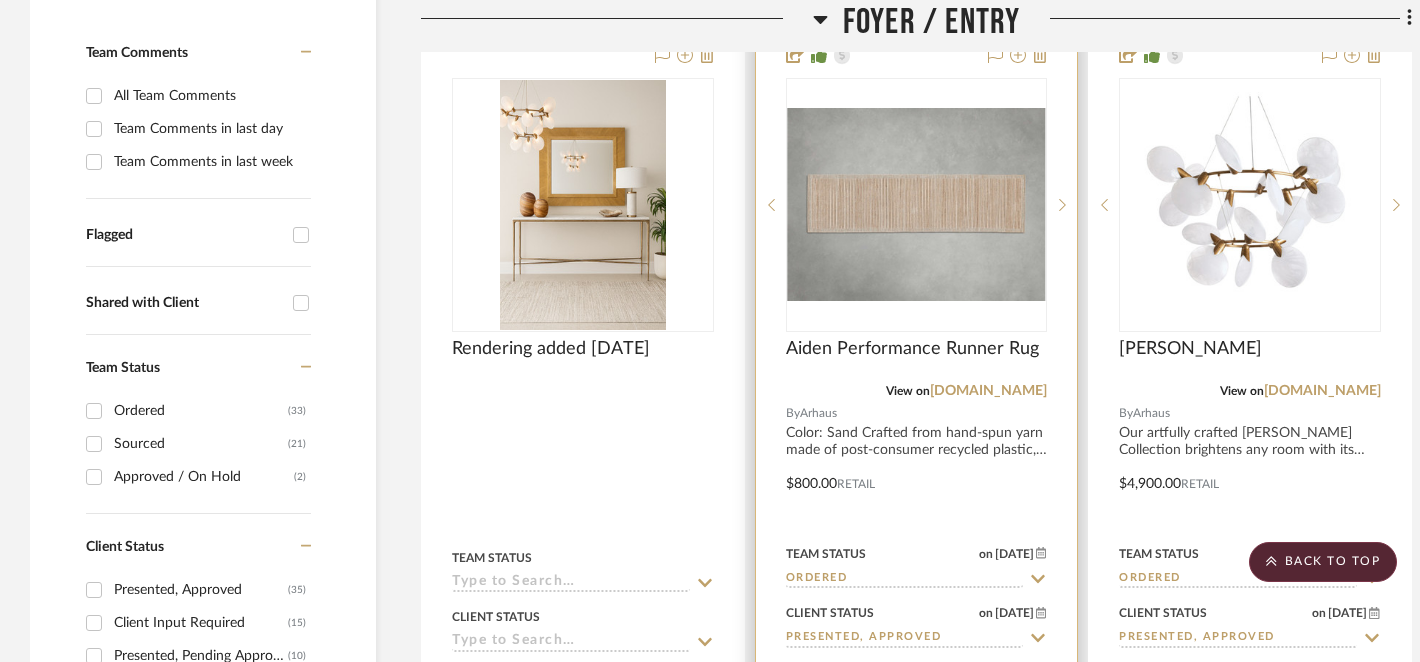 scroll, scrollTop: 479, scrollLeft: 0, axis: vertical 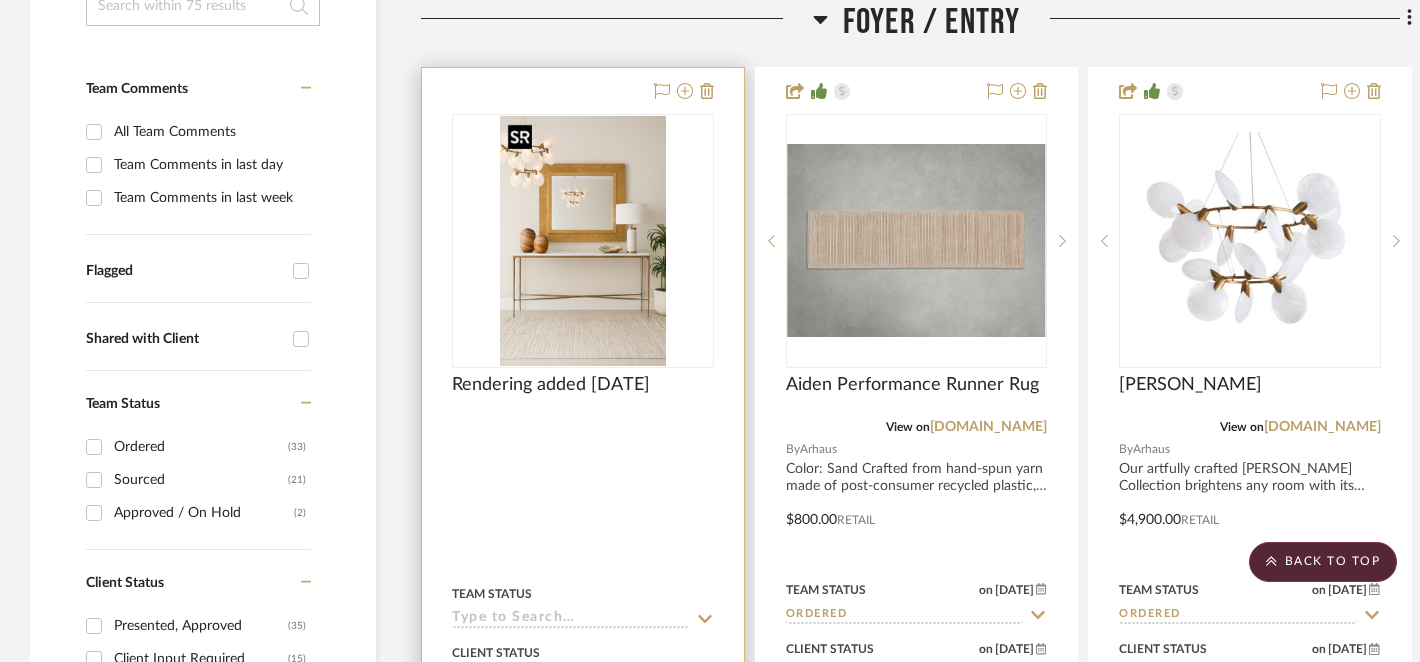 click at bounding box center [583, 241] 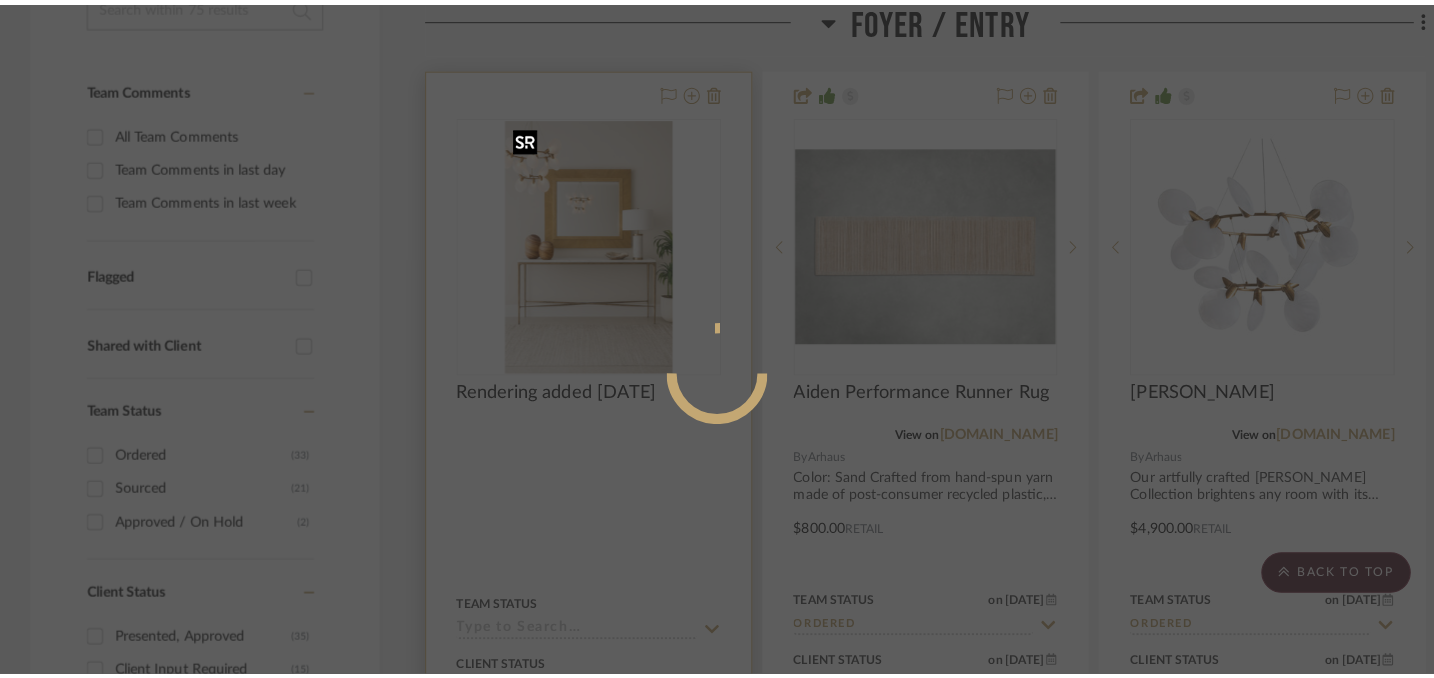 scroll, scrollTop: 0, scrollLeft: 0, axis: both 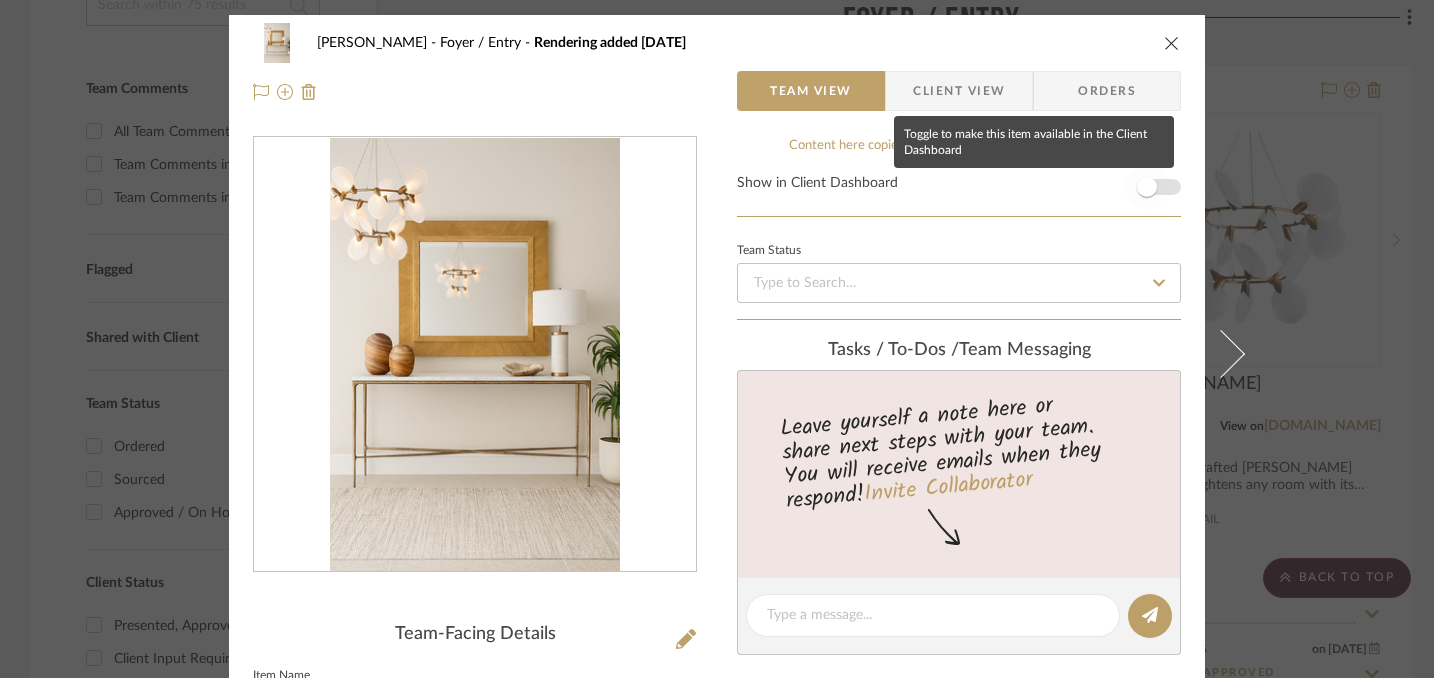 click at bounding box center (1147, 187) 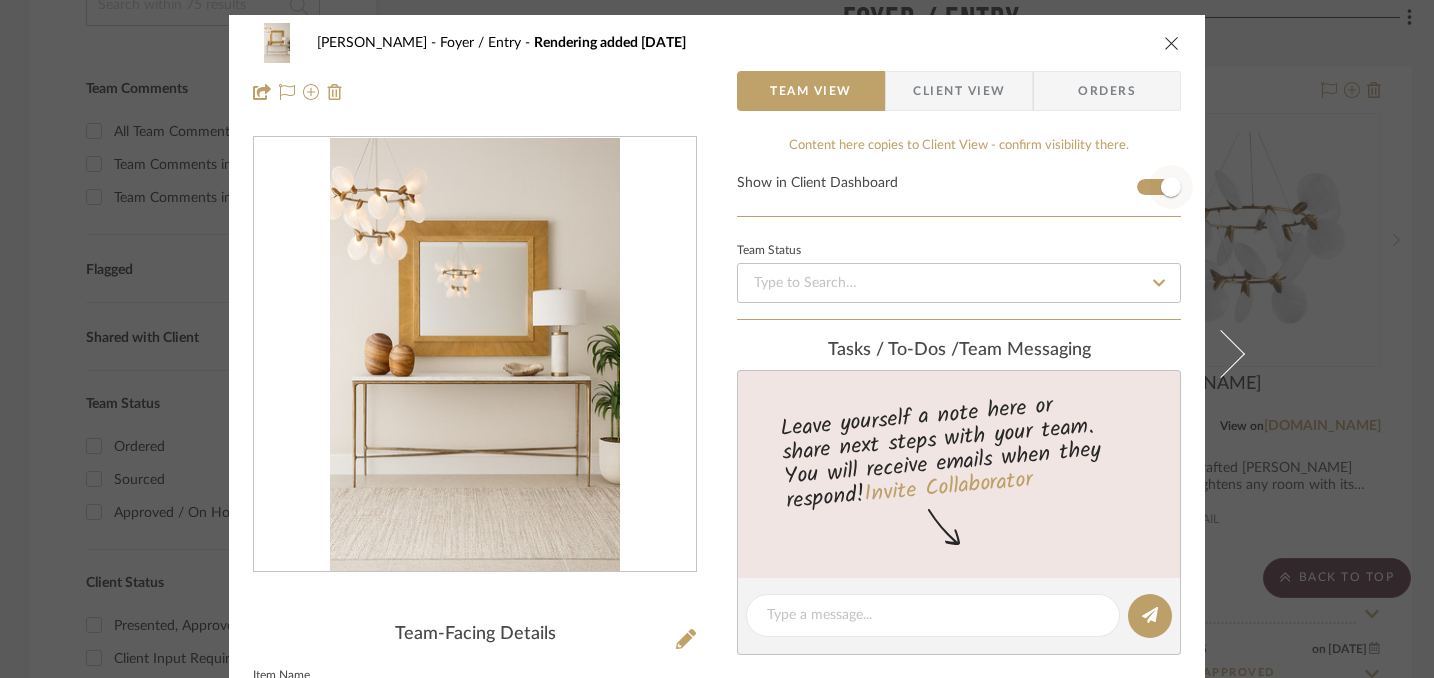 type 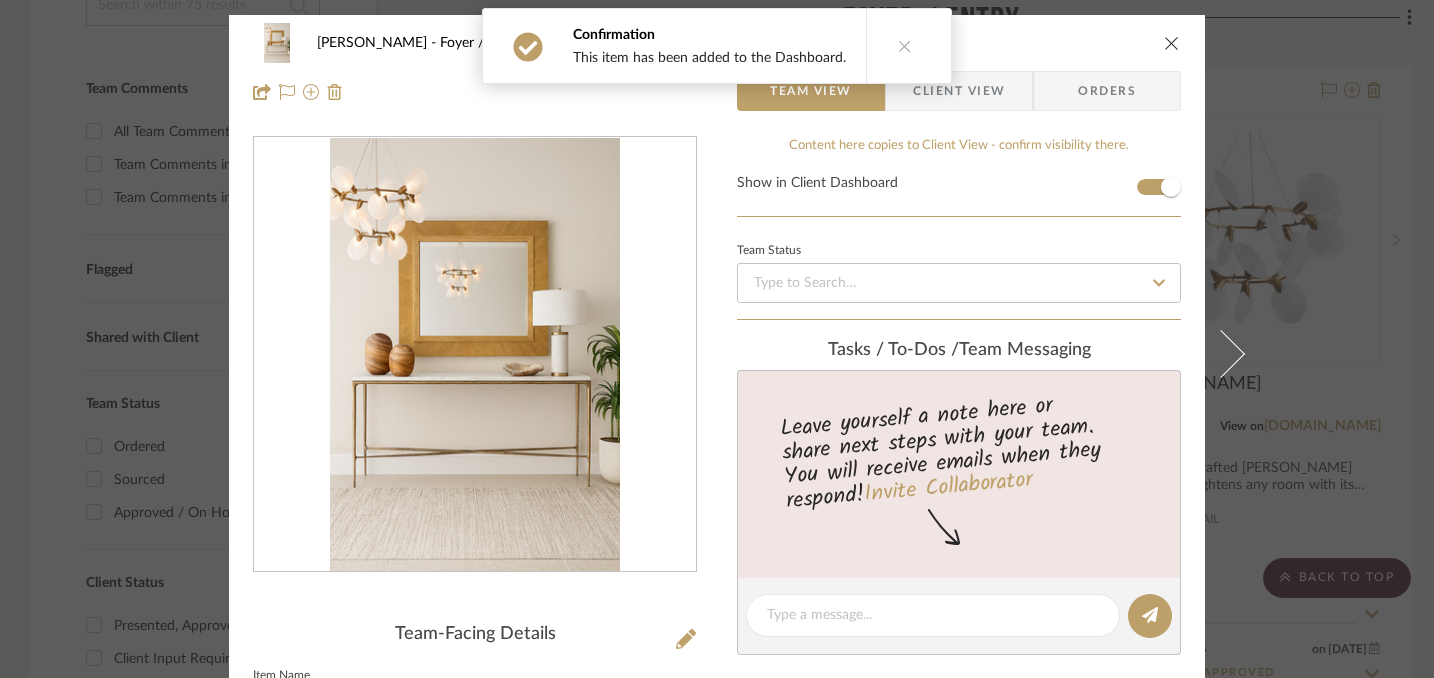 click at bounding box center [1172, 43] 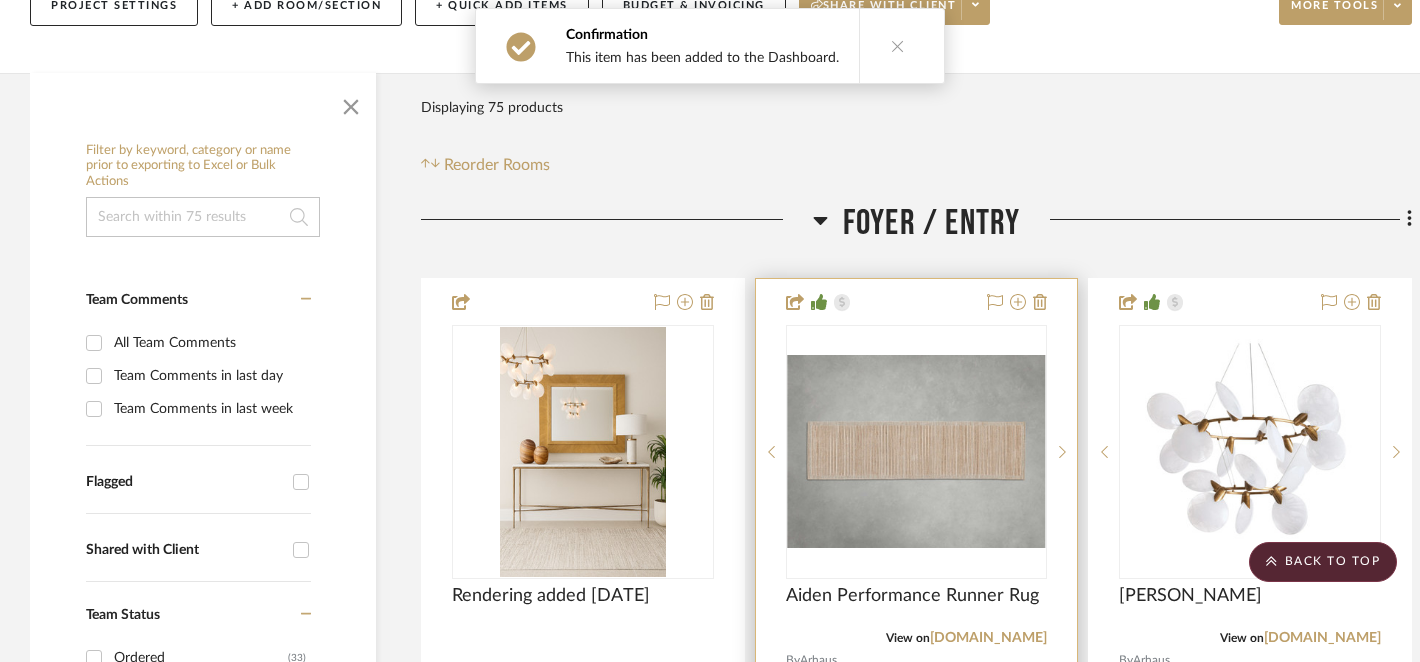 scroll, scrollTop: 78, scrollLeft: 0, axis: vertical 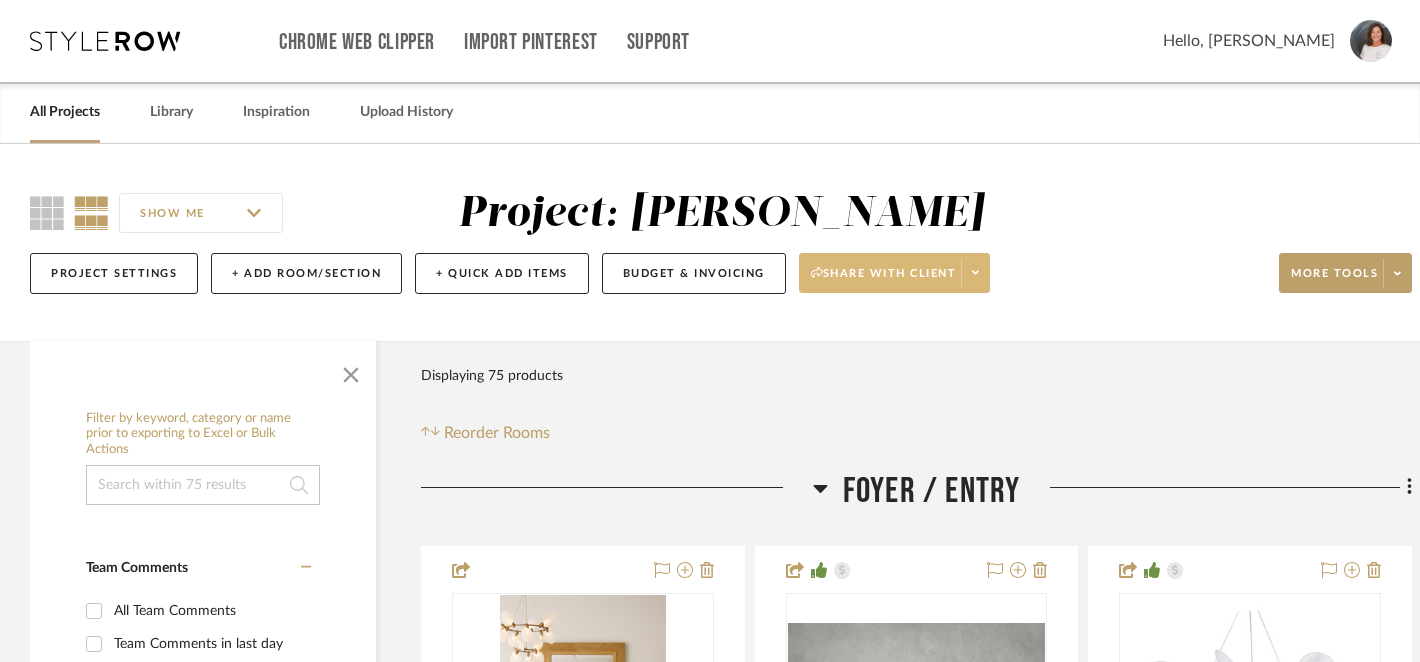 click on "Share with client" 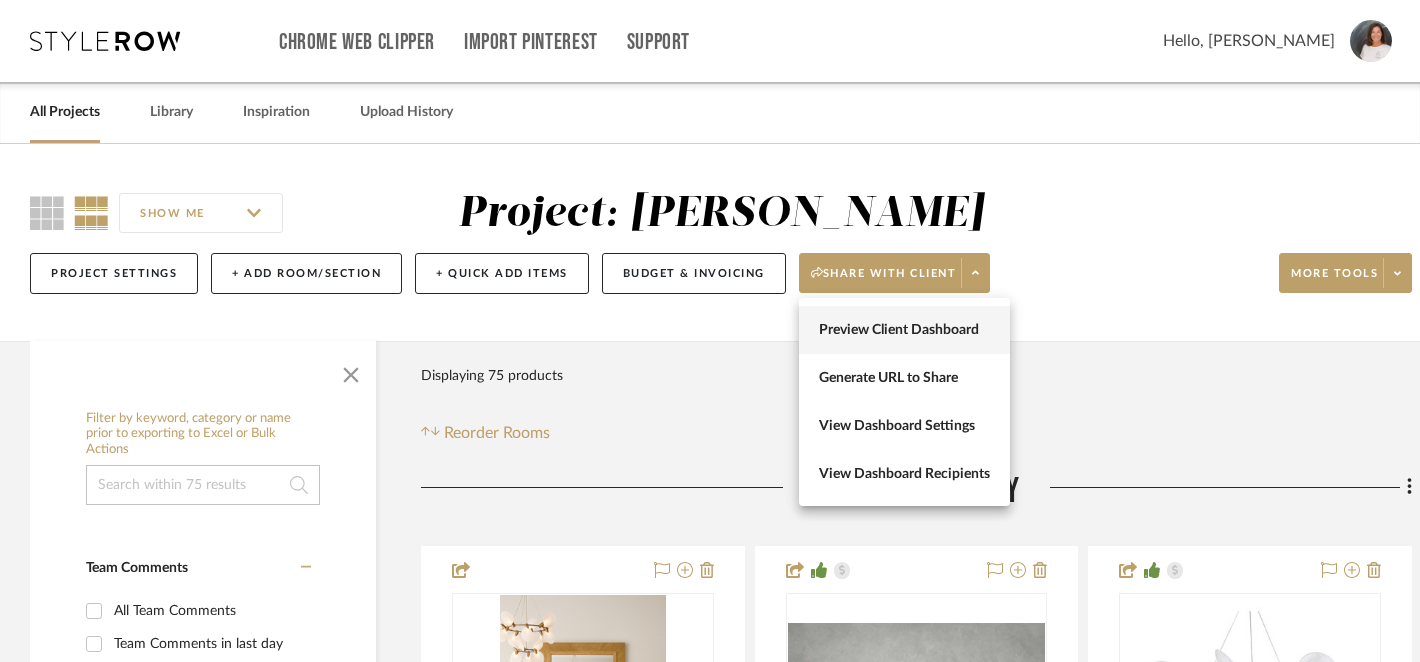 click on "Preview Client Dashboard" at bounding box center [904, 330] 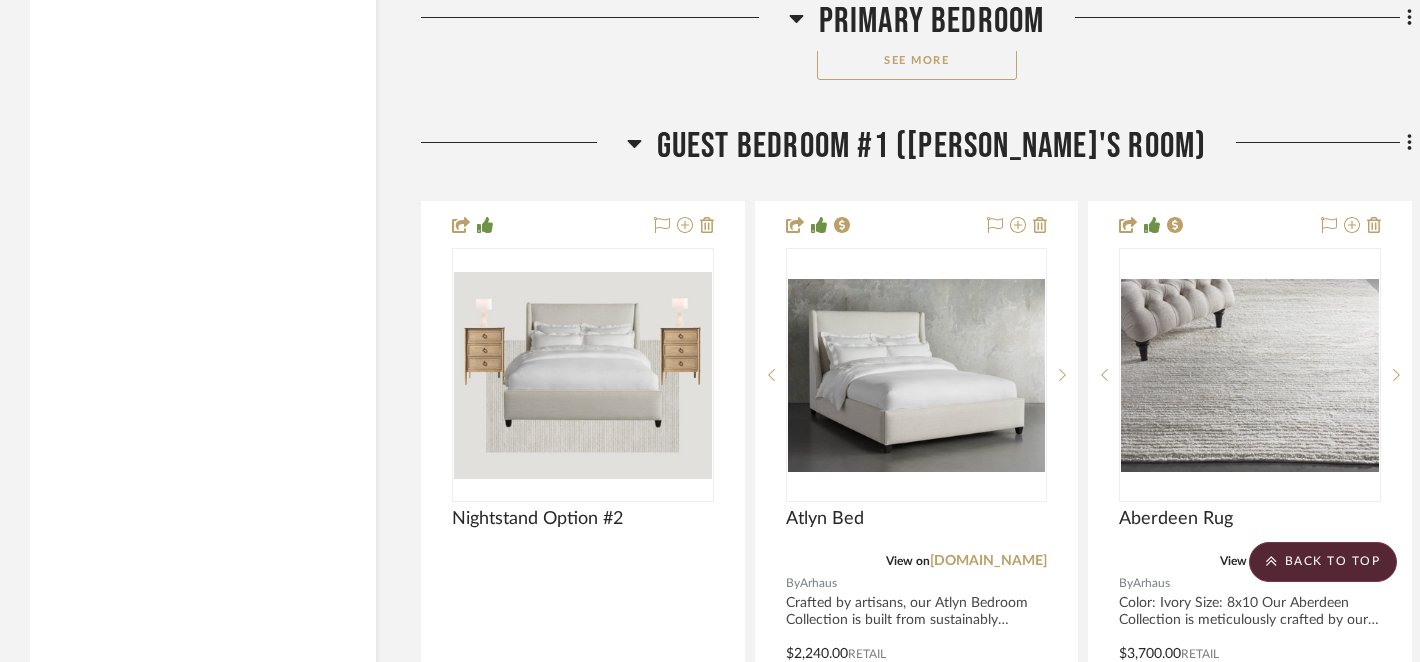 scroll, scrollTop: 9777, scrollLeft: 0, axis: vertical 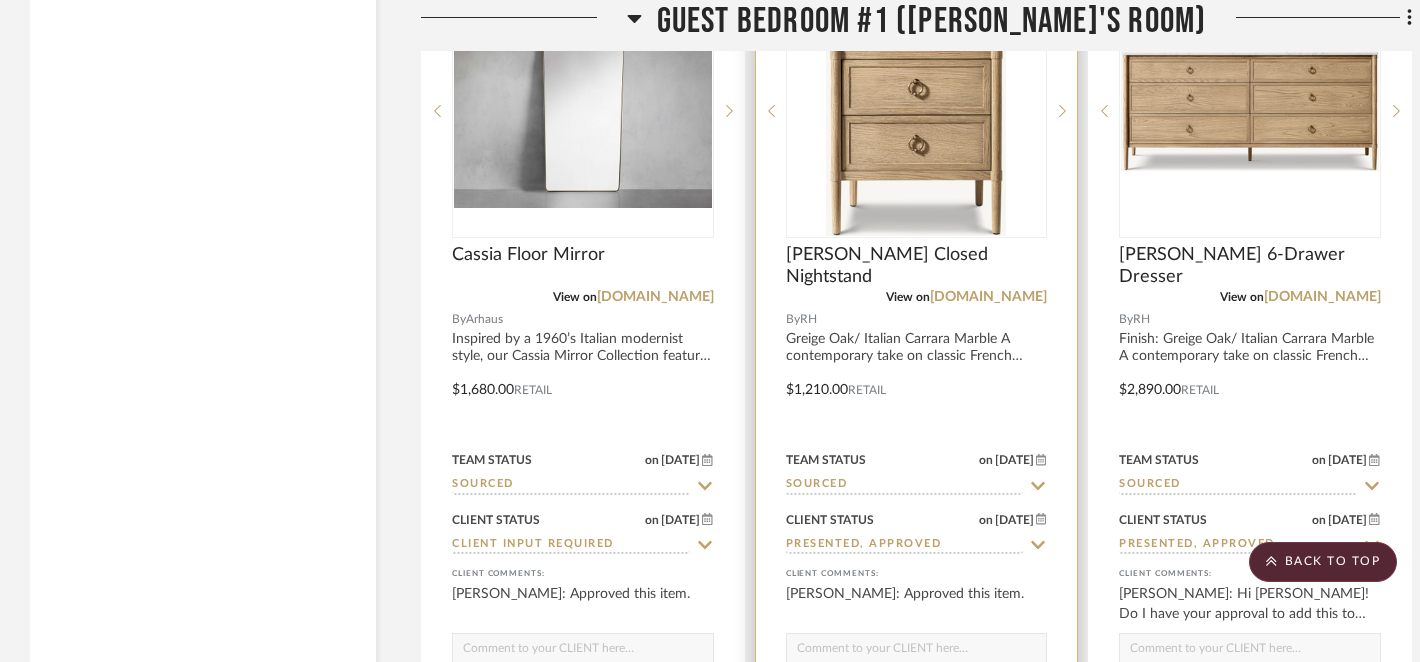 click at bounding box center [917, 375] 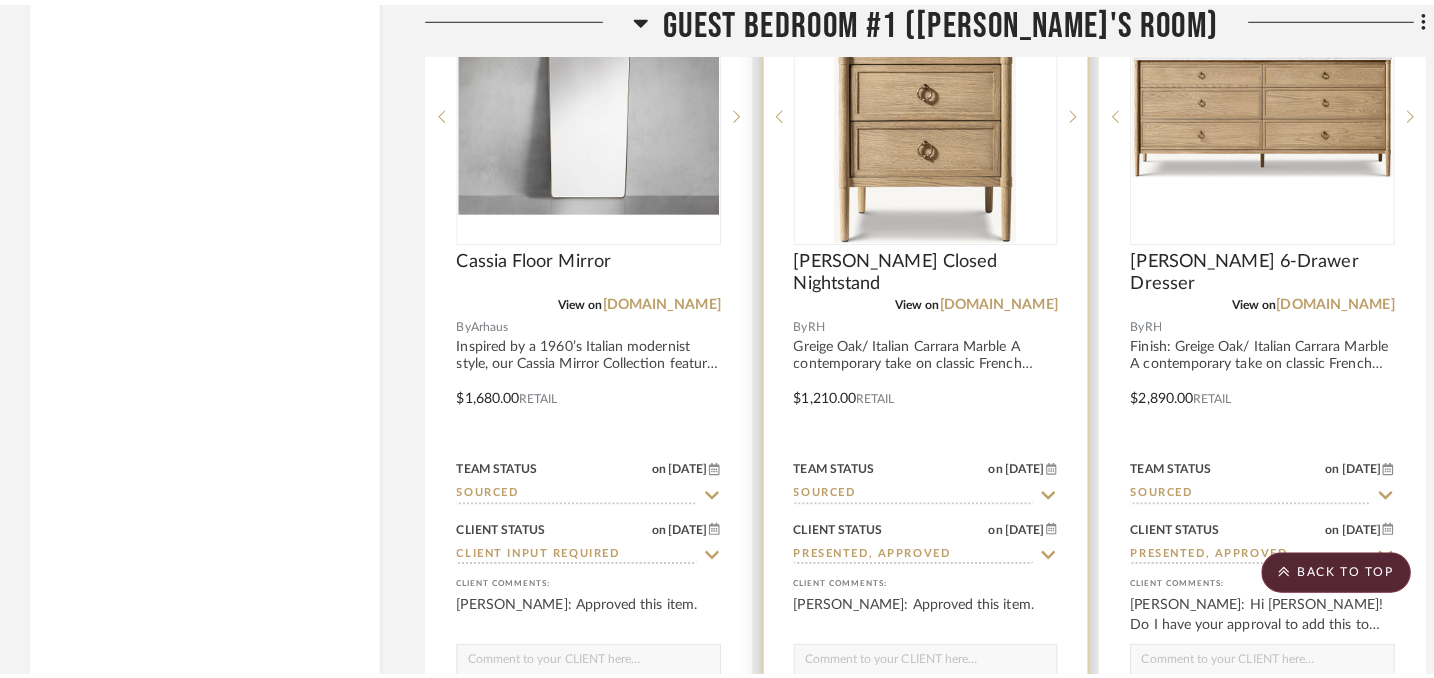scroll, scrollTop: 0, scrollLeft: 0, axis: both 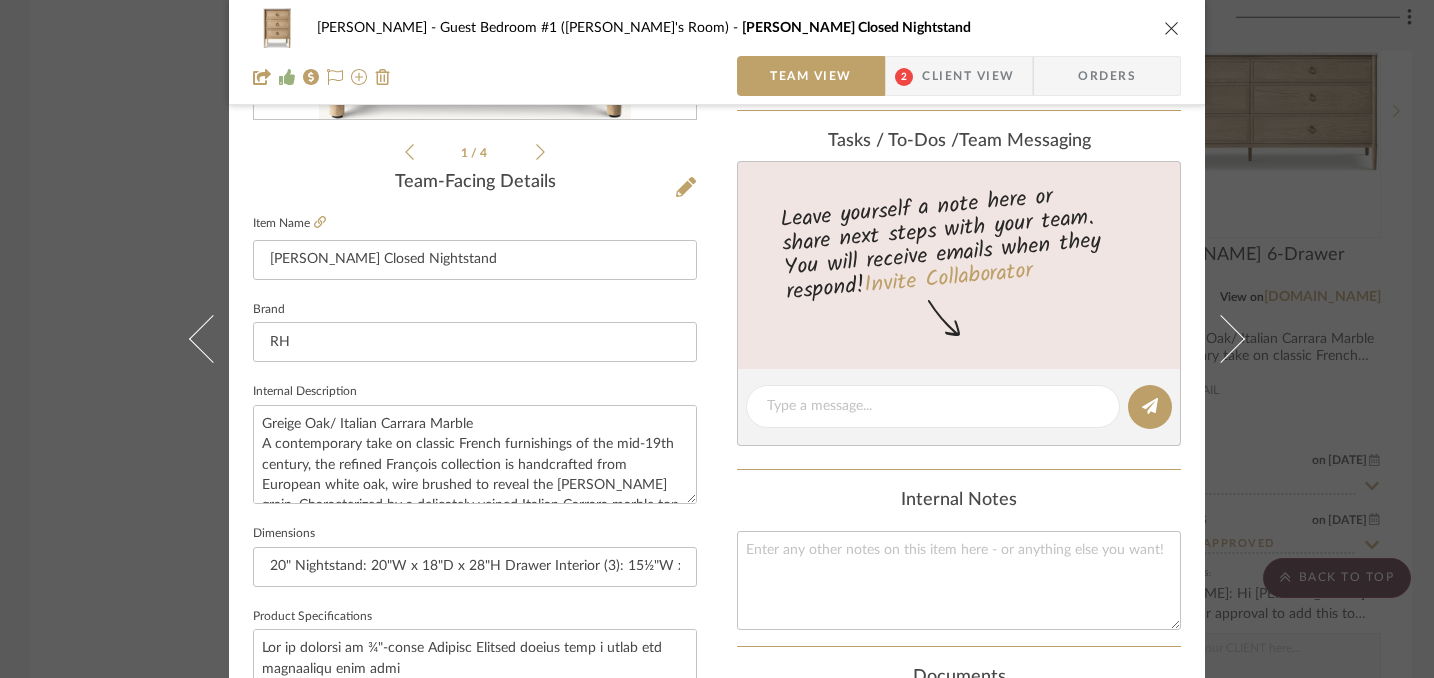 click at bounding box center (1172, 28) 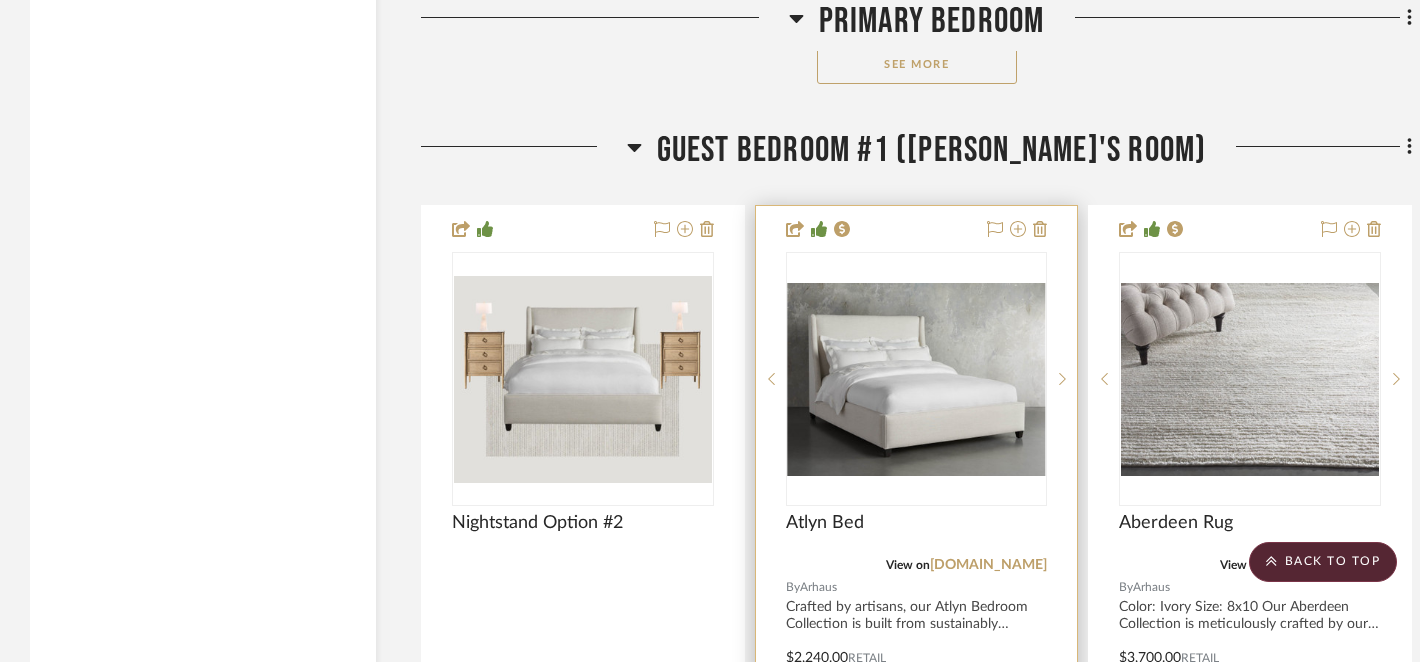 scroll, scrollTop: 9755, scrollLeft: 0, axis: vertical 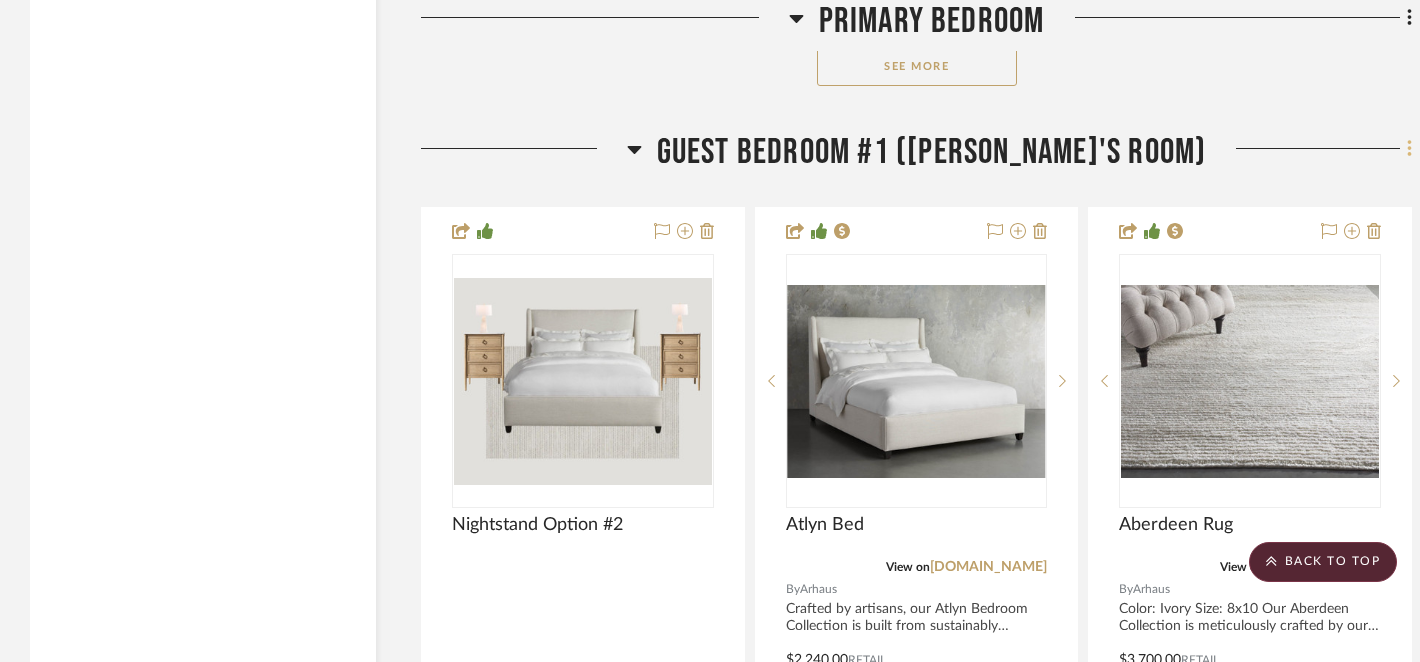 click 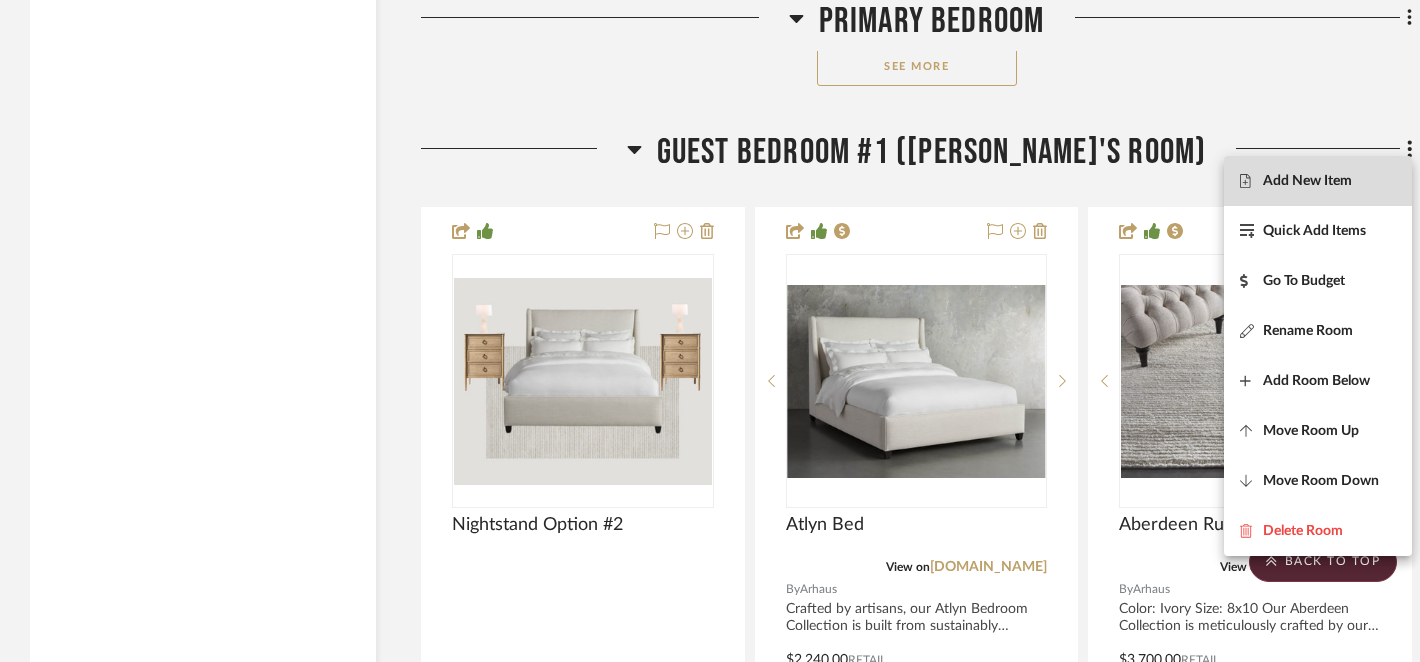 click on "Add New Item" at bounding box center (1307, 181) 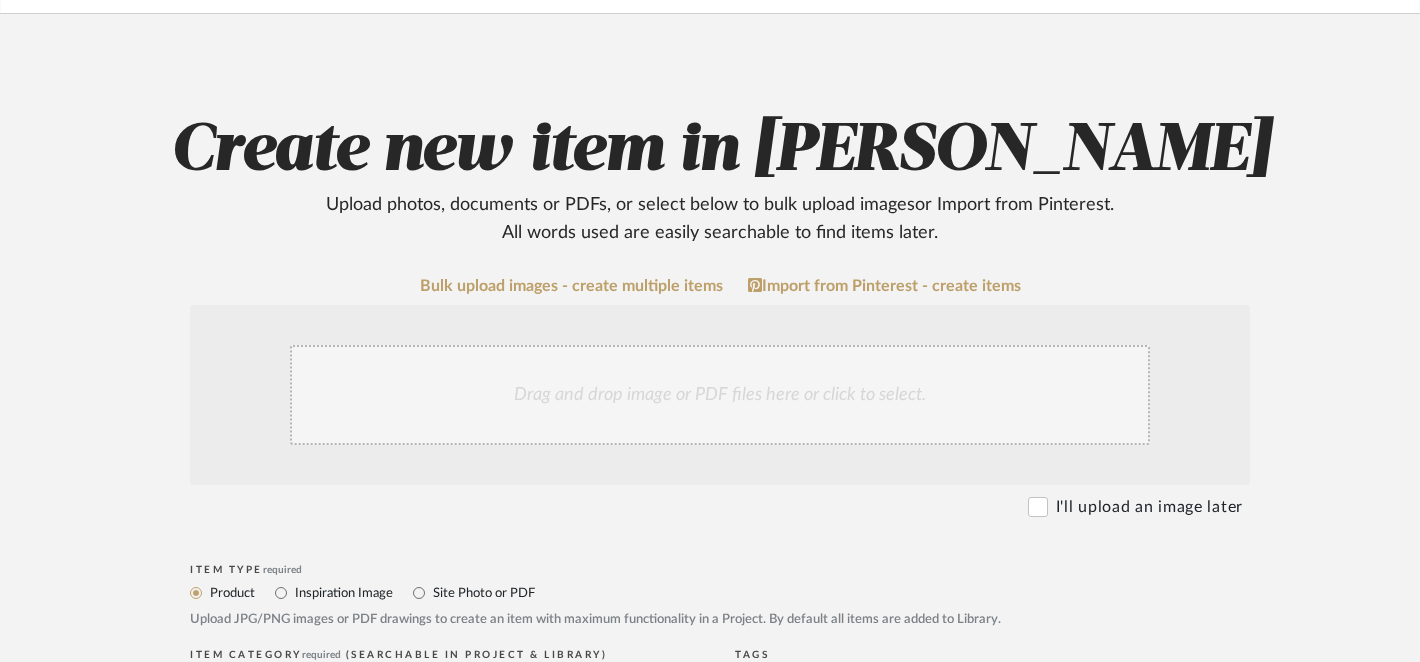scroll, scrollTop: 132, scrollLeft: 0, axis: vertical 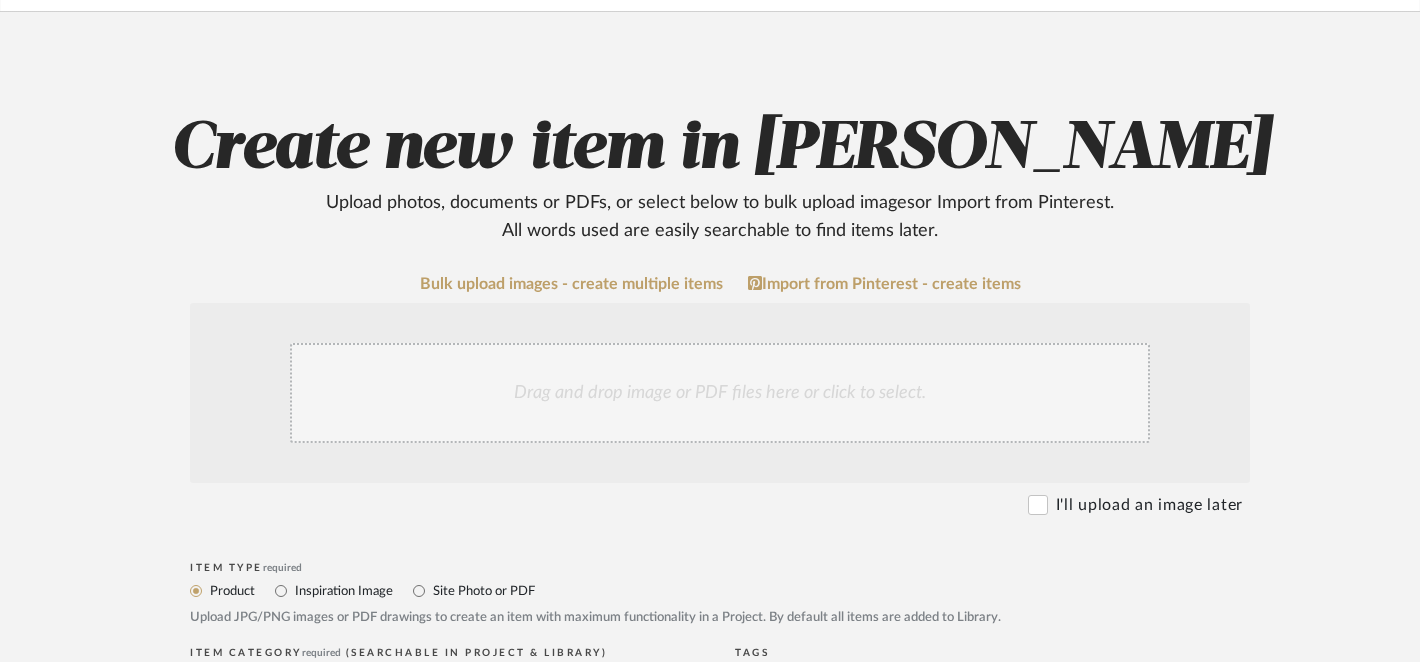 click on "Drag and drop image or PDF files here or click to select." 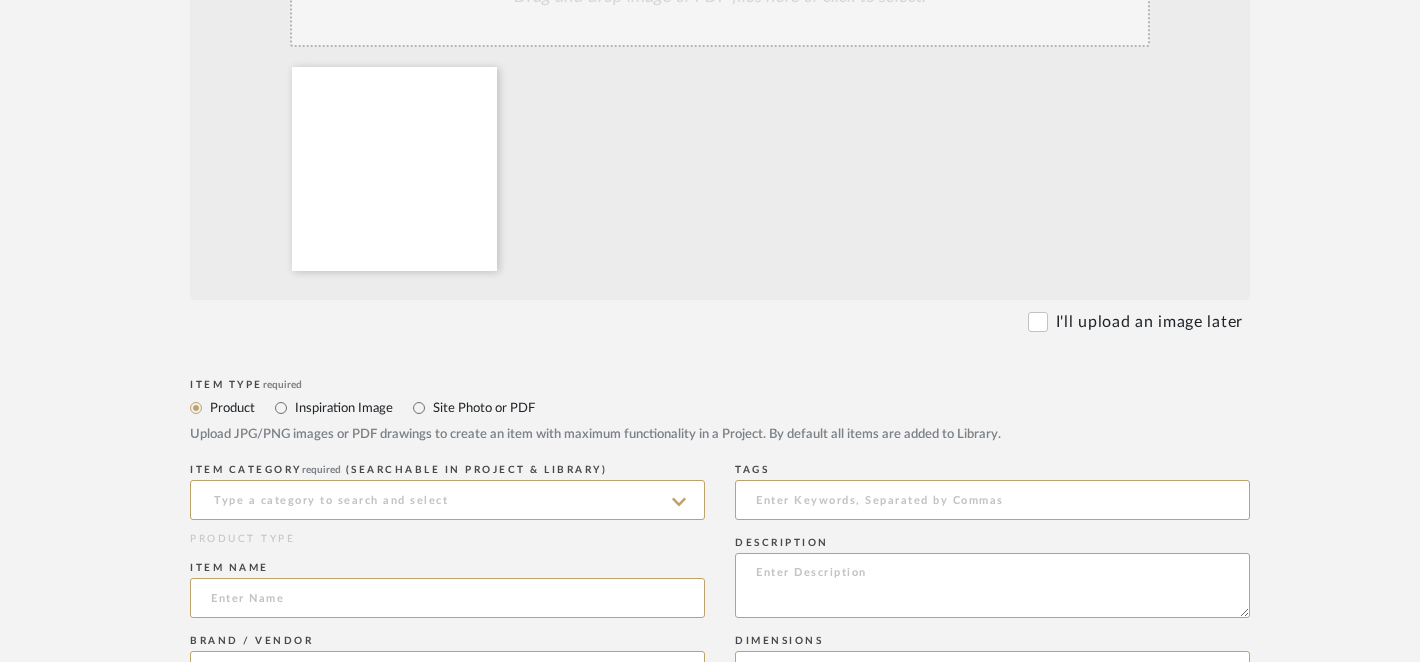 scroll, scrollTop: 544, scrollLeft: 0, axis: vertical 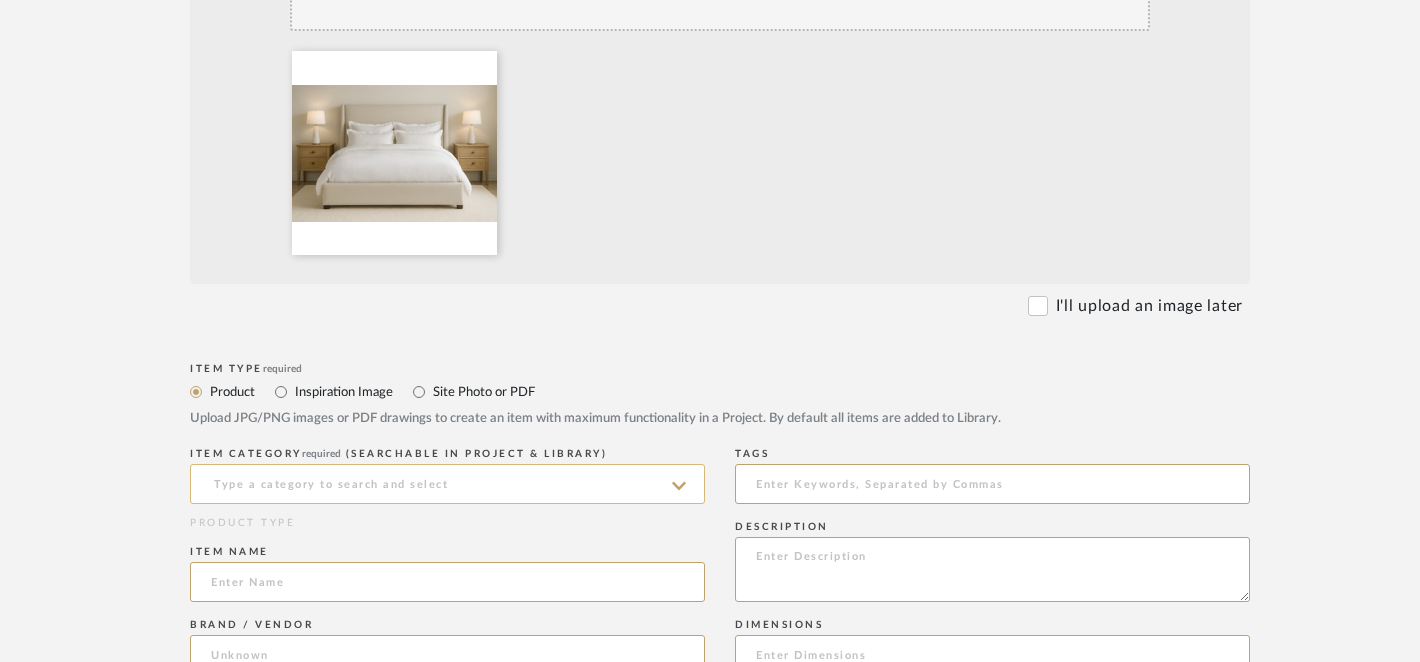 click 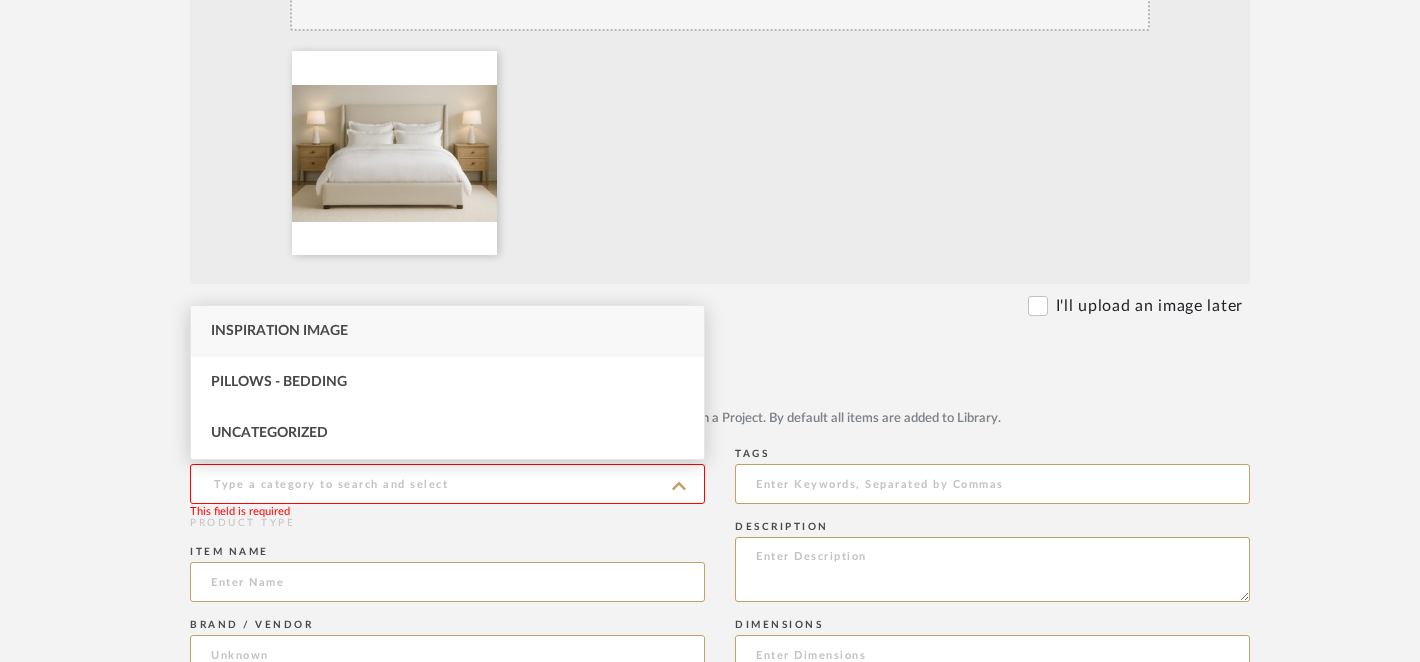 click on "Inspiration Image" at bounding box center [447, 331] 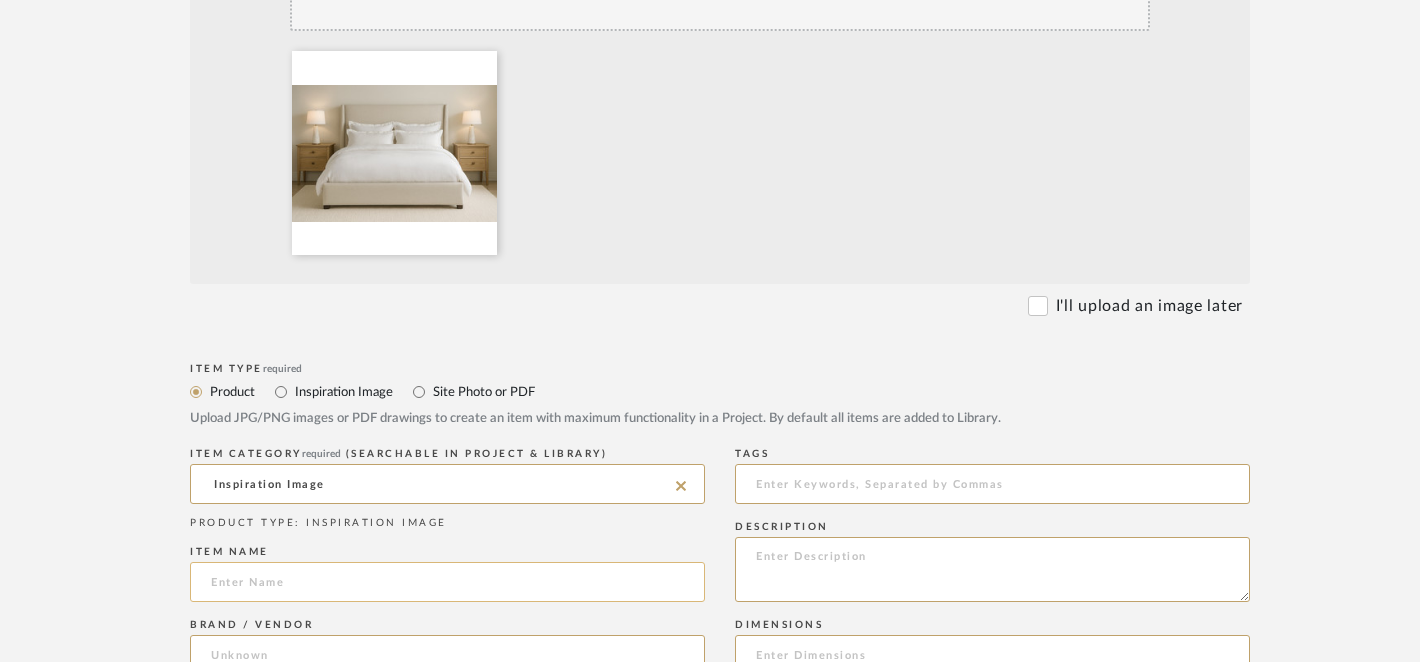 click 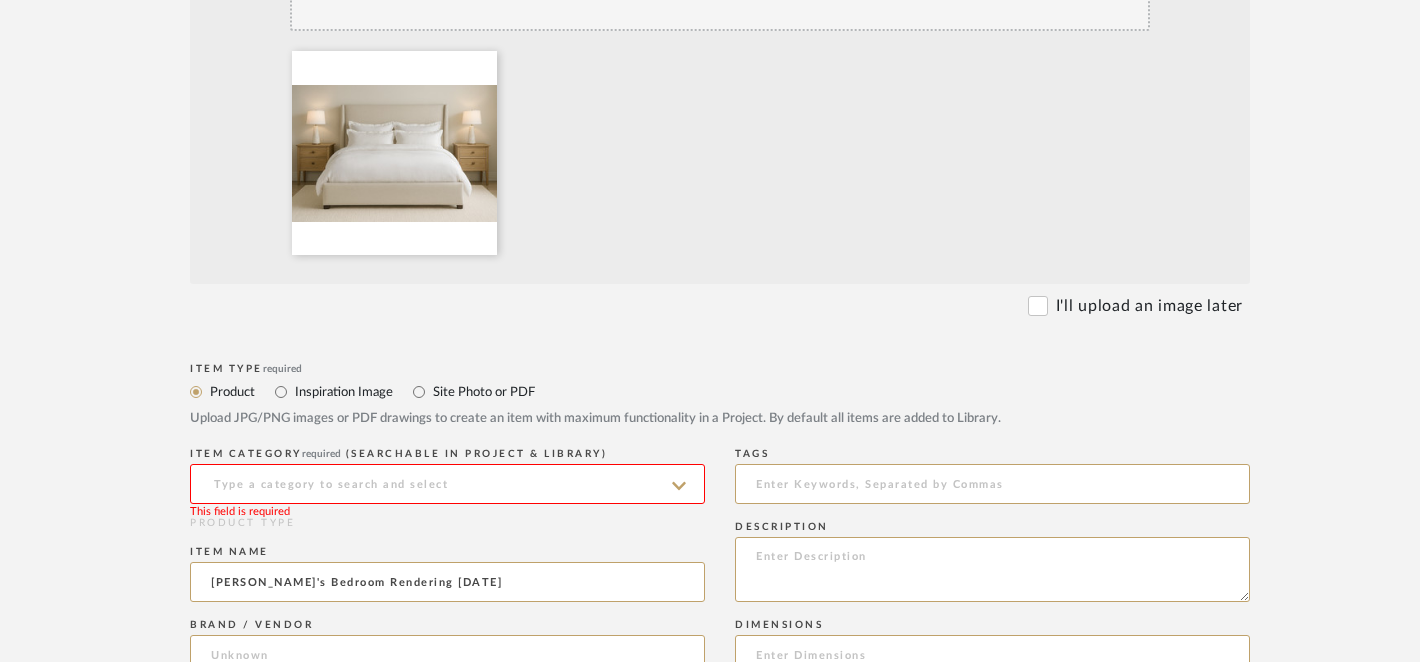 type on "Penny's Bedroom Rendering 7/20/25" 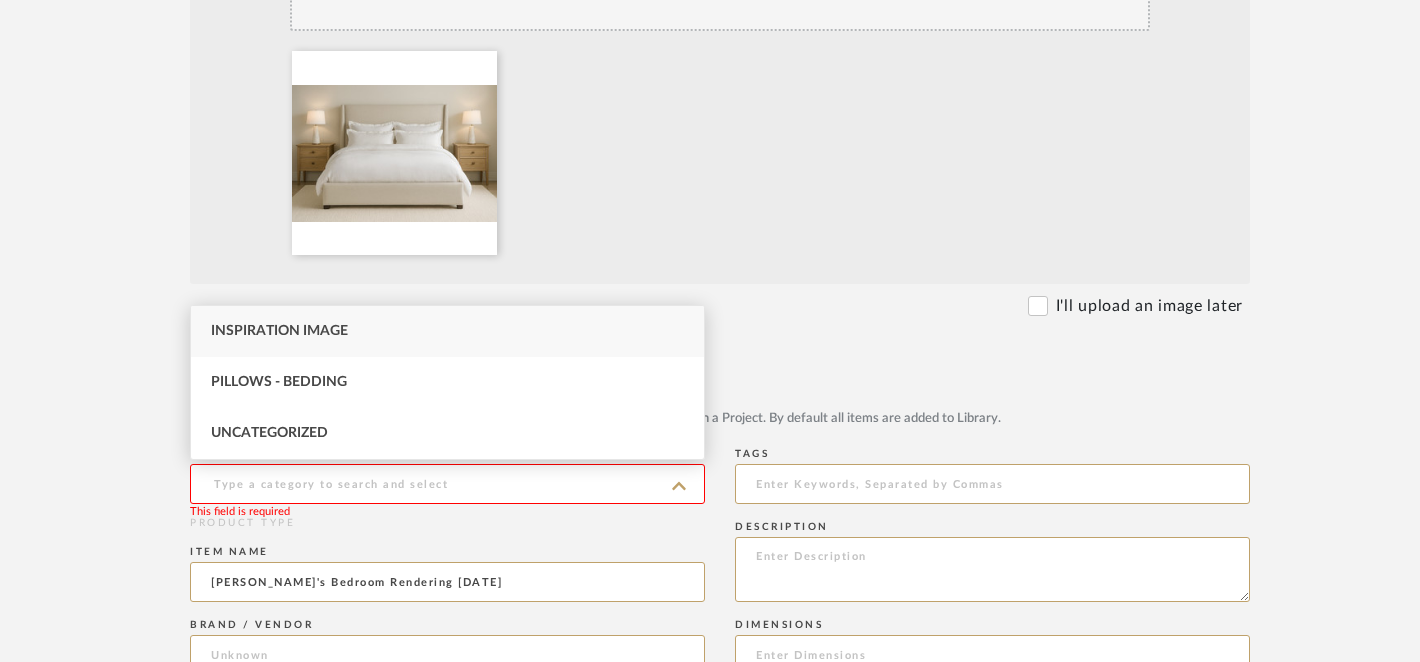click on "Inspiration Image" at bounding box center (279, 331) 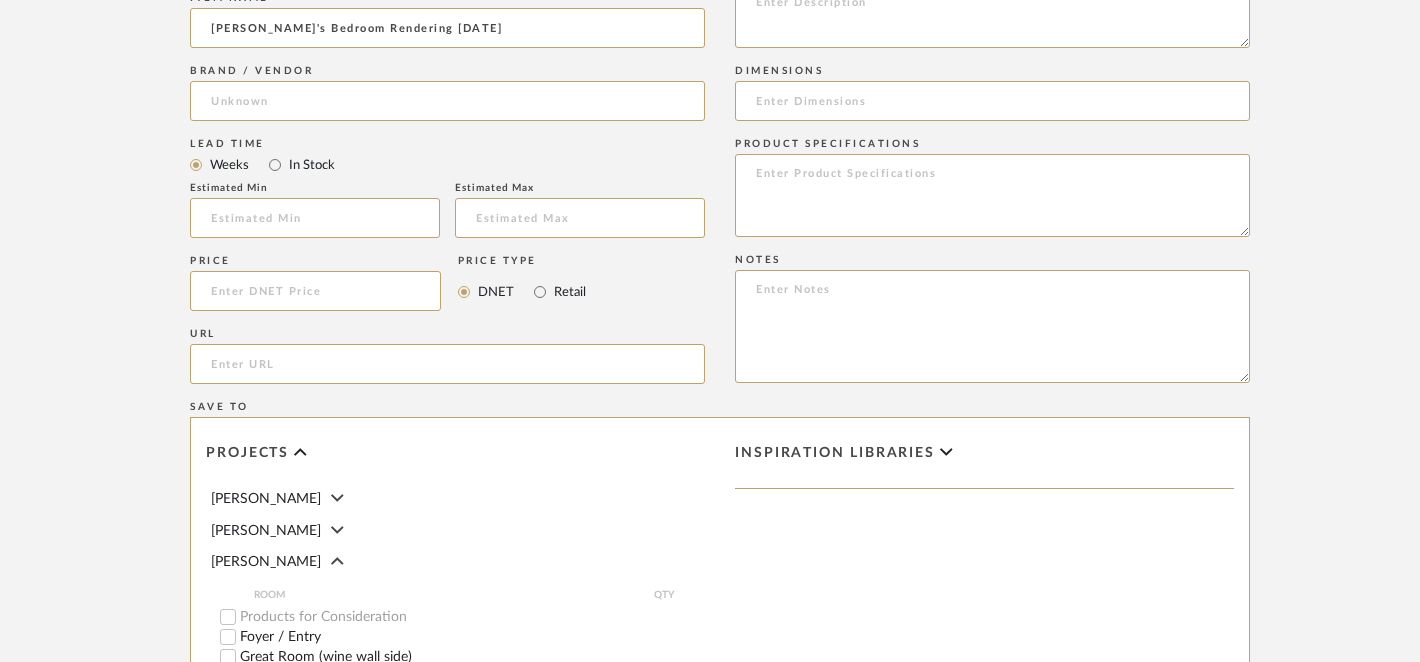 scroll, scrollTop: 1101, scrollLeft: 0, axis: vertical 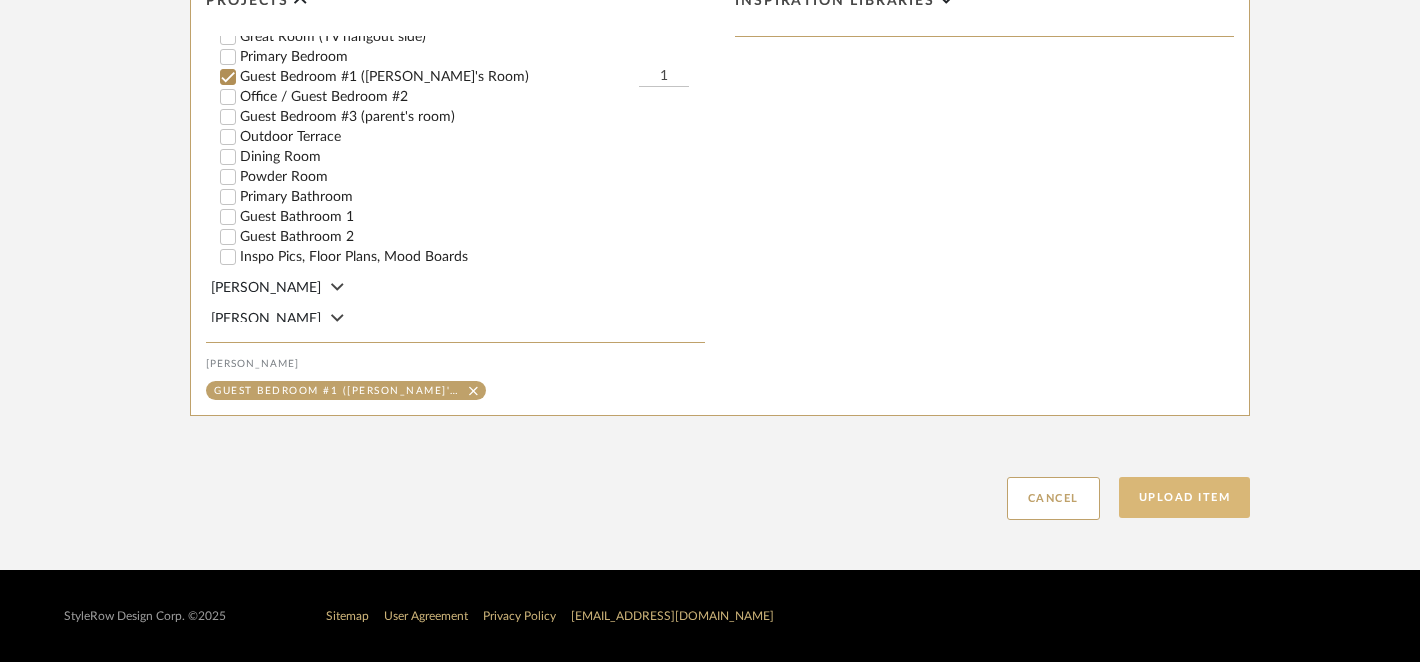 click on "Upload Item" 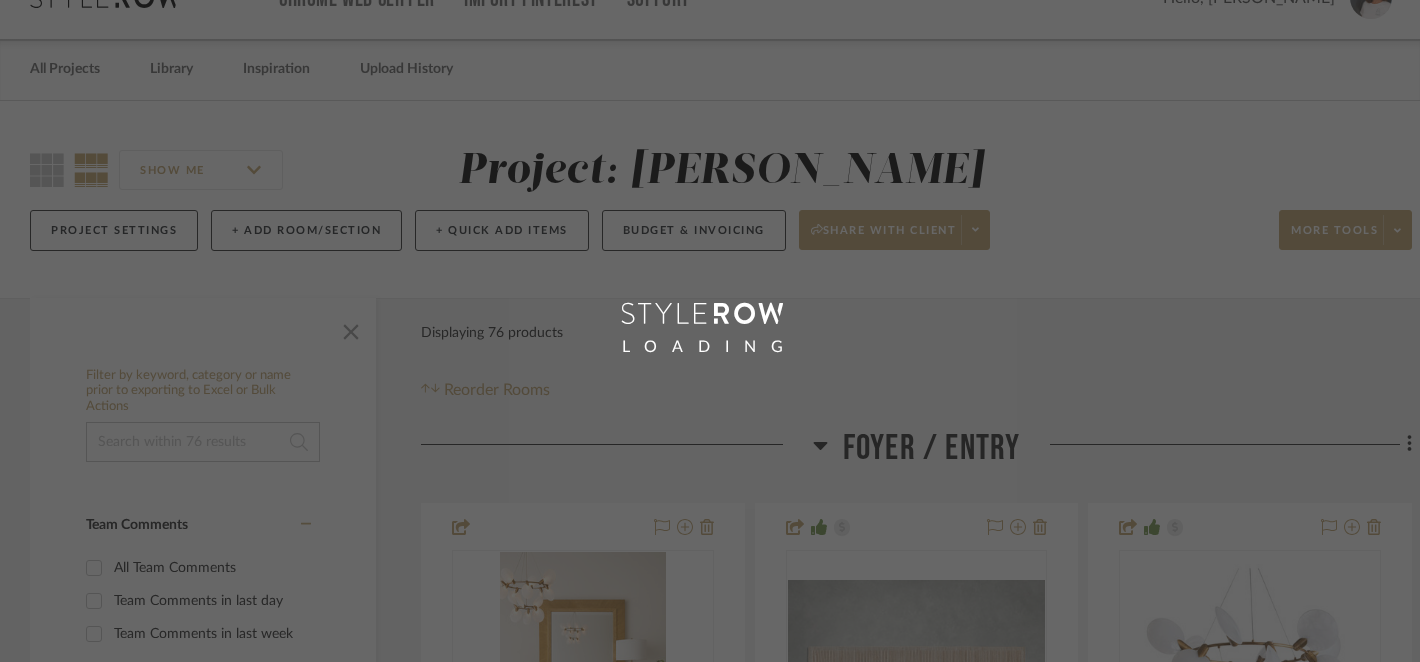 scroll, scrollTop: 0, scrollLeft: 0, axis: both 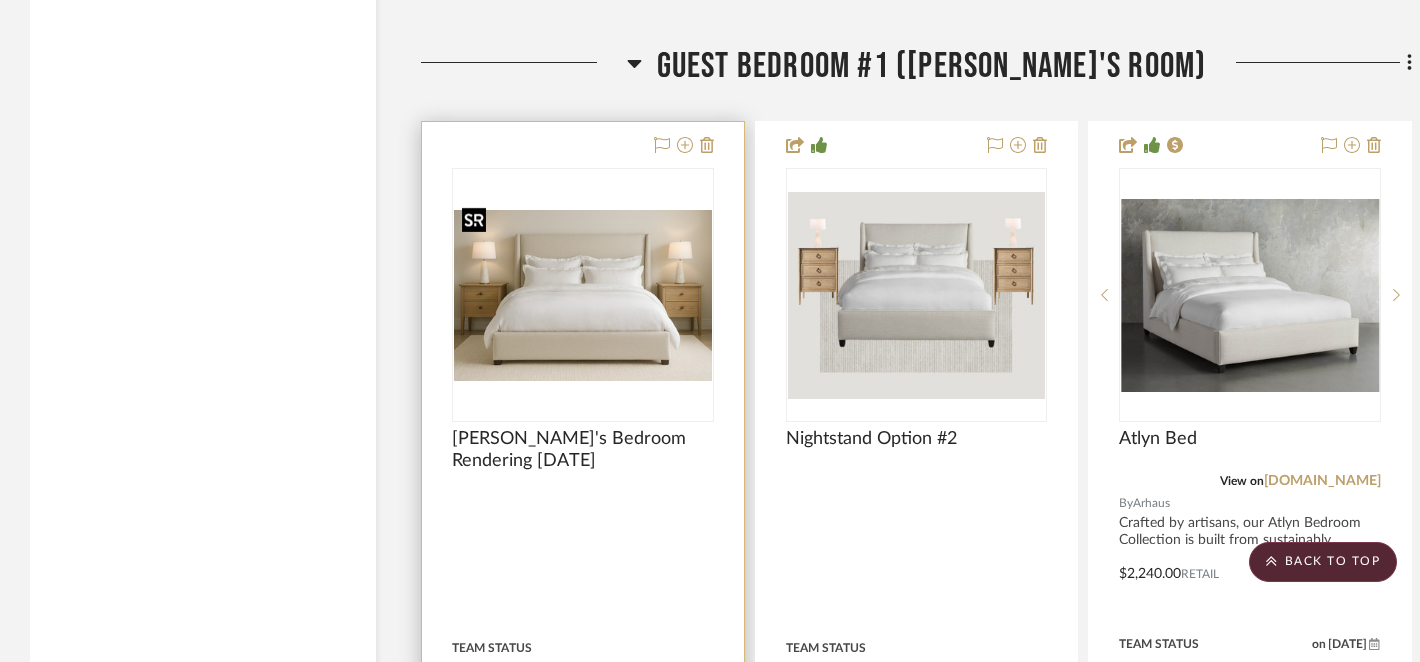 click at bounding box center (583, 296) 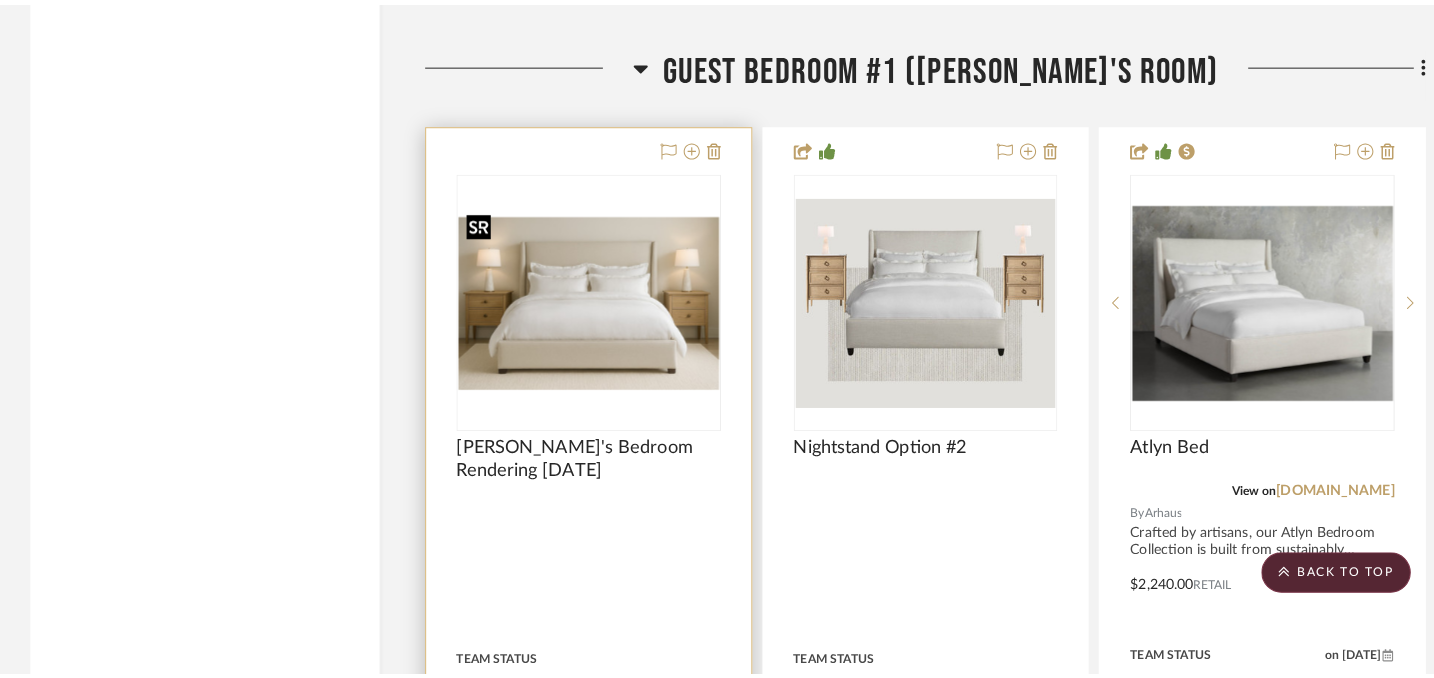 scroll, scrollTop: 0, scrollLeft: 0, axis: both 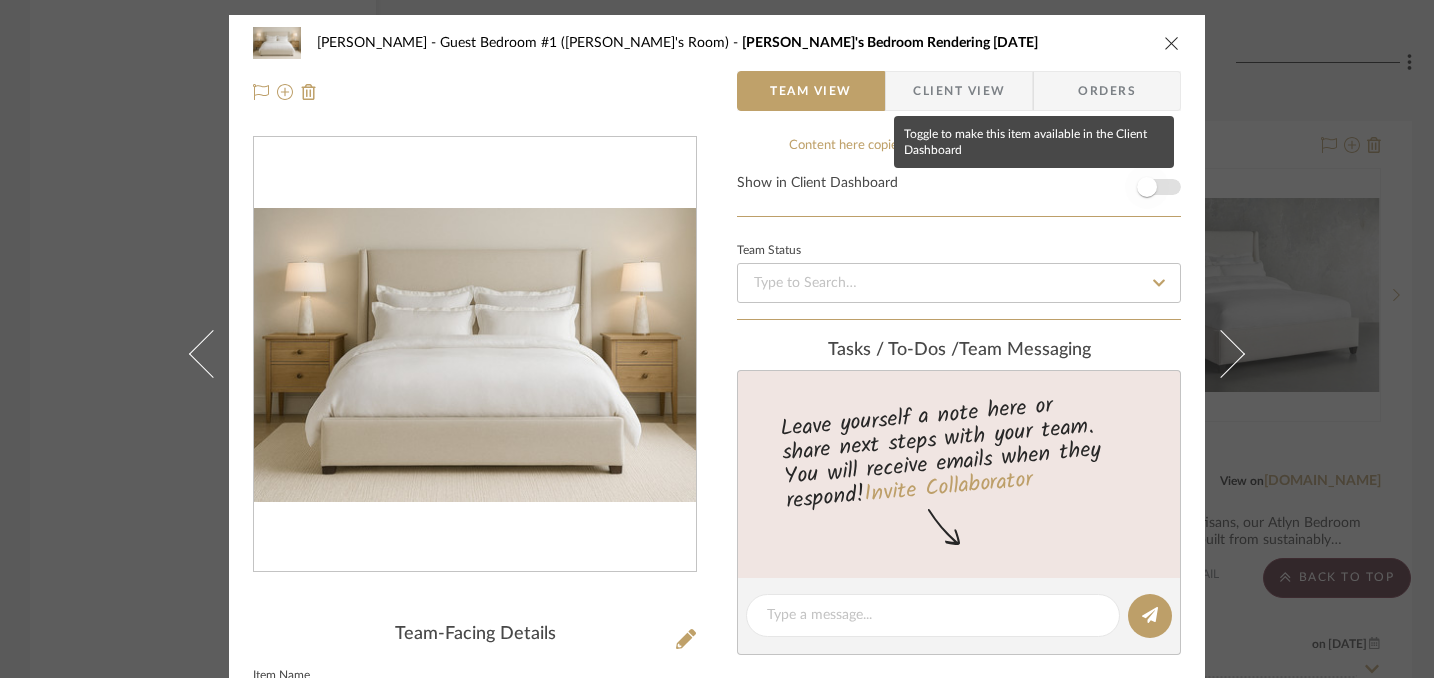 click at bounding box center [1147, 187] 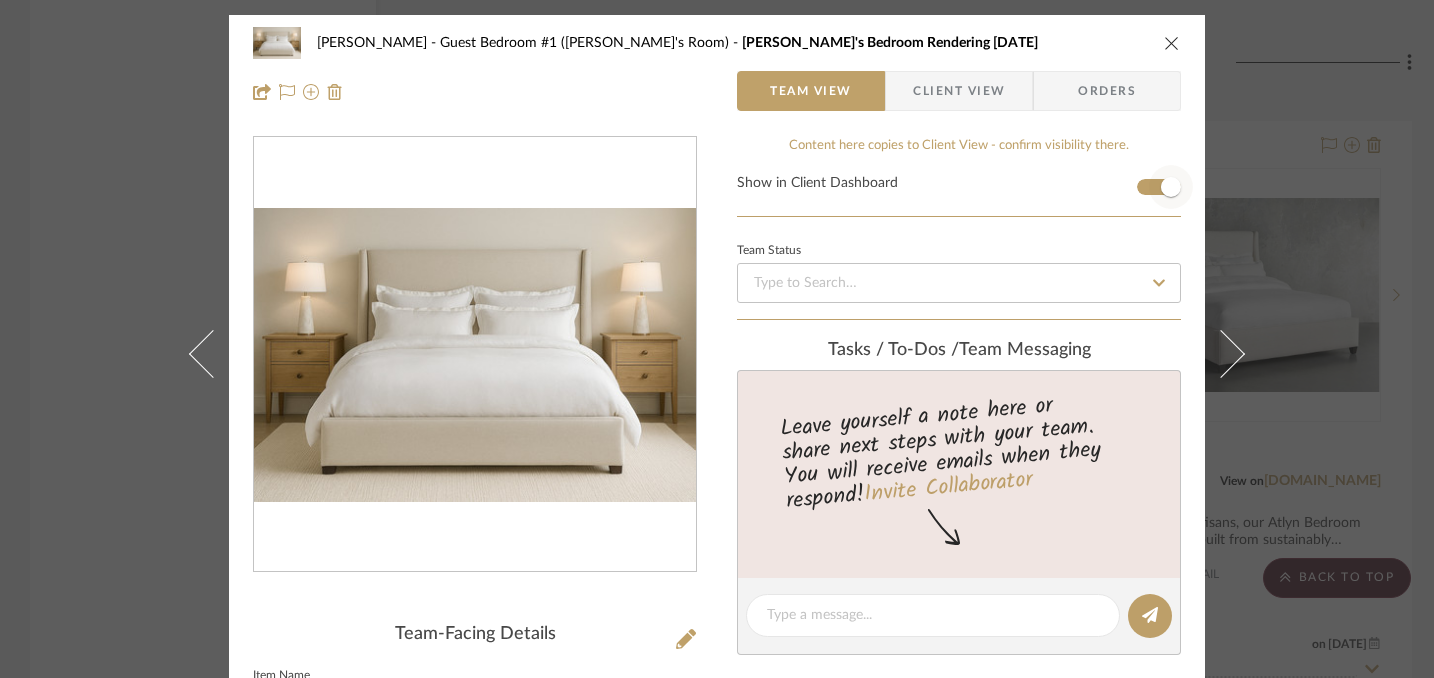 type 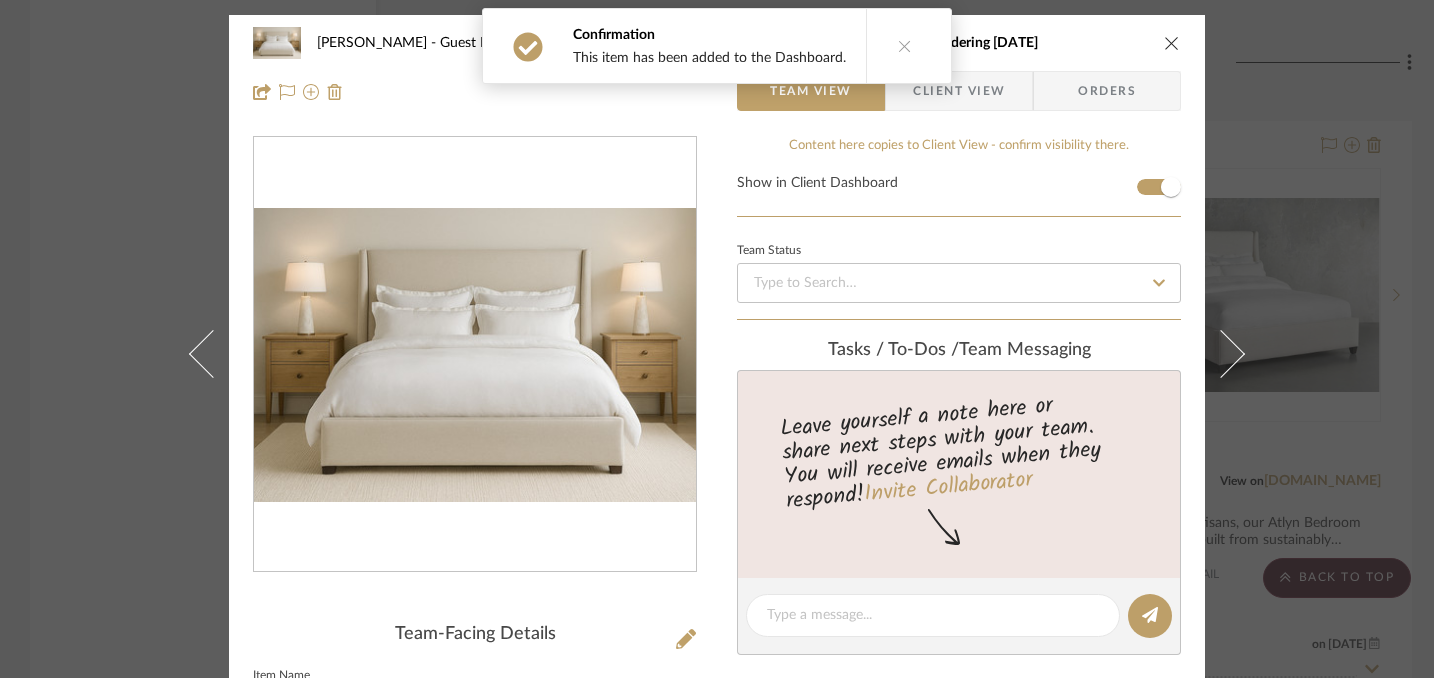 click at bounding box center [1172, 43] 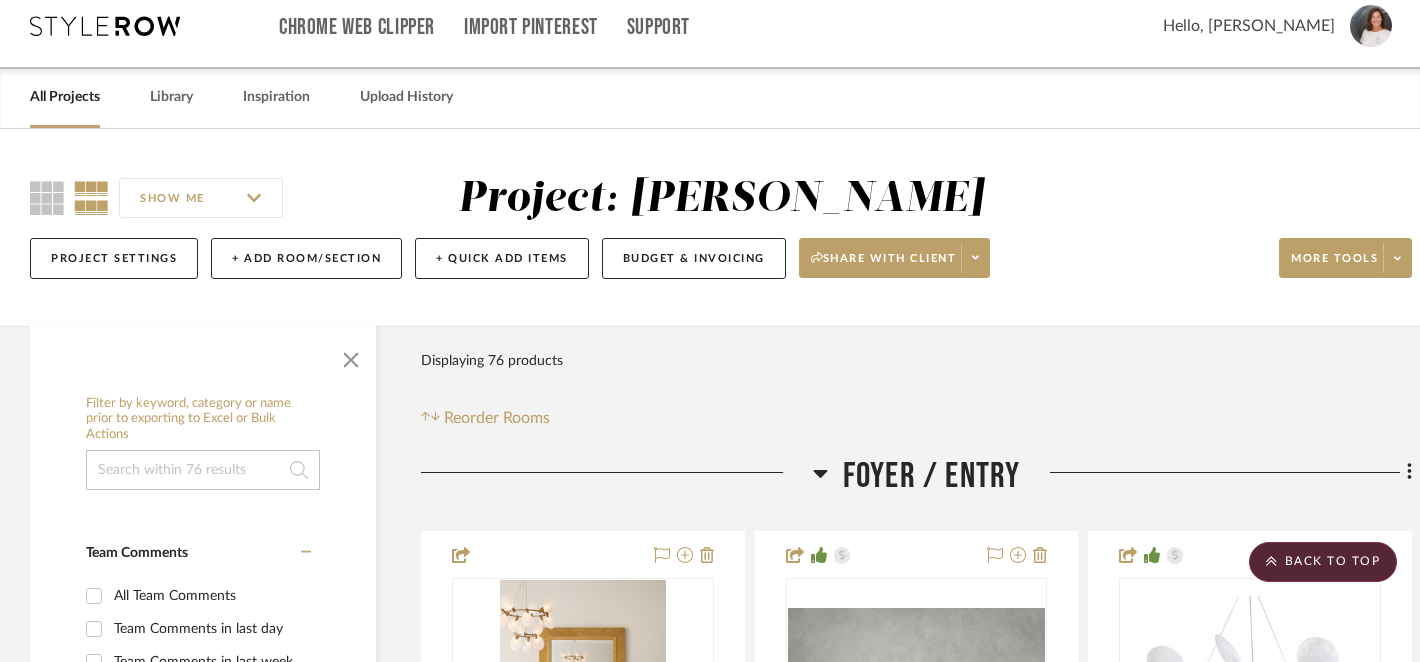 scroll, scrollTop: 0, scrollLeft: 0, axis: both 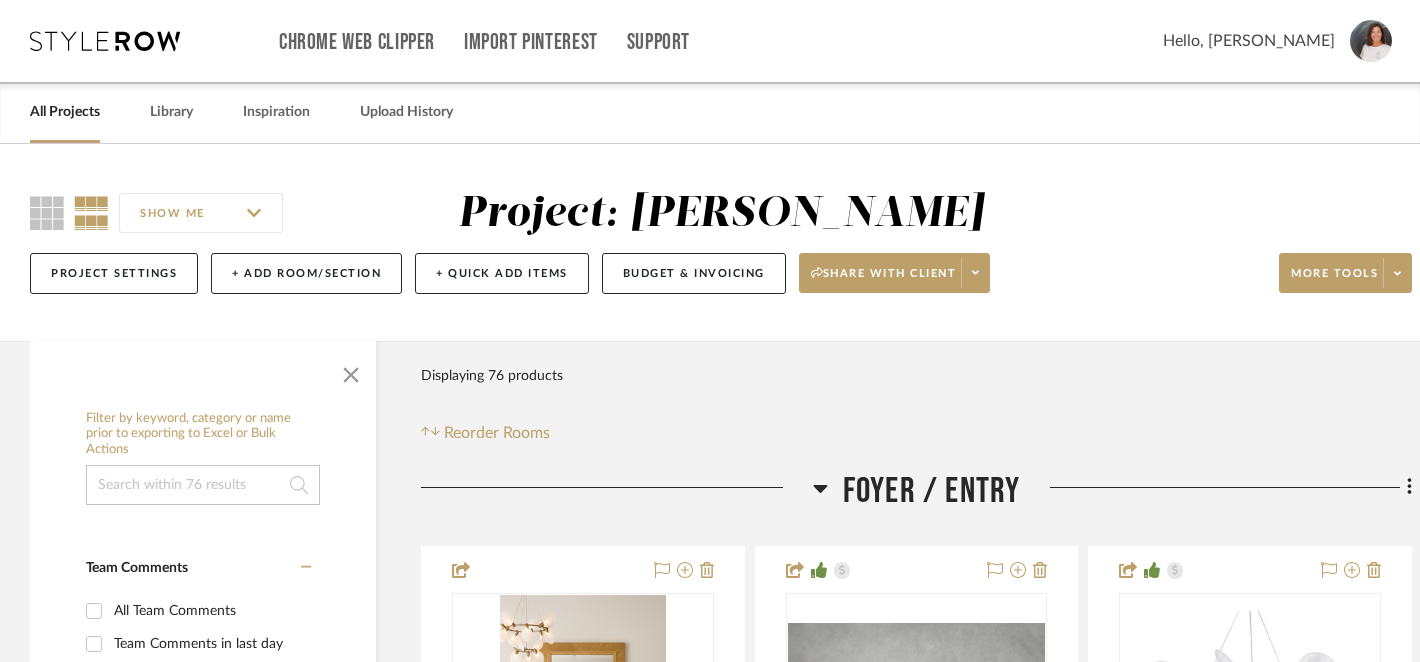 click on "All Projects" at bounding box center (65, 112) 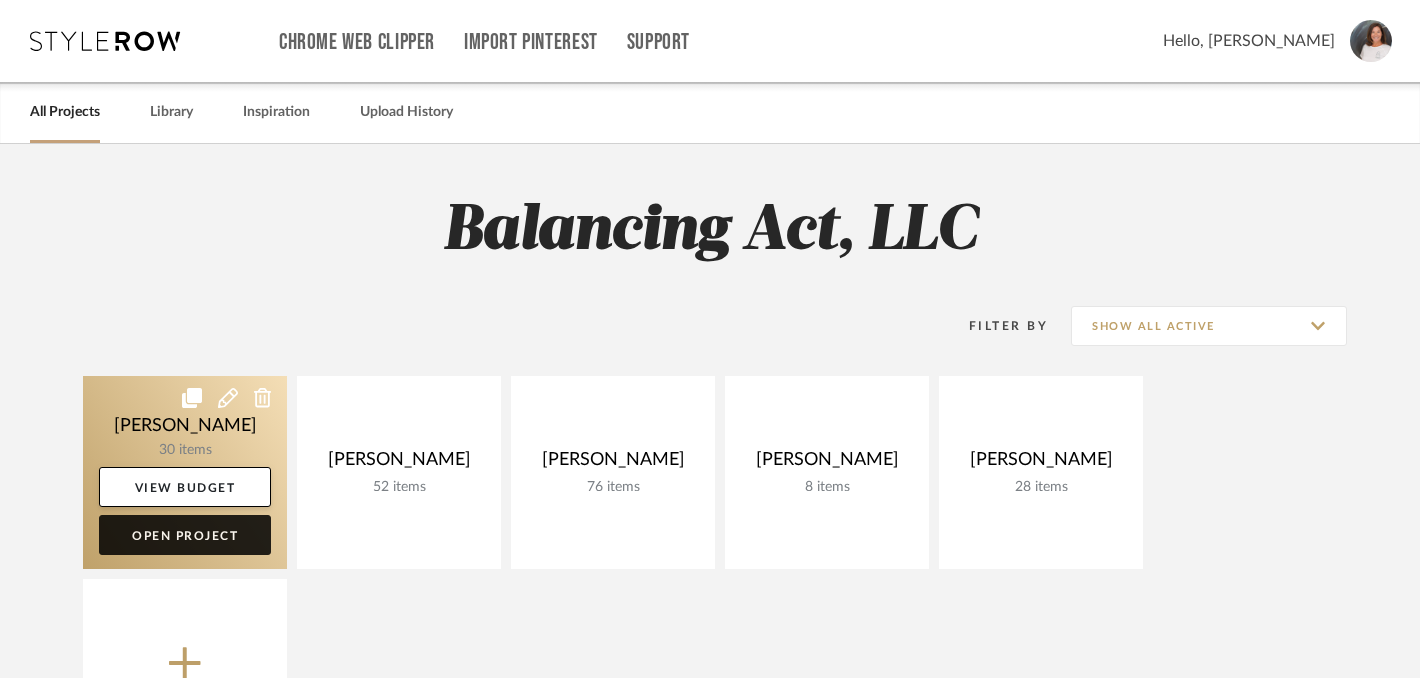click on "Open Project" 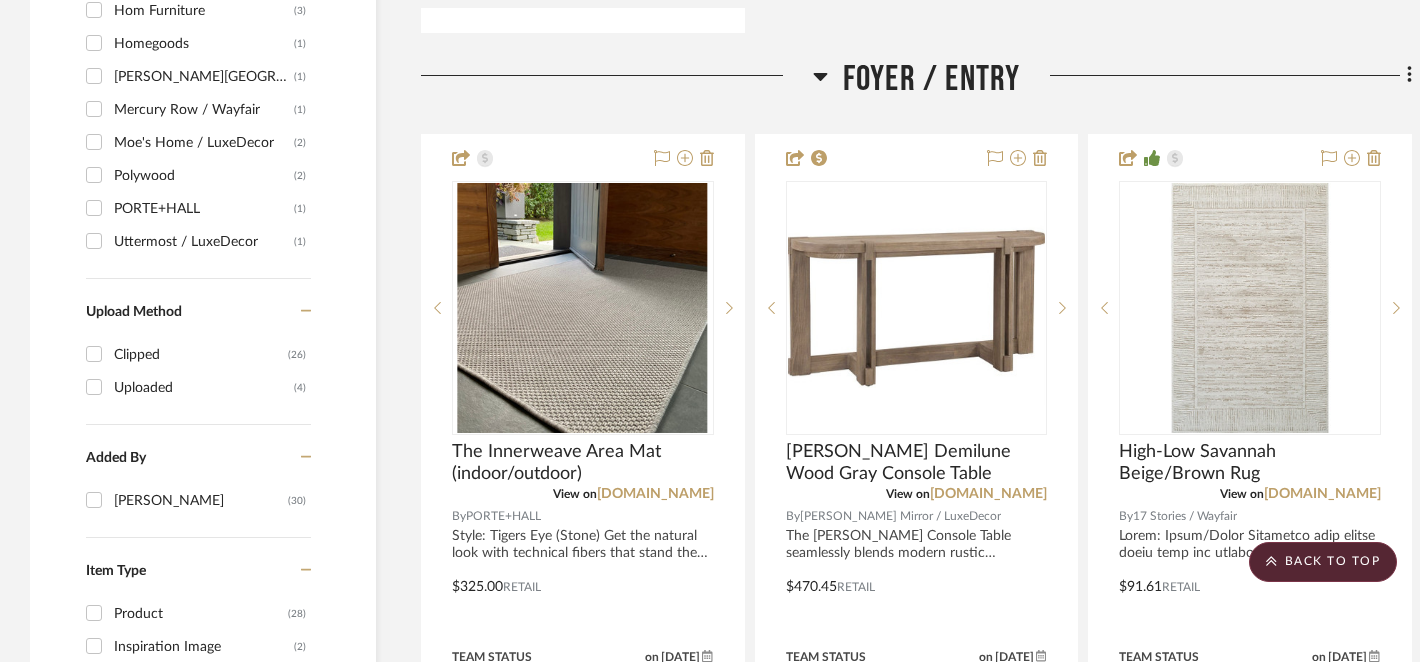 scroll, scrollTop: 2255, scrollLeft: 0, axis: vertical 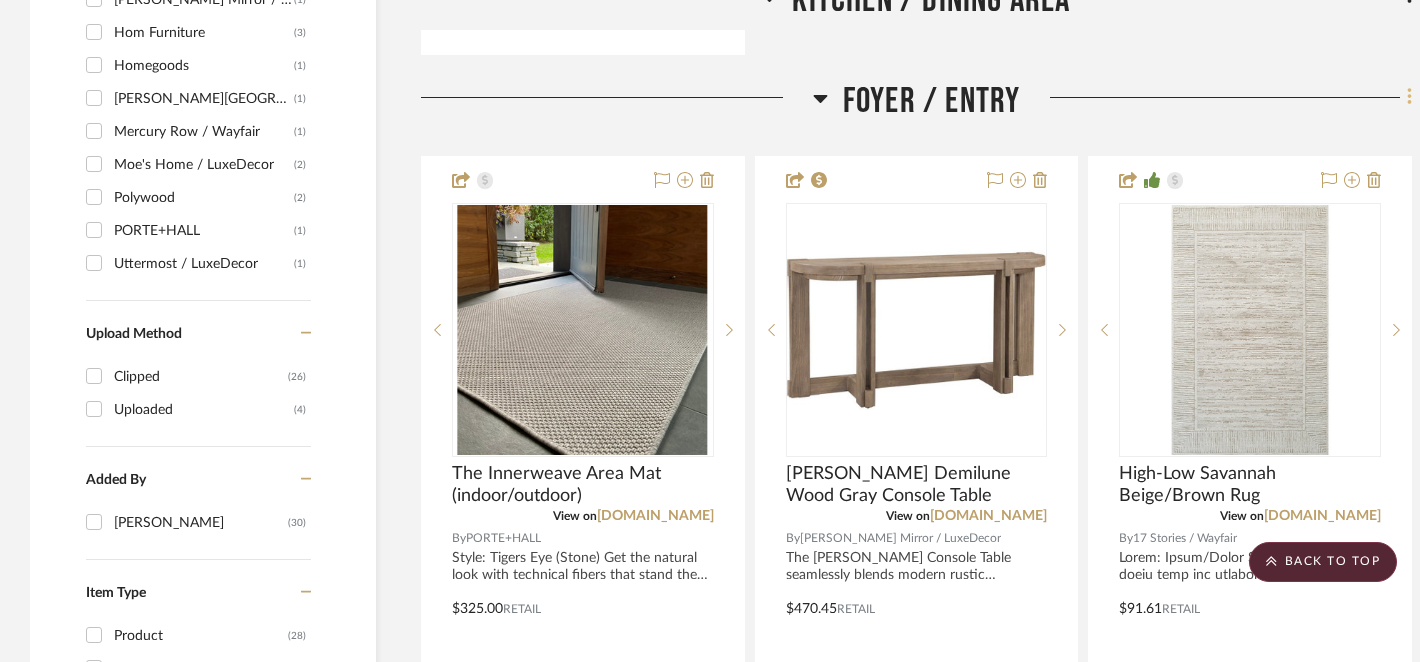click 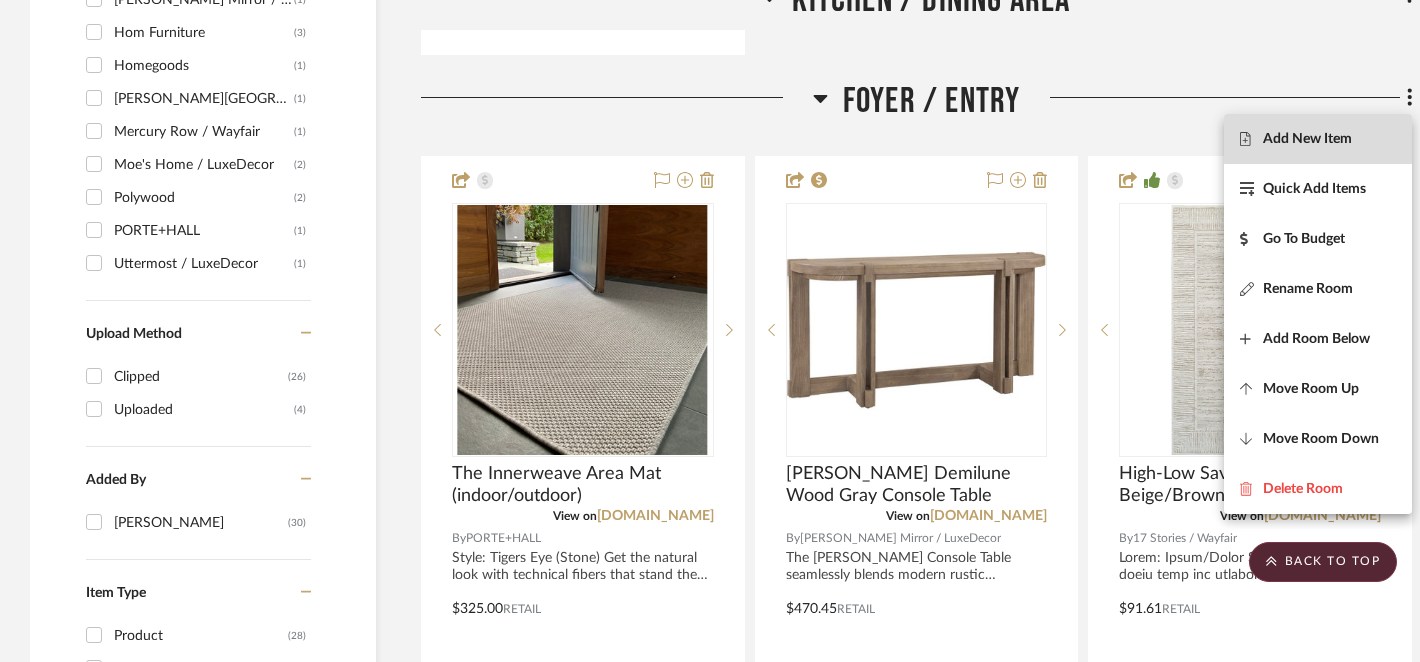 click on "Add New Item" at bounding box center [1307, 138] 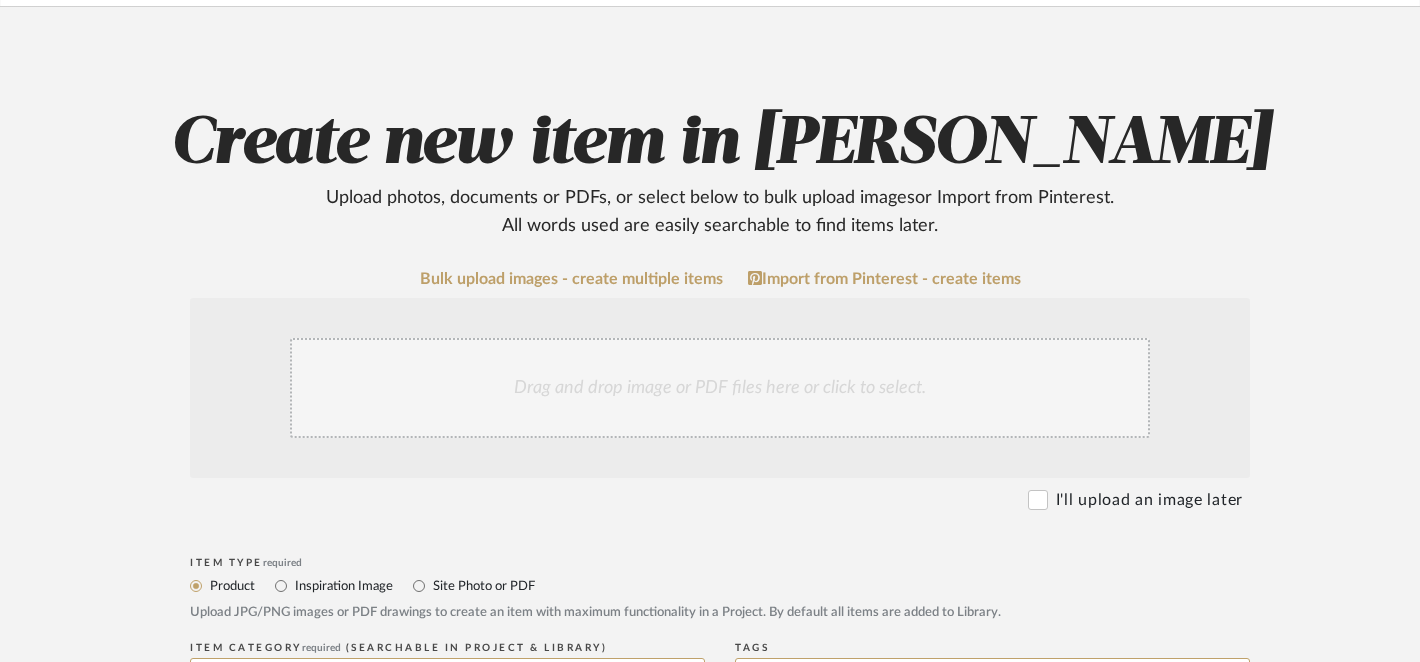 scroll, scrollTop: 194, scrollLeft: 0, axis: vertical 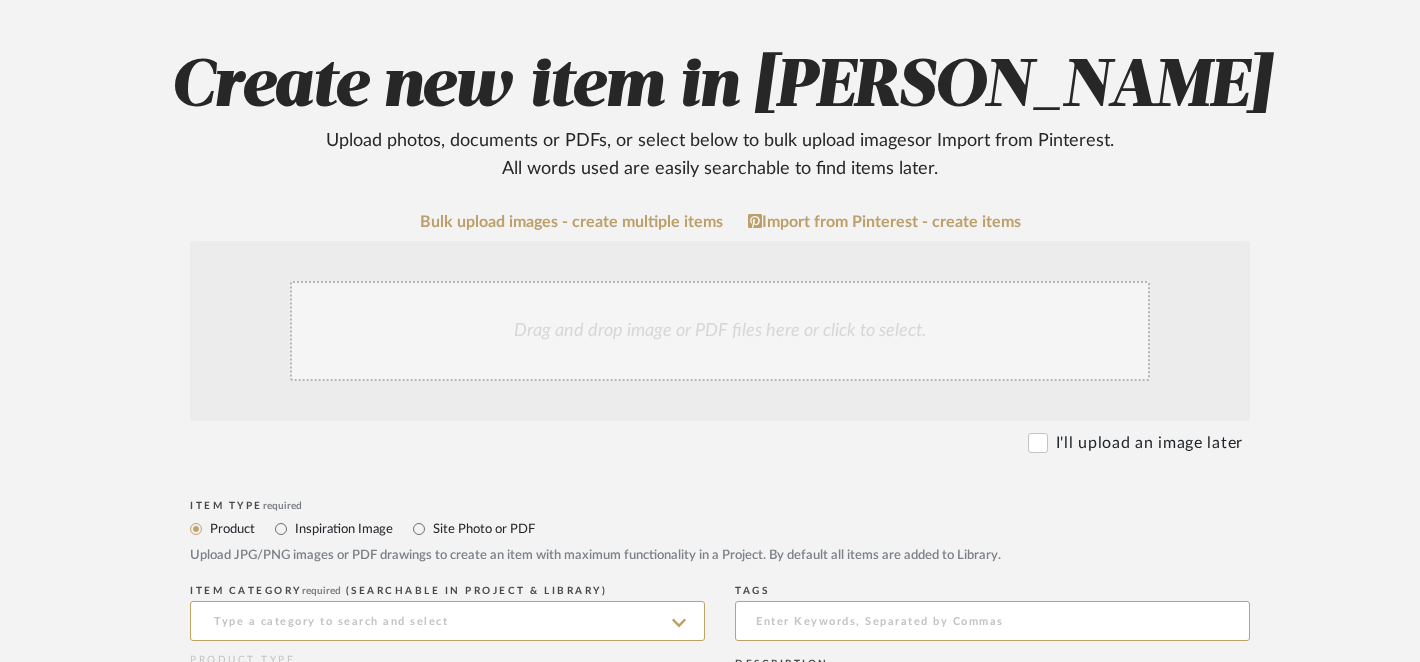 click on "Drag and drop image or PDF files here or click to select." 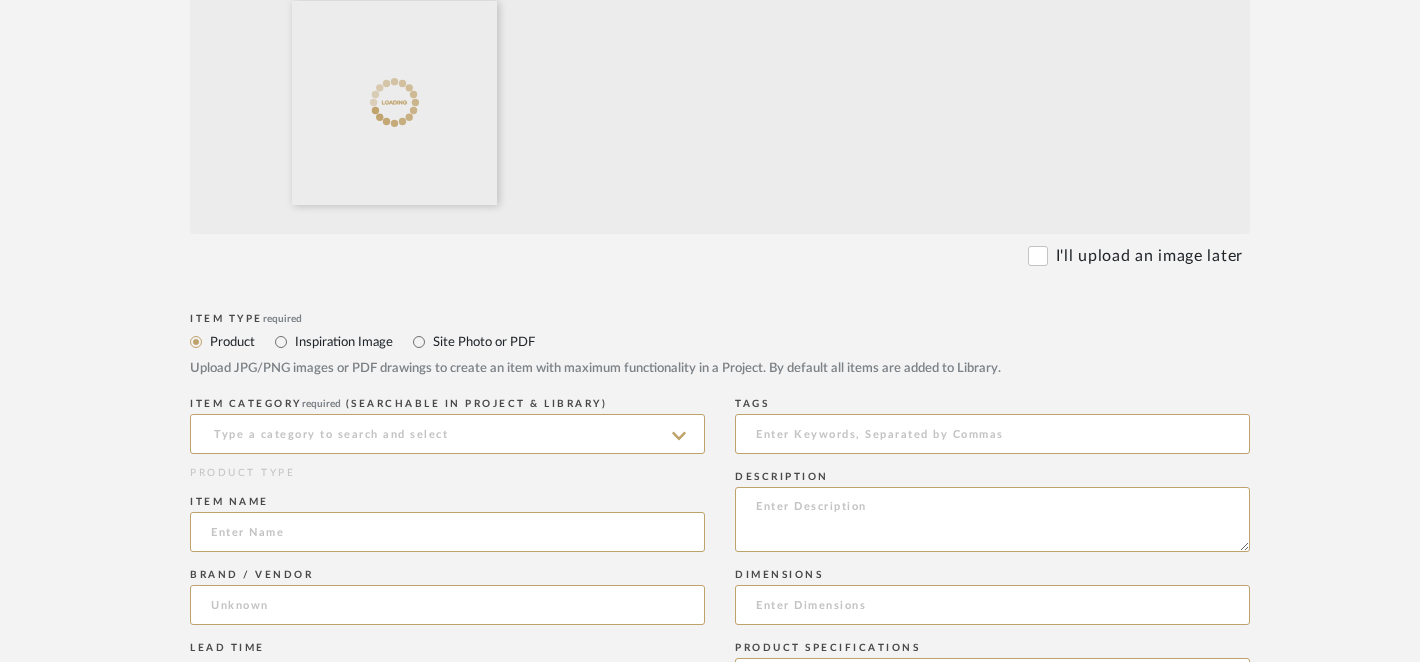 scroll, scrollTop: 579, scrollLeft: 0, axis: vertical 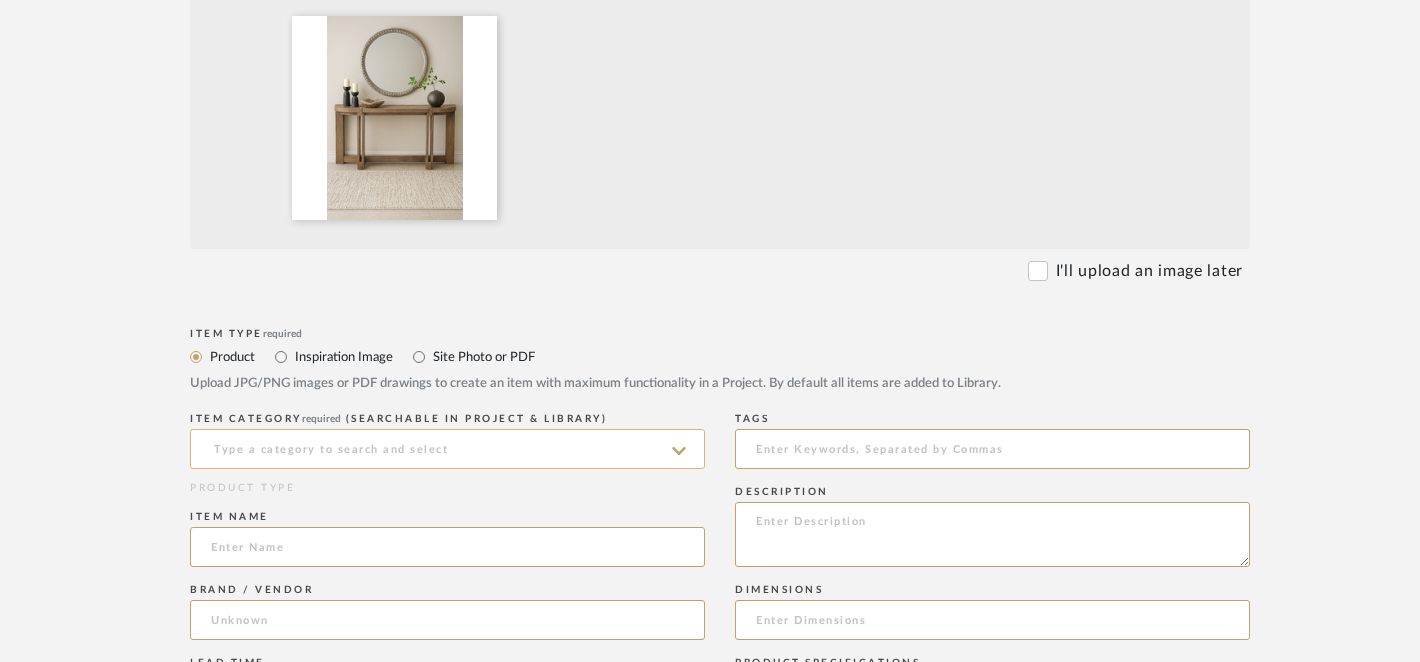 click 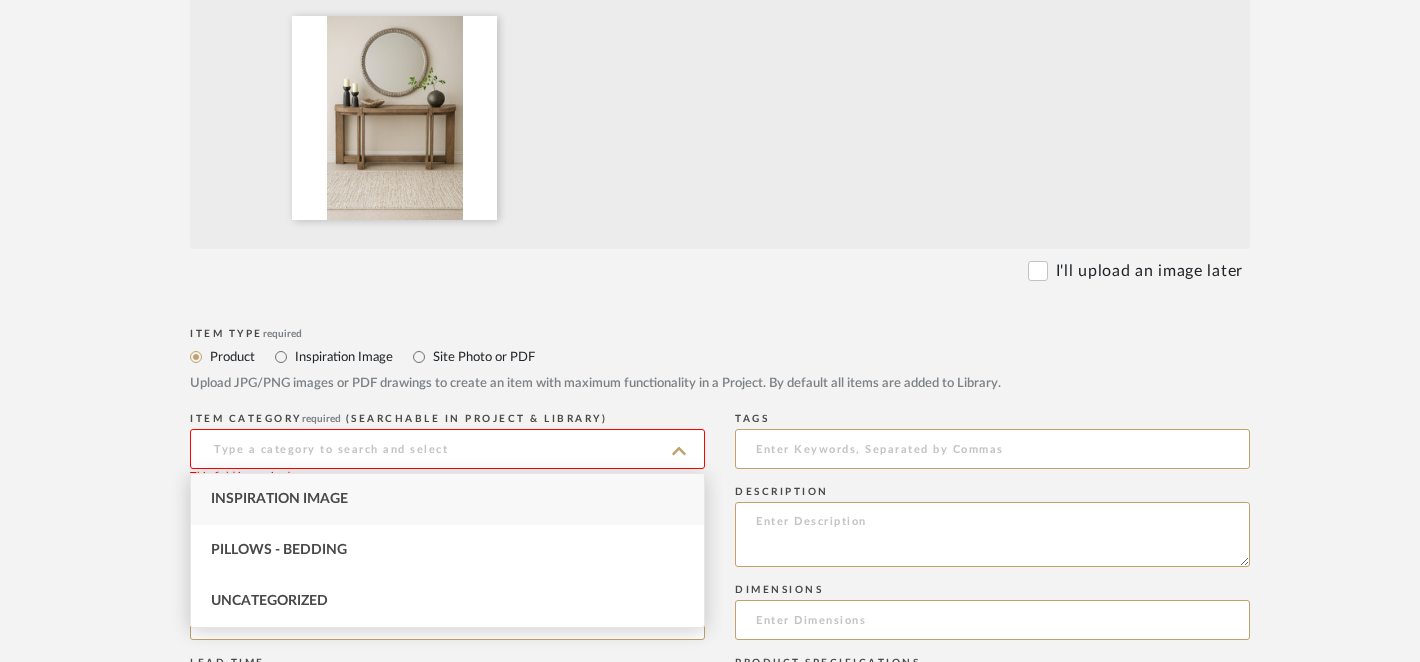 click on "Inspiration Image" at bounding box center [447, 499] 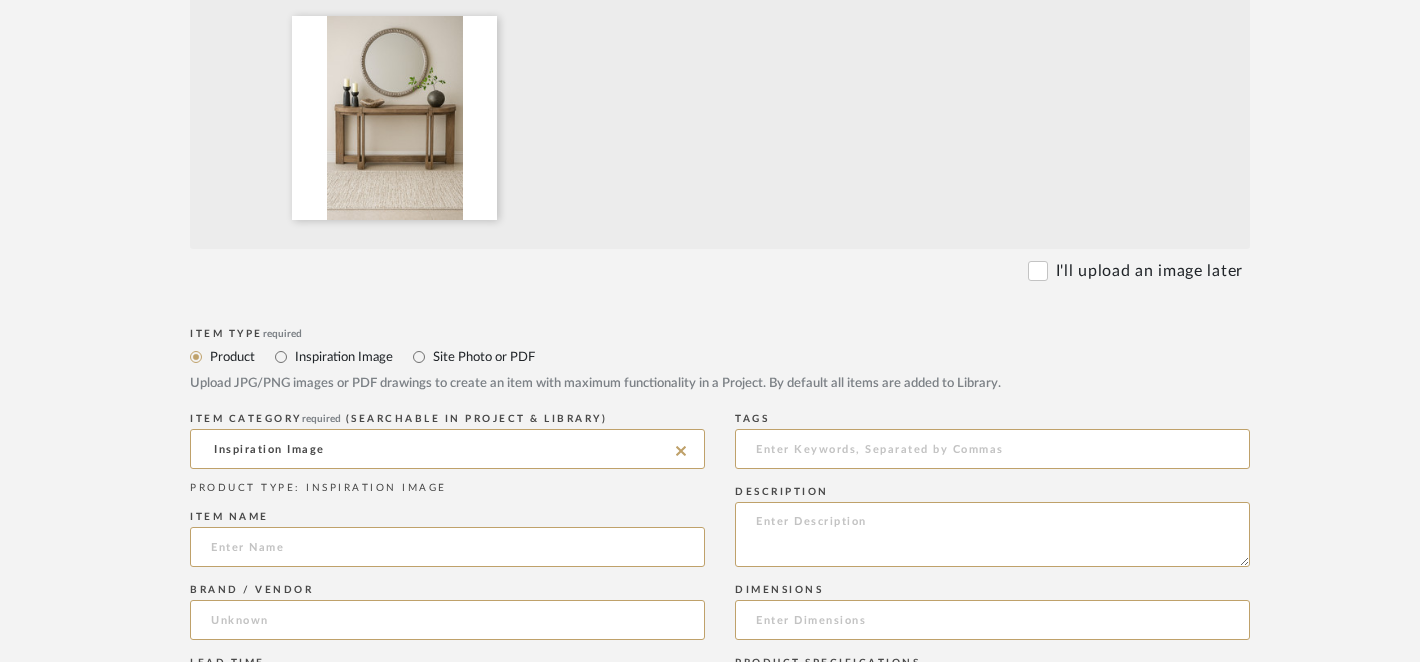 click 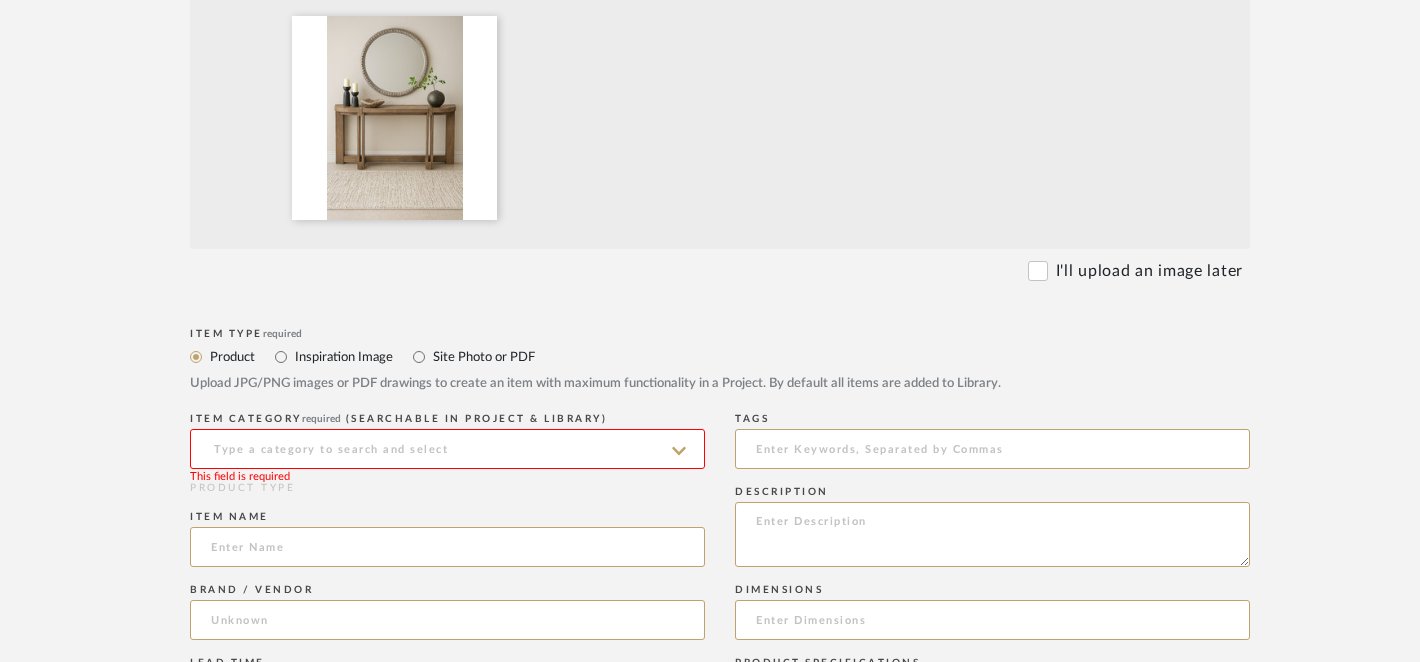 click 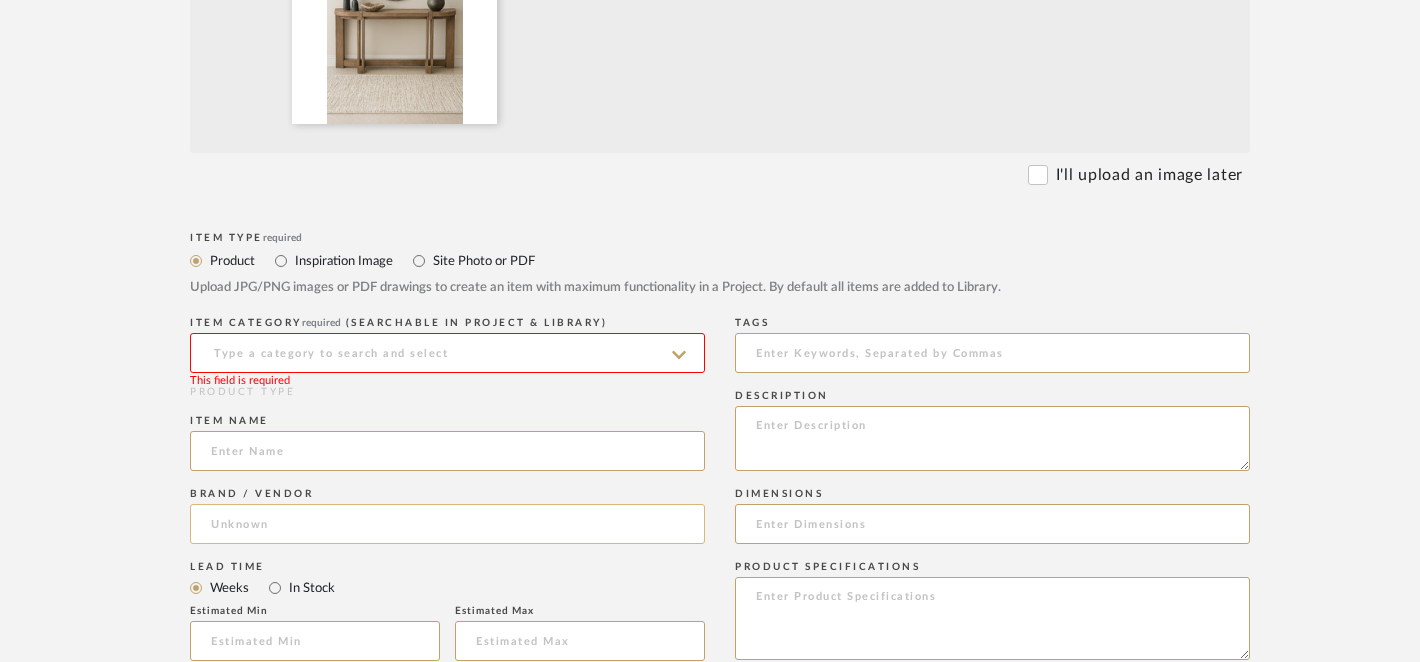 scroll, scrollTop: 679, scrollLeft: 0, axis: vertical 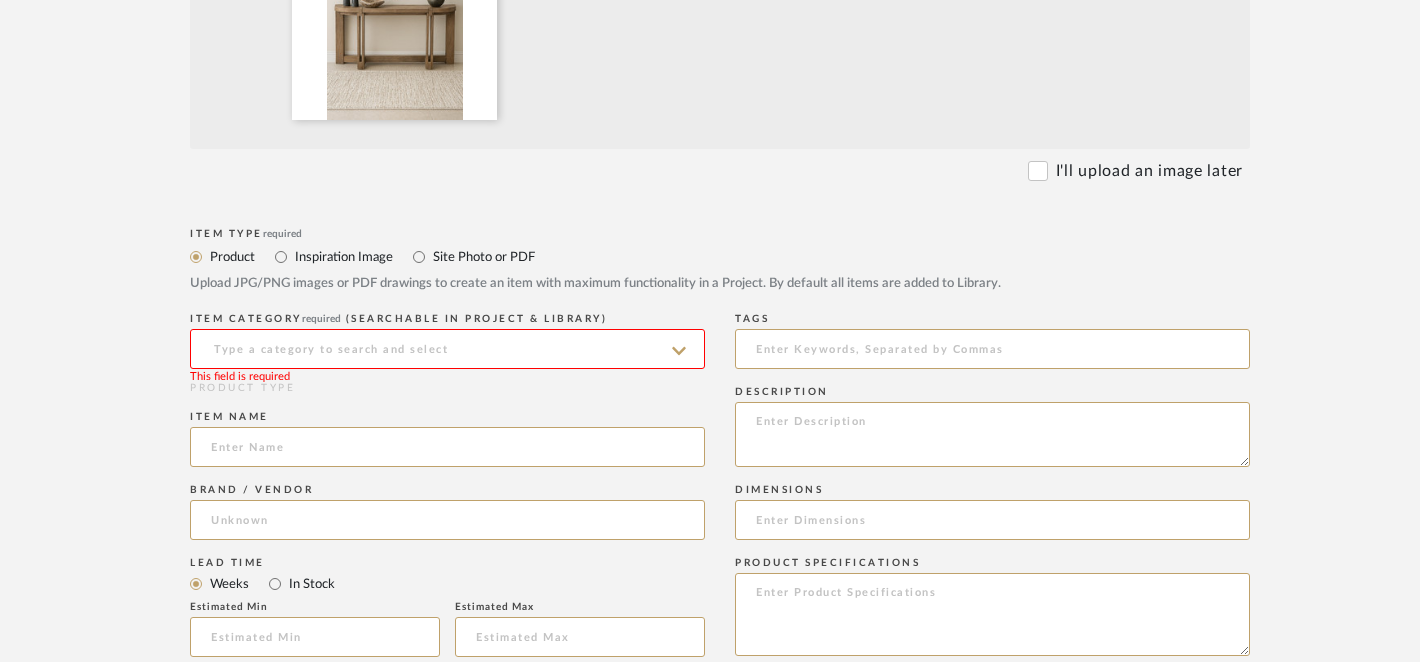 click 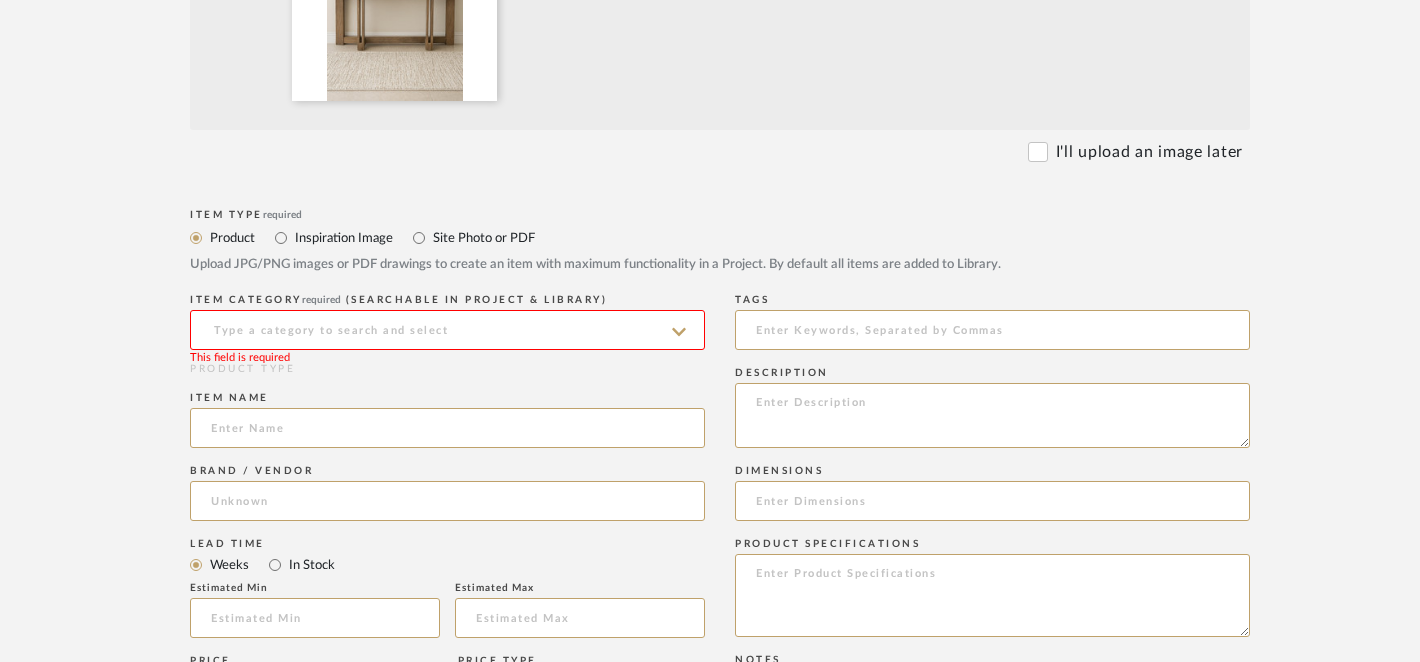 scroll, scrollTop: 696, scrollLeft: 0, axis: vertical 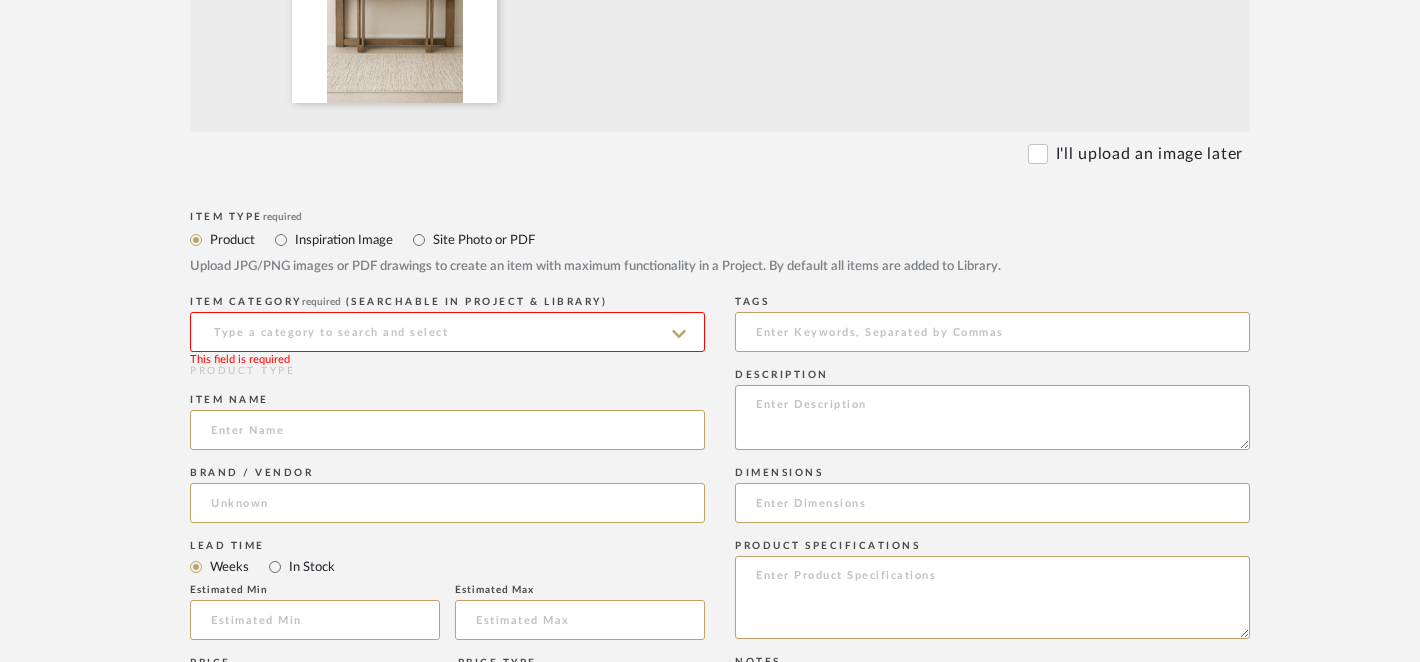 click 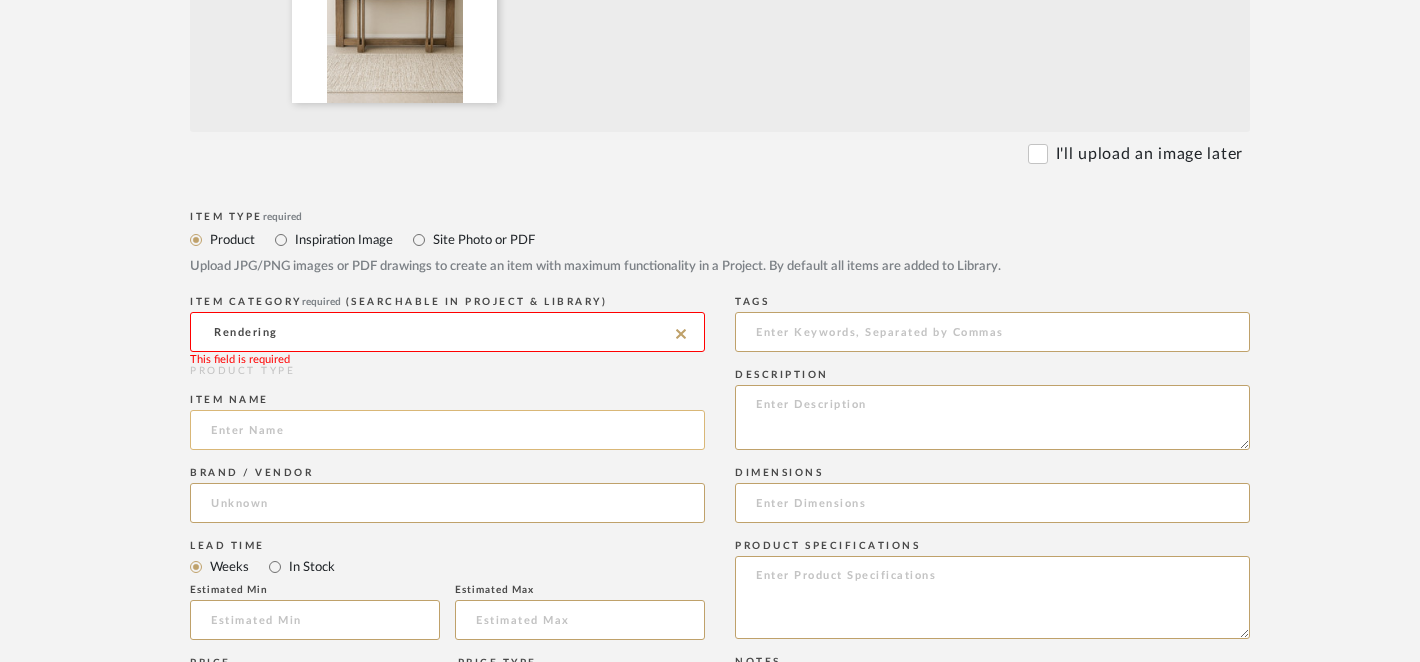 type on "Rendering" 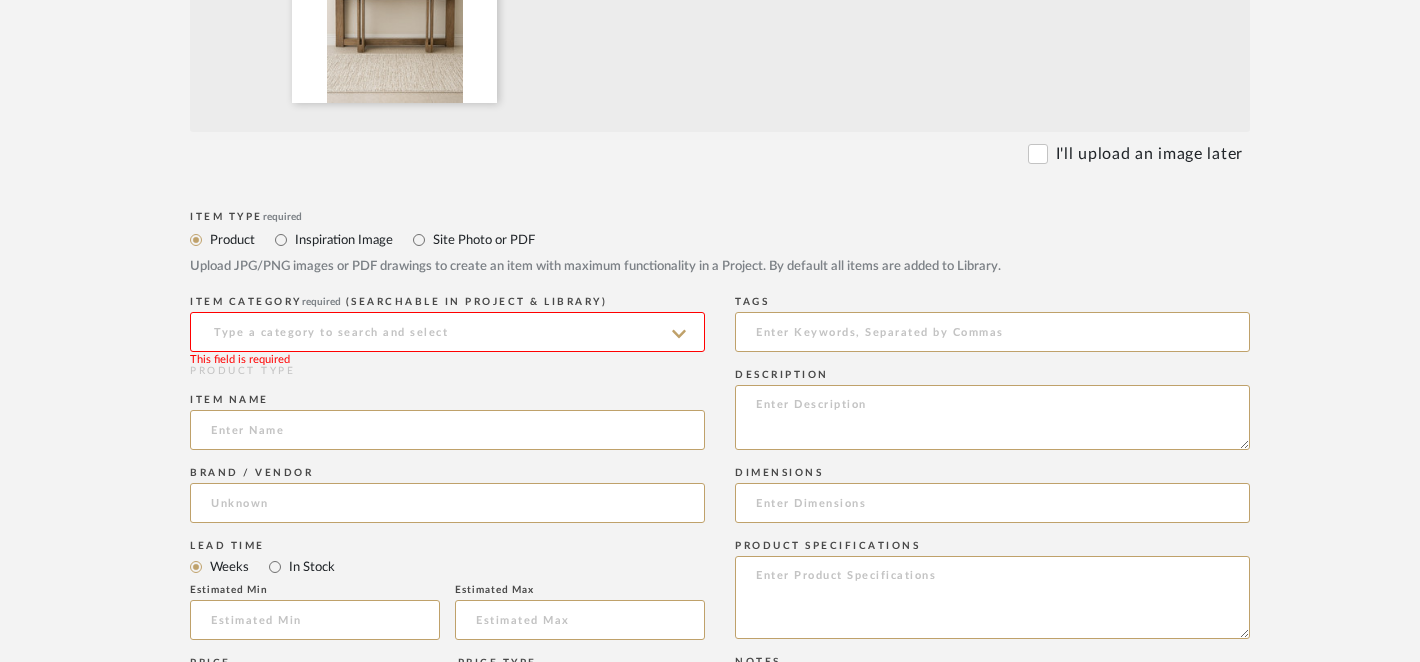 click 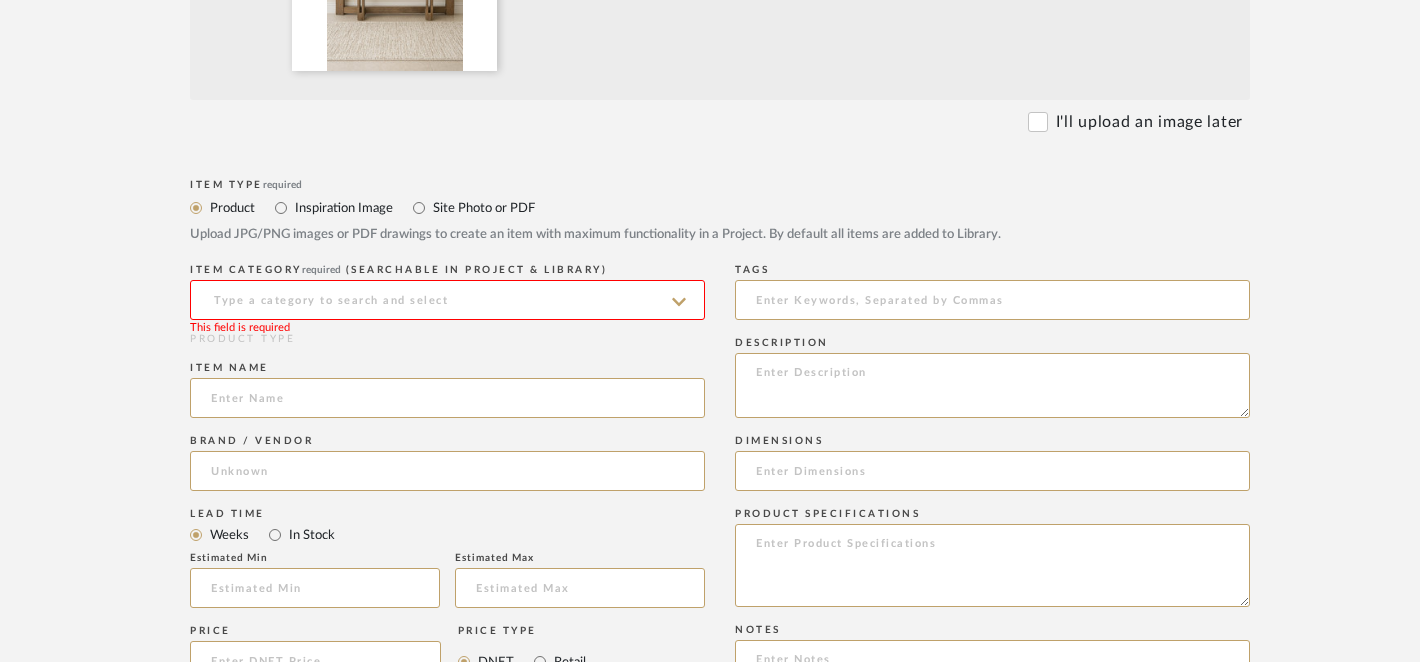 scroll, scrollTop: 714, scrollLeft: 0, axis: vertical 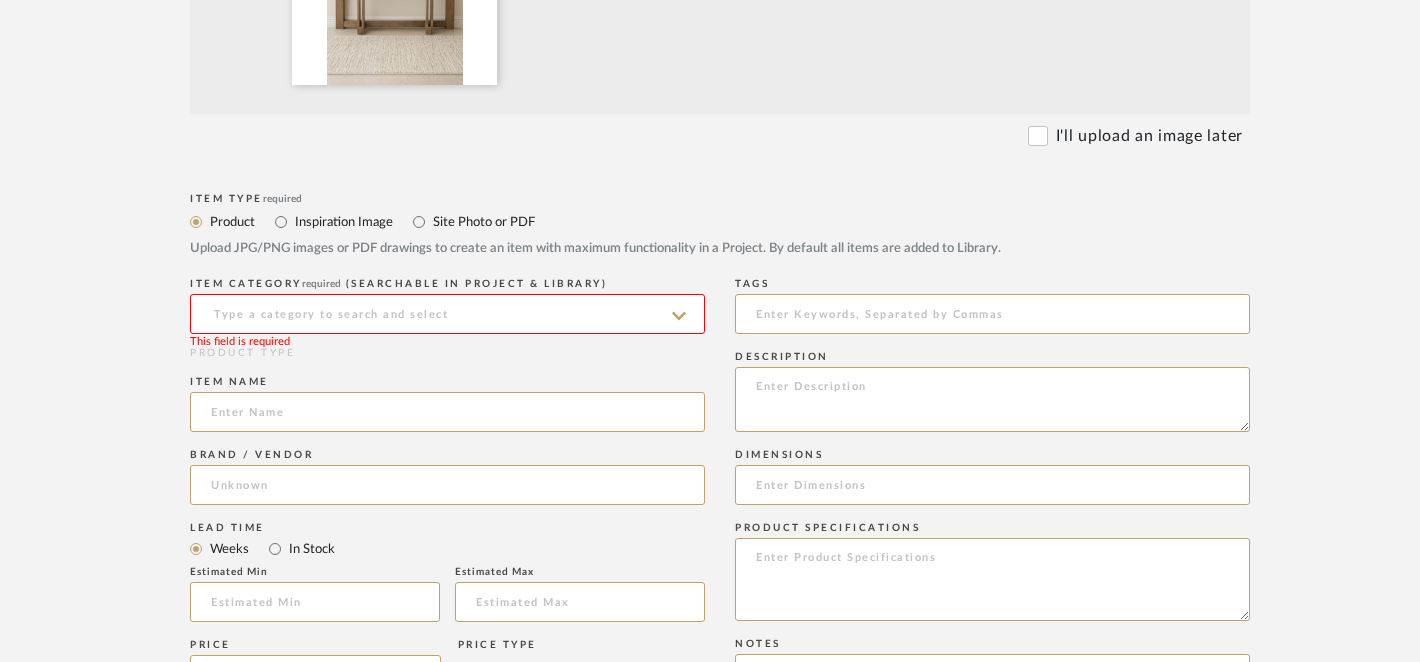 click 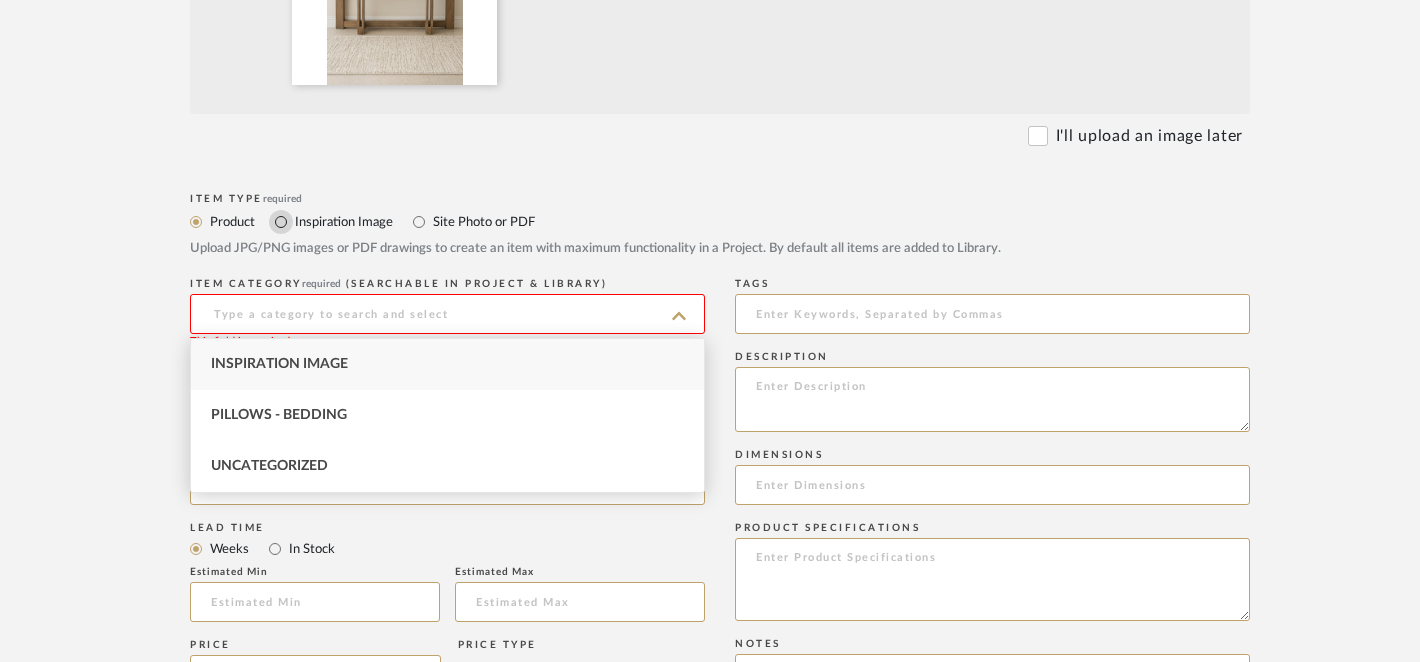 click on "Inspiration Image" at bounding box center (281, 222) 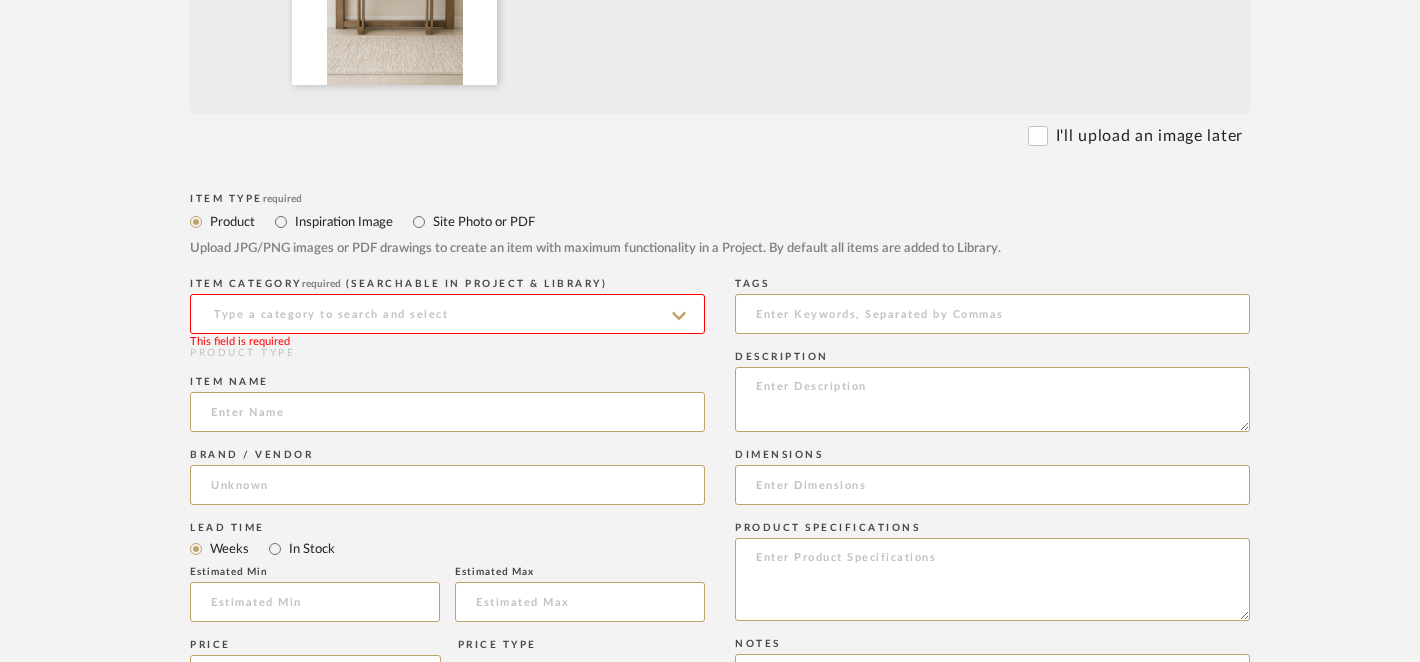click 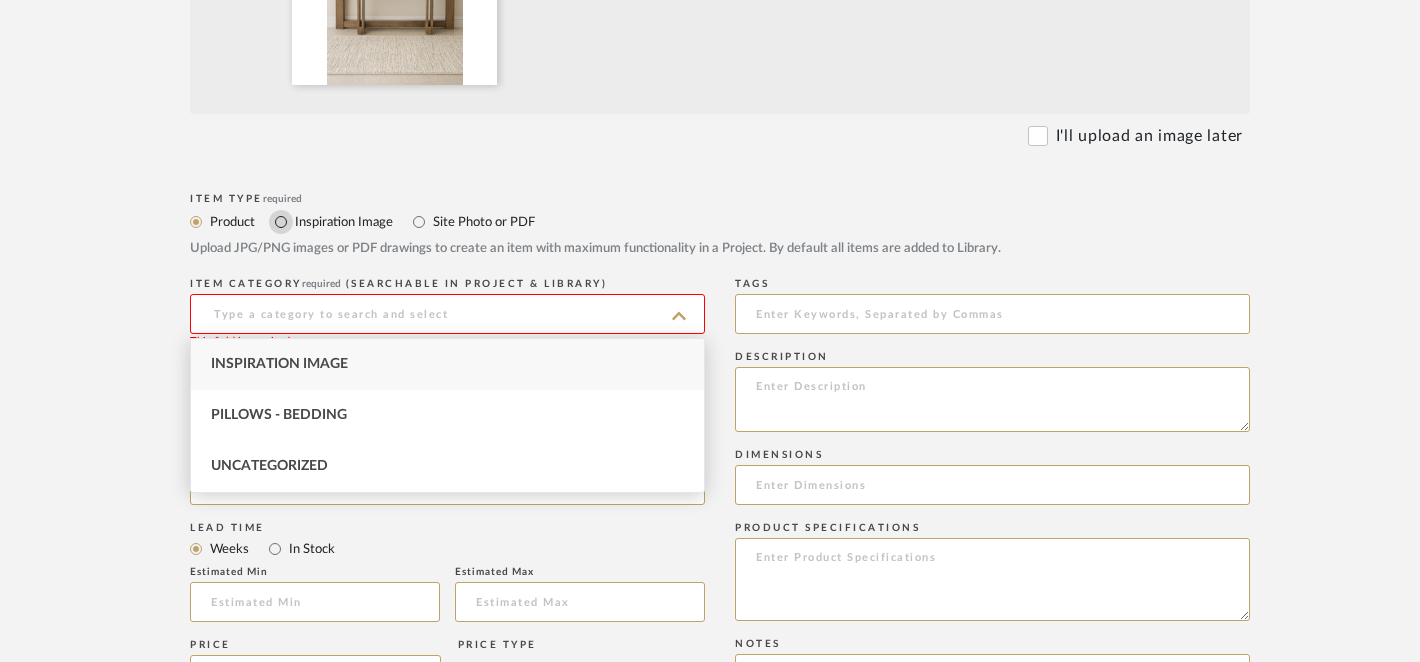 click on "Inspiration Image" at bounding box center (281, 222) 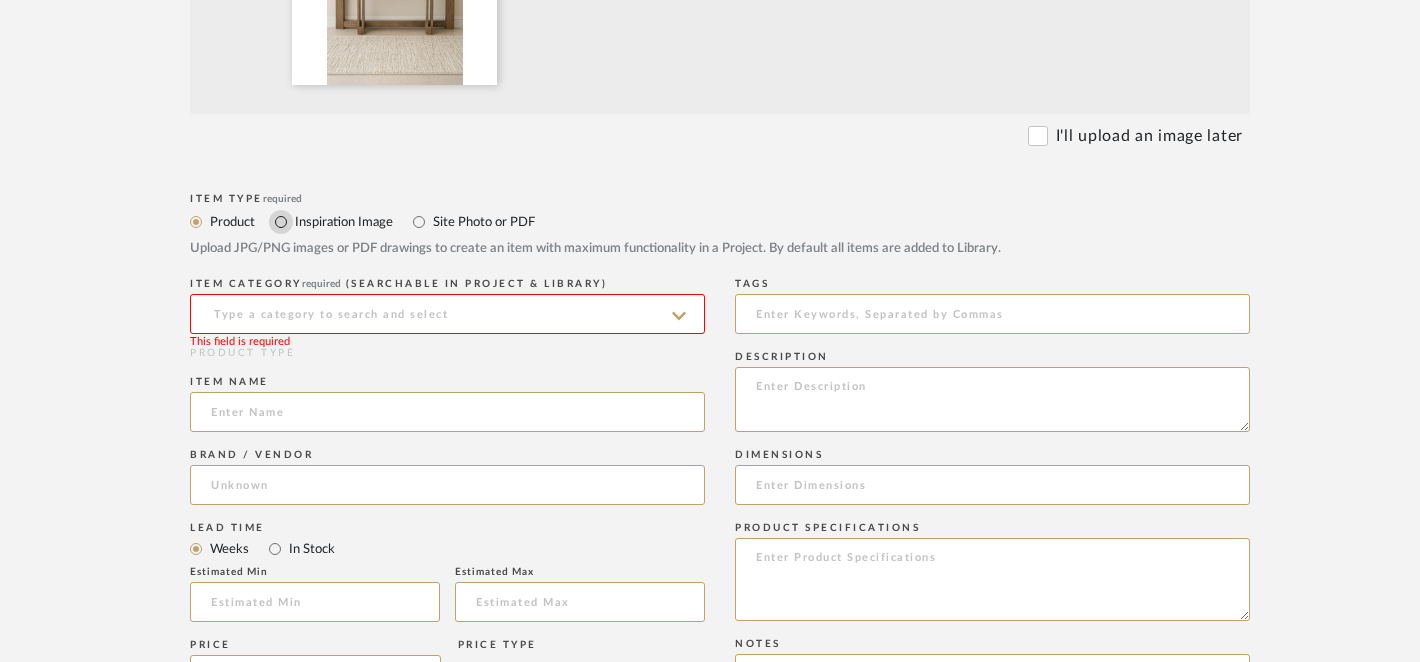 click on "Inspiration Image" at bounding box center (281, 222) 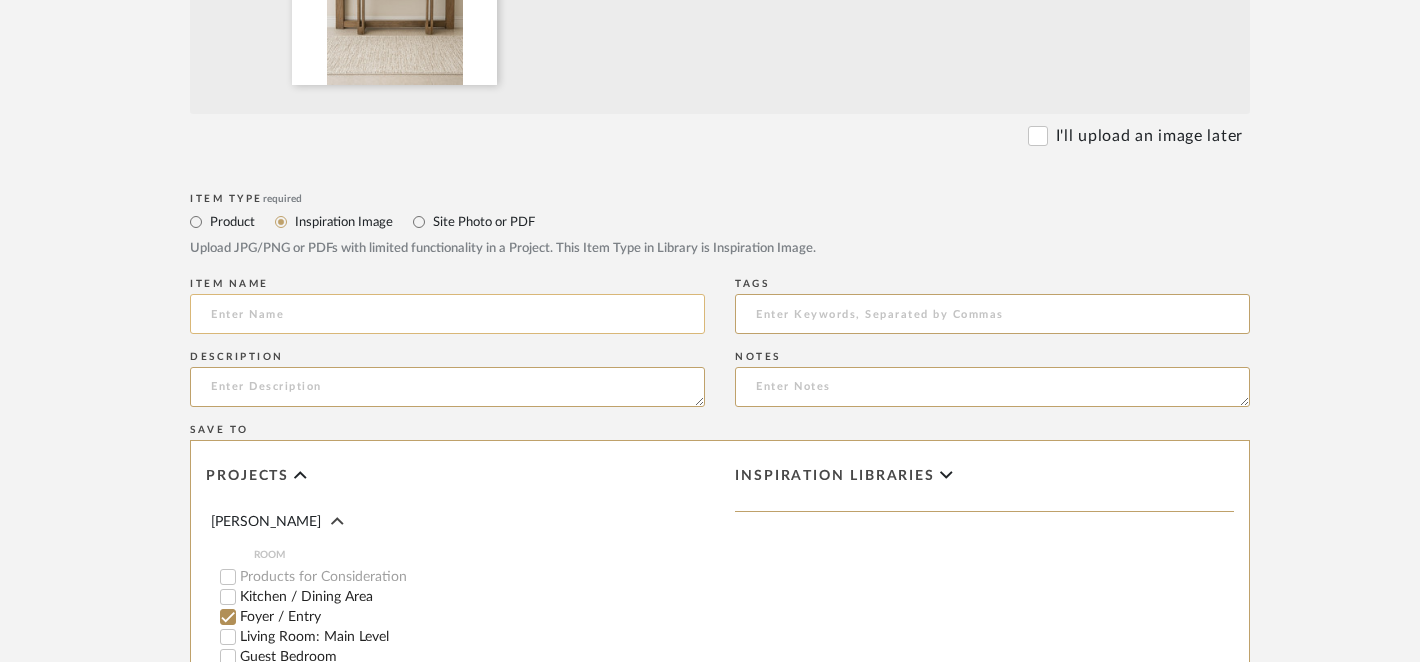 click 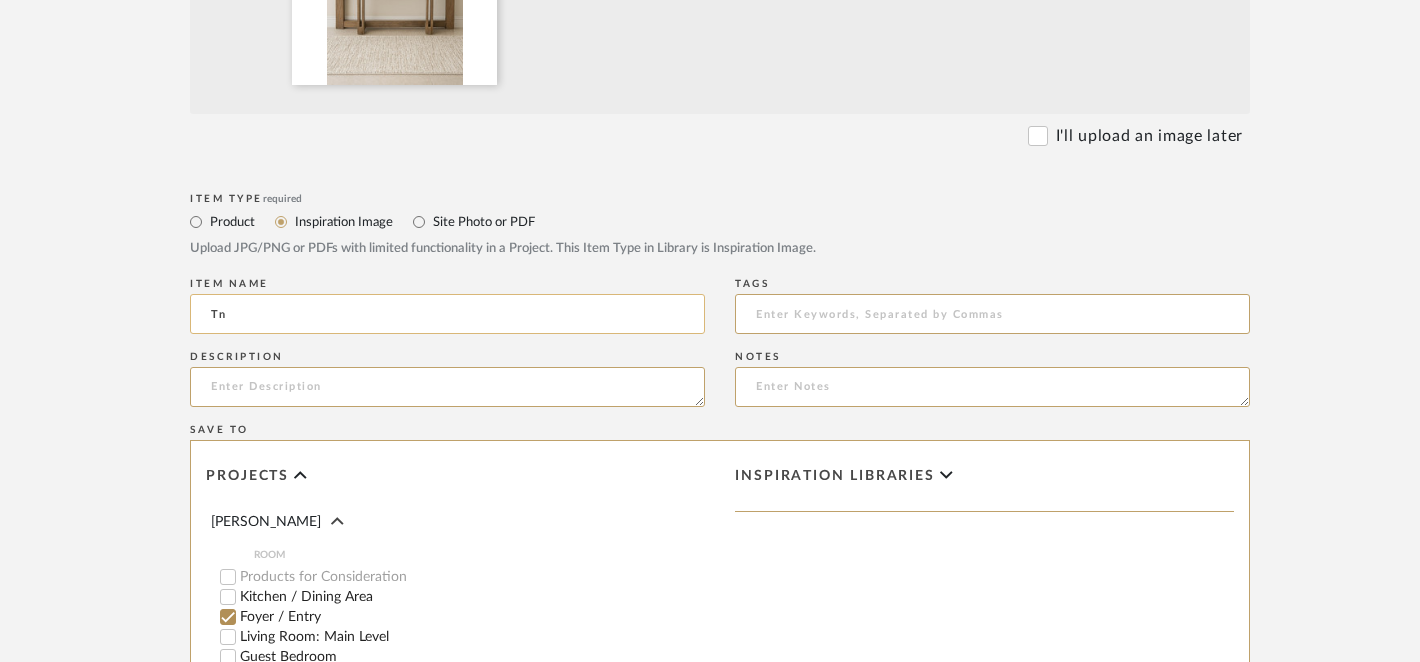 type on "T" 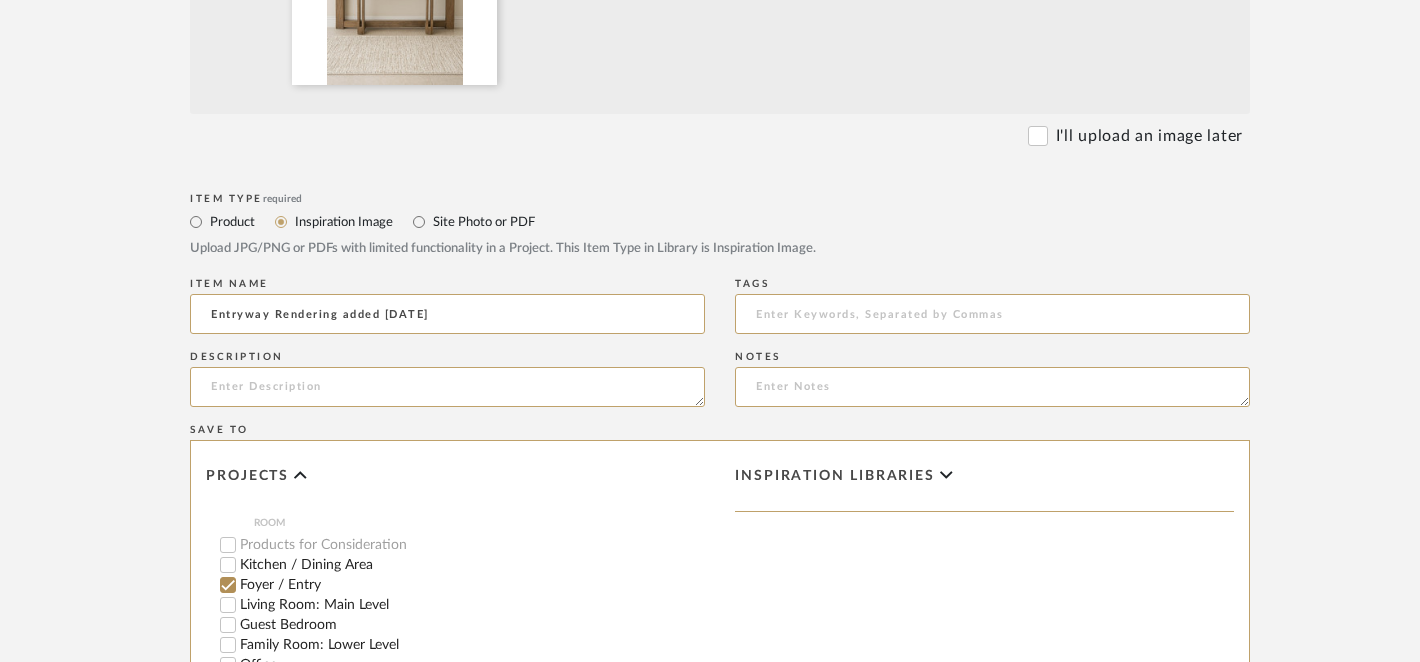 scroll, scrollTop: 68, scrollLeft: 0, axis: vertical 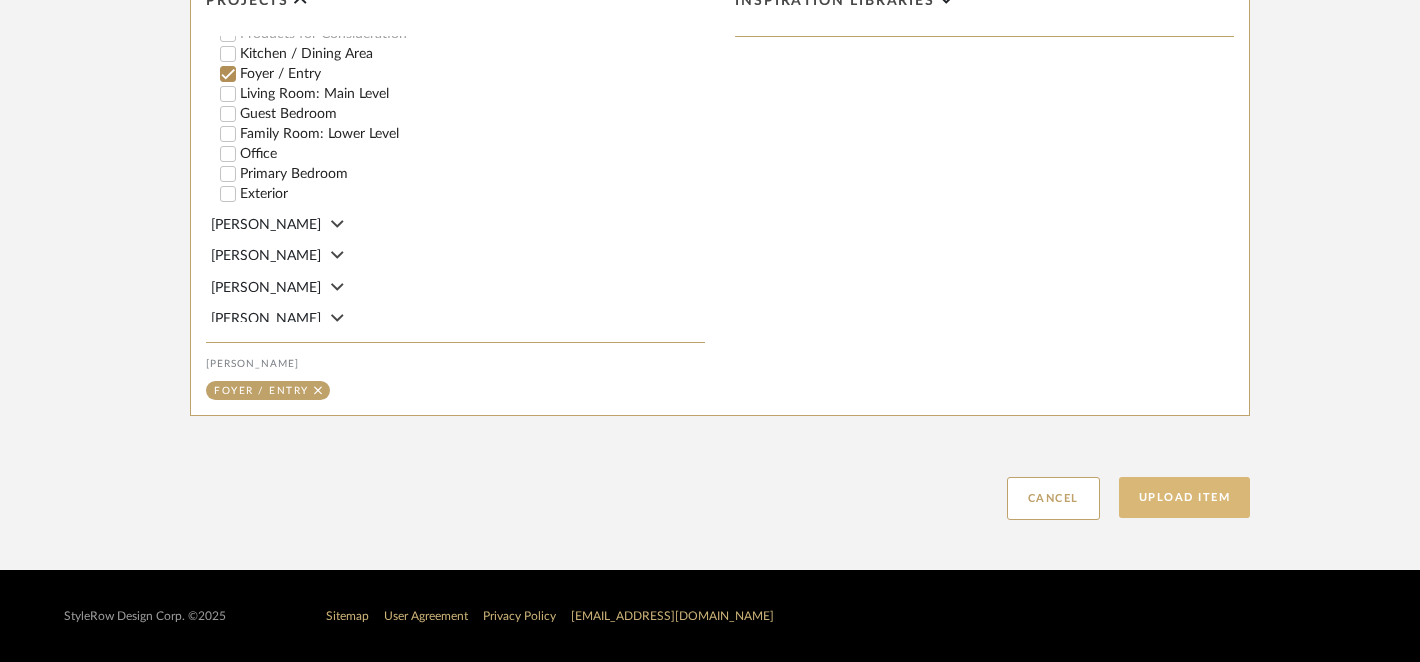 type on "Entryway Rendering added 7/20/25" 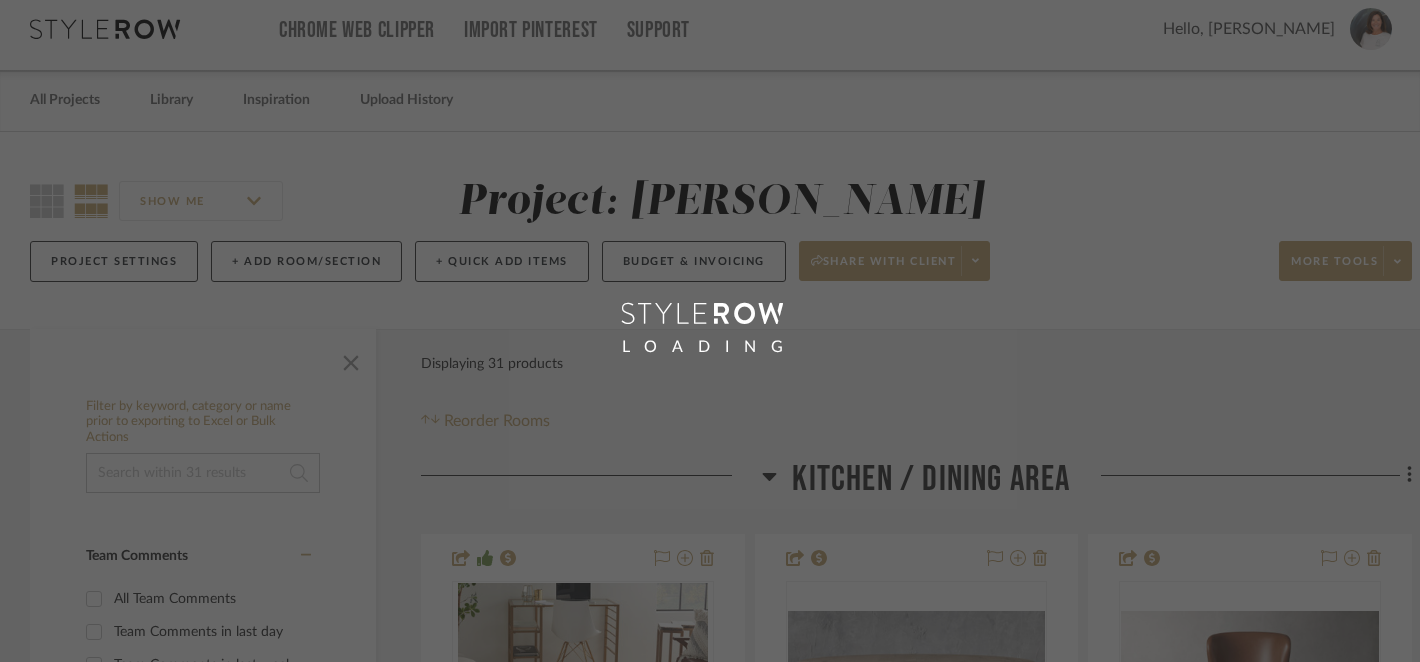scroll, scrollTop: 0, scrollLeft: 0, axis: both 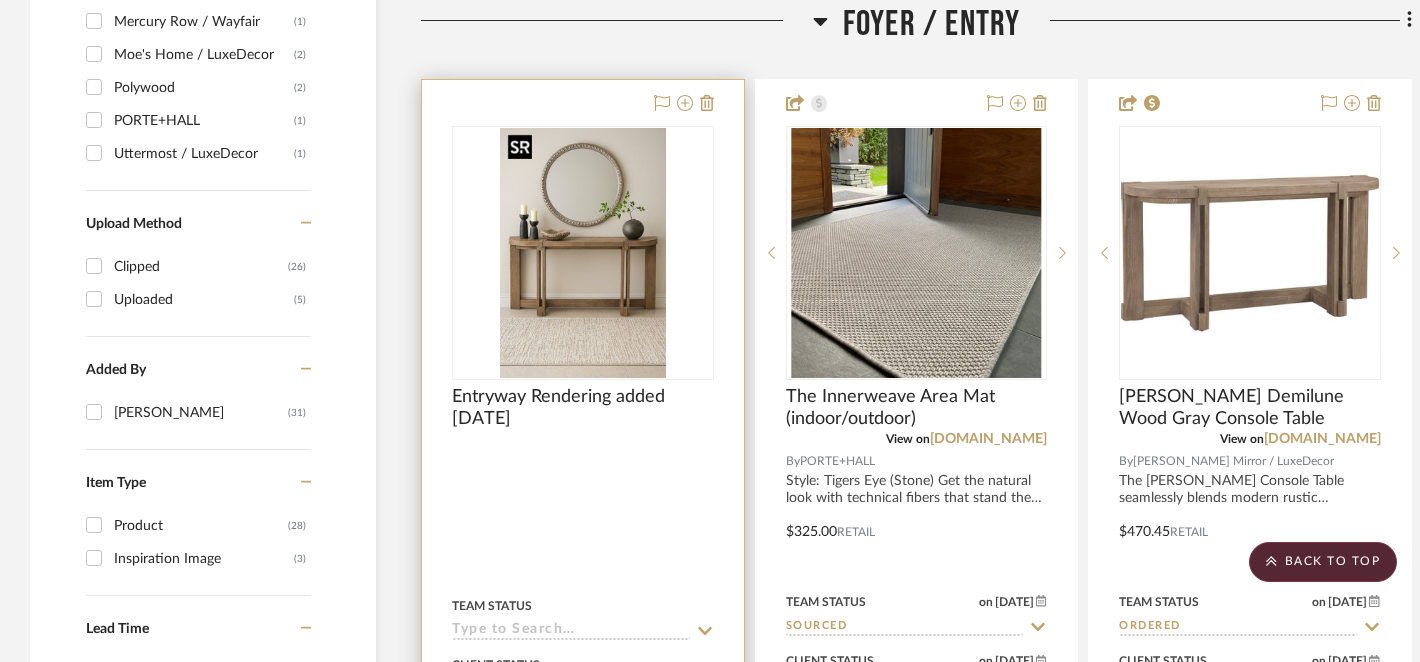 click at bounding box center (583, 253) 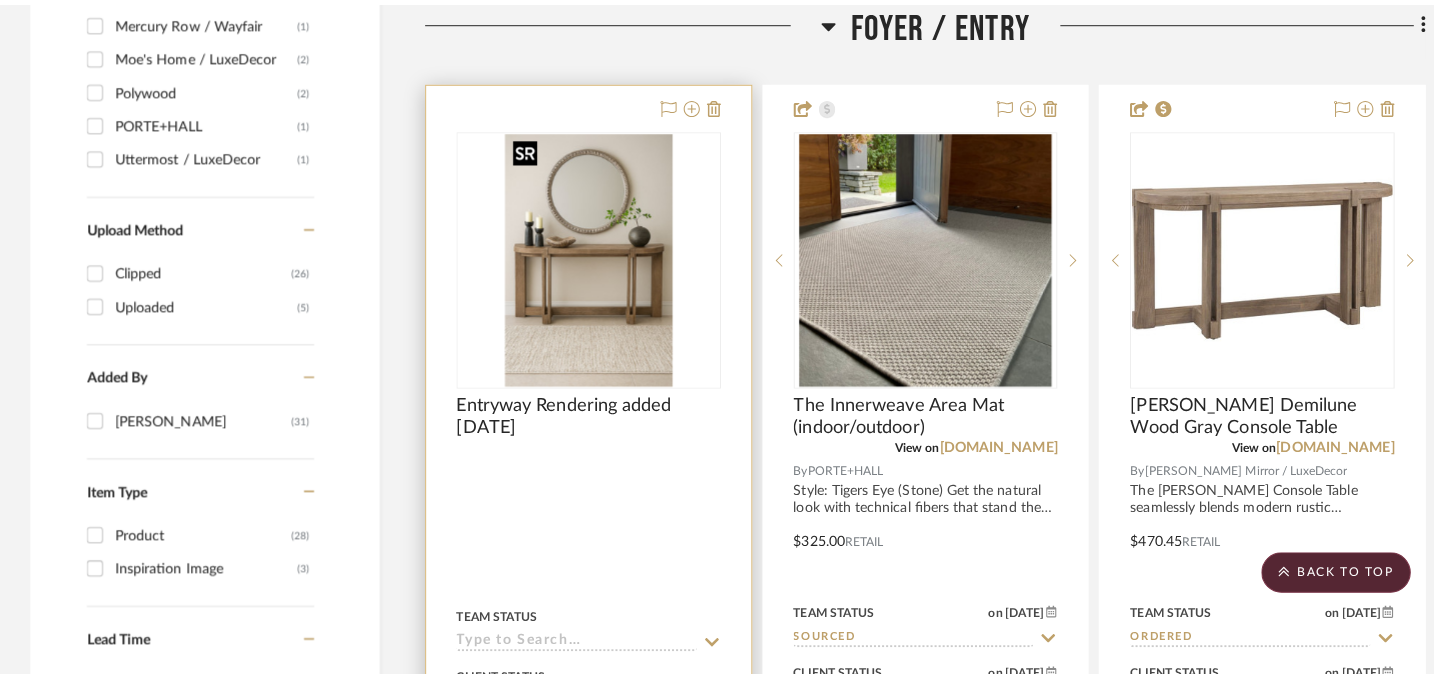 scroll, scrollTop: 0, scrollLeft: 0, axis: both 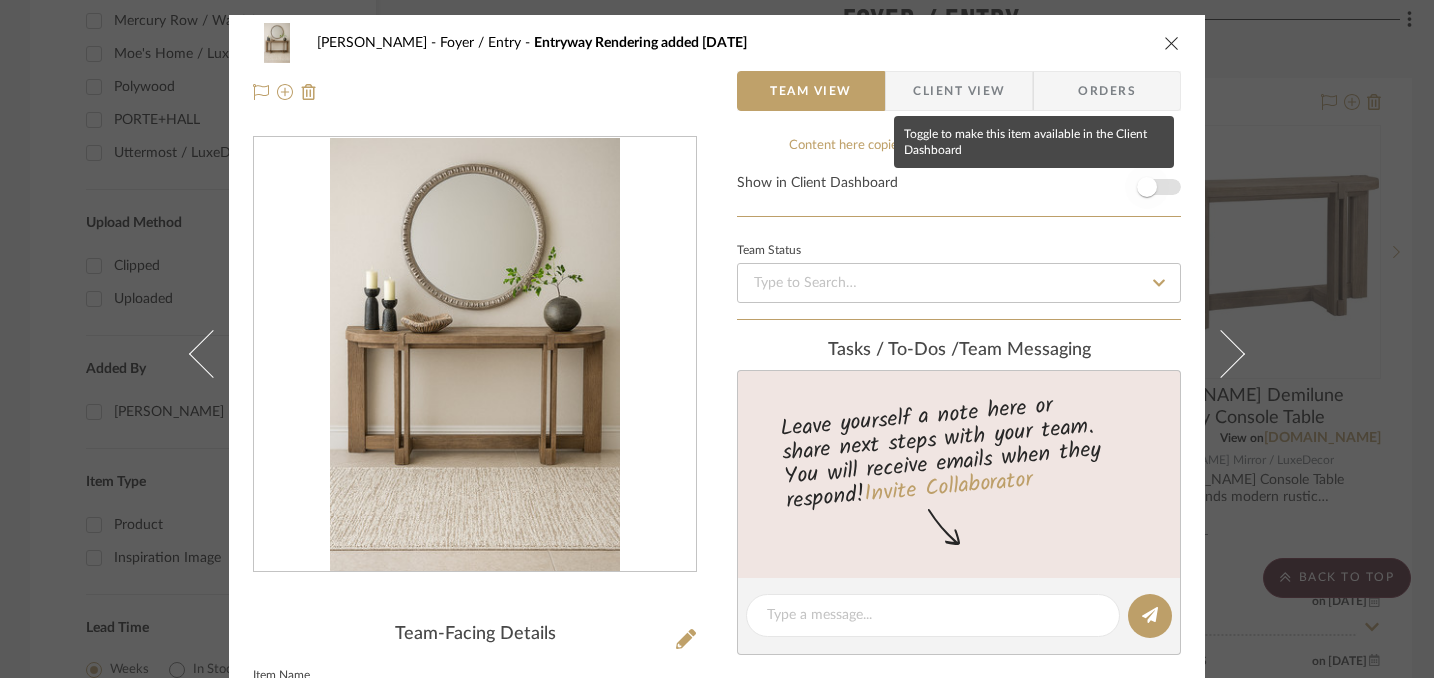 click at bounding box center [1147, 187] 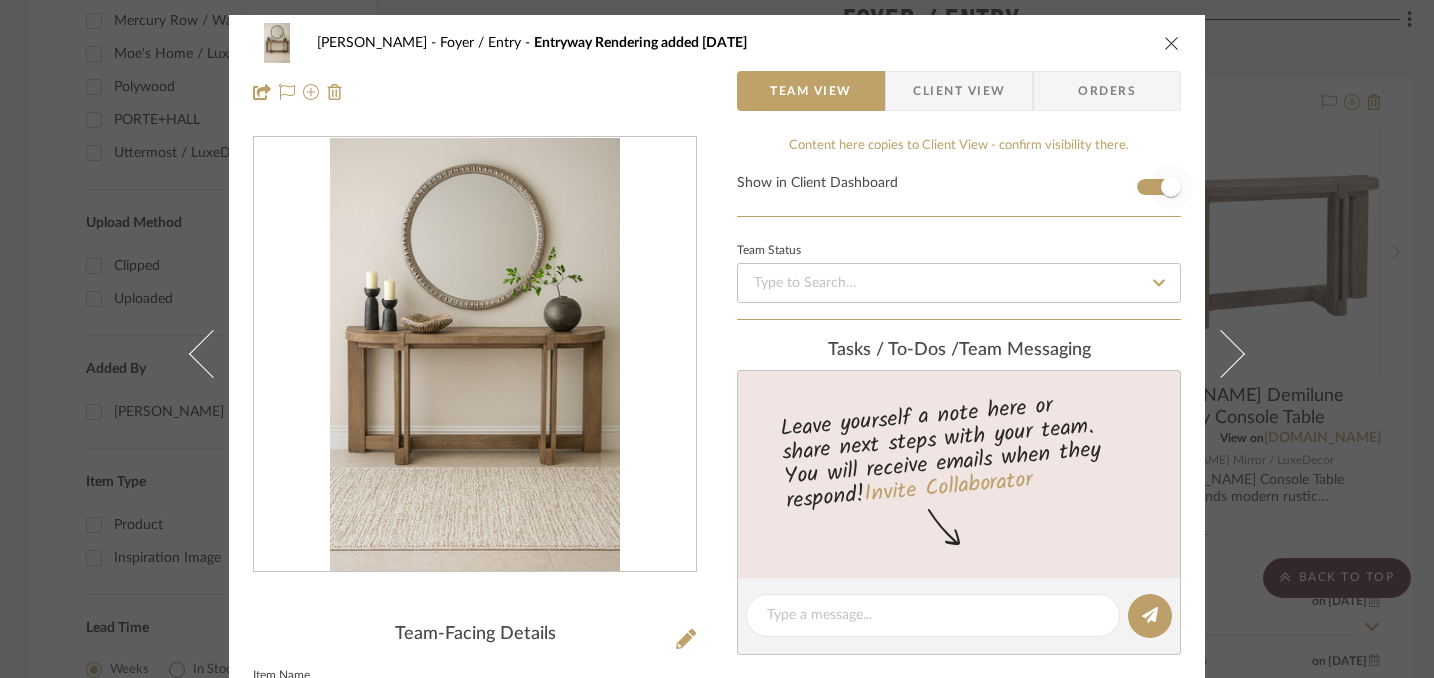 type 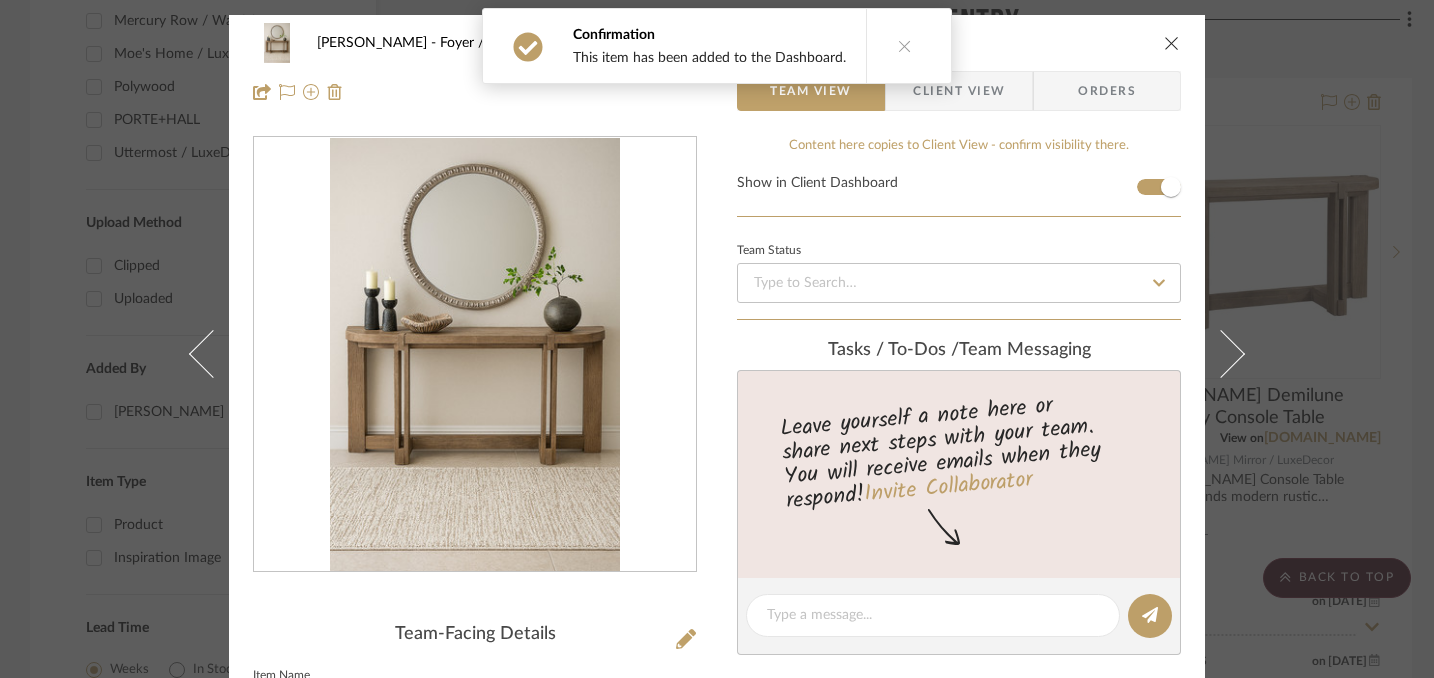 click at bounding box center (1172, 43) 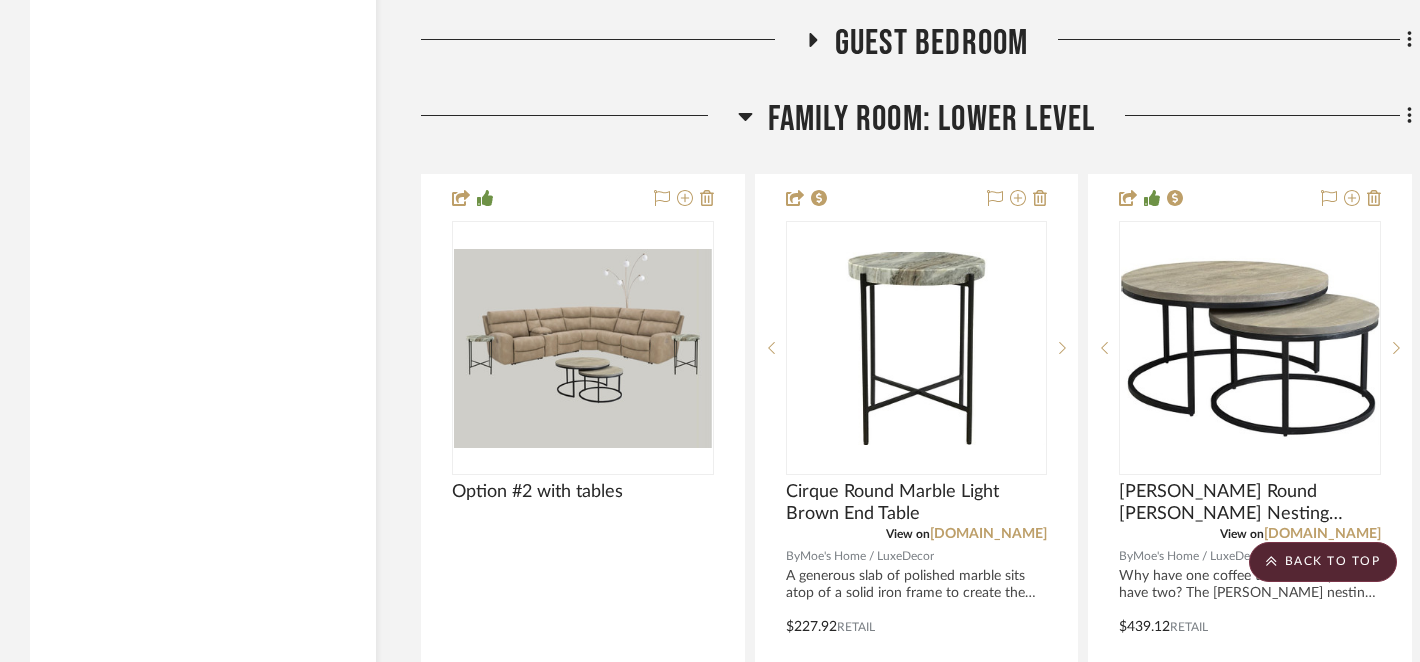 scroll, scrollTop: 7017, scrollLeft: 0, axis: vertical 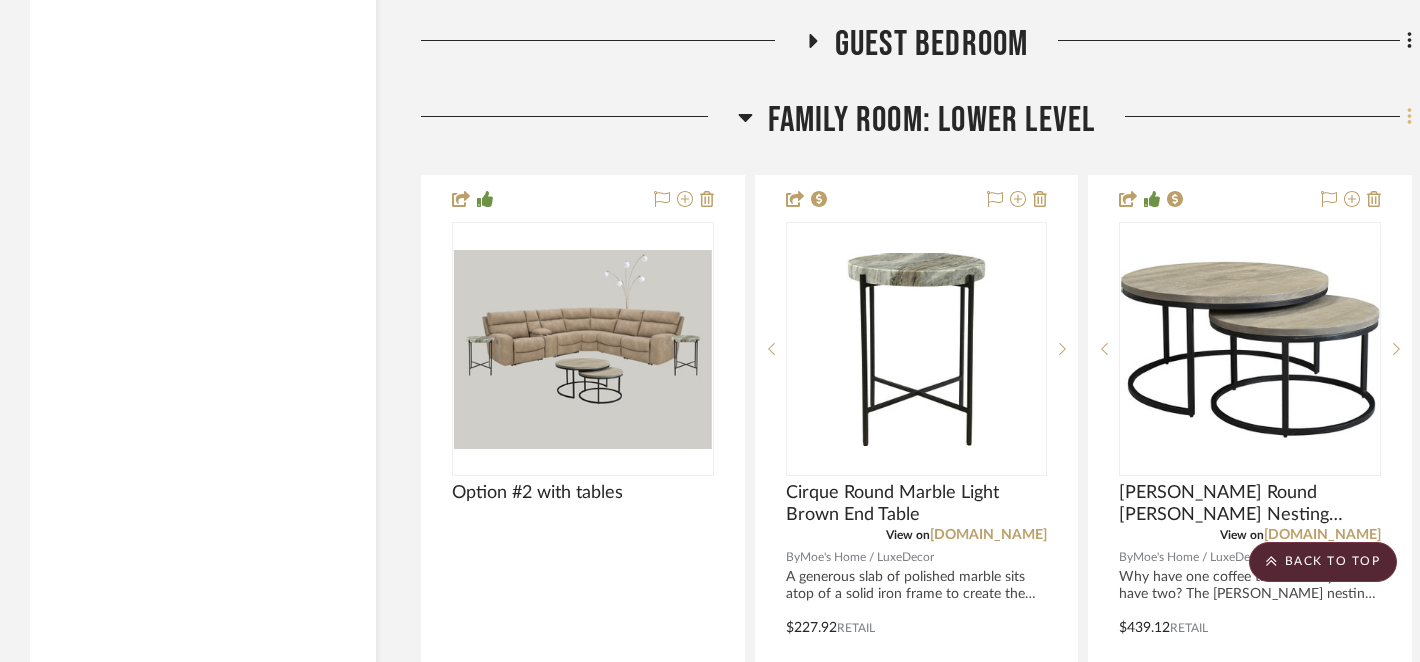 click 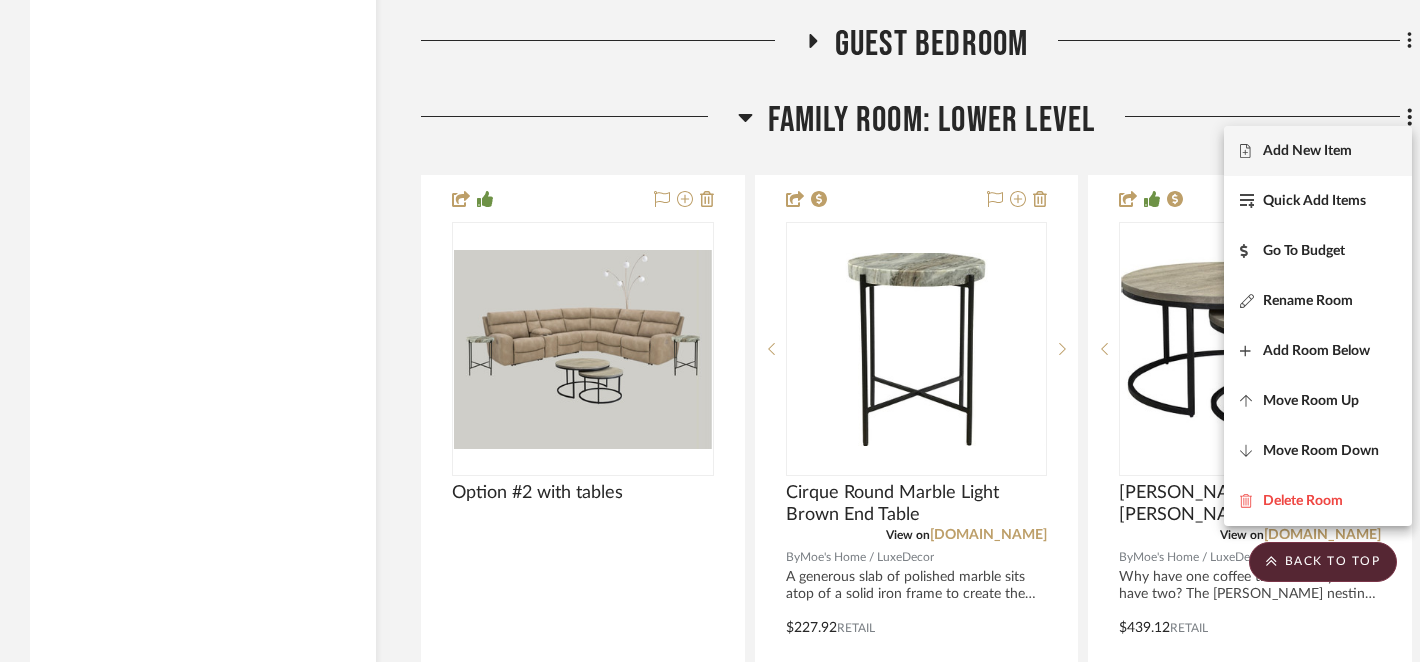 click on "Add New Item" at bounding box center (1307, 150) 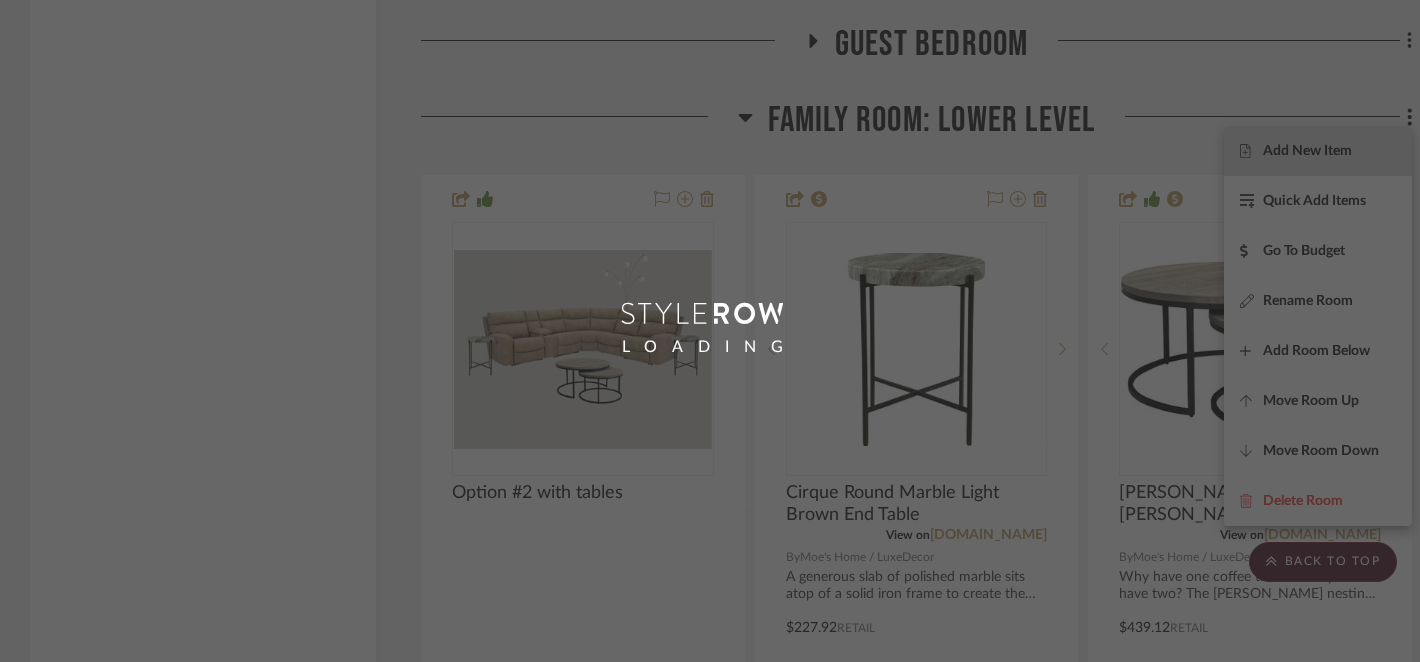 scroll, scrollTop: 0, scrollLeft: 0, axis: both 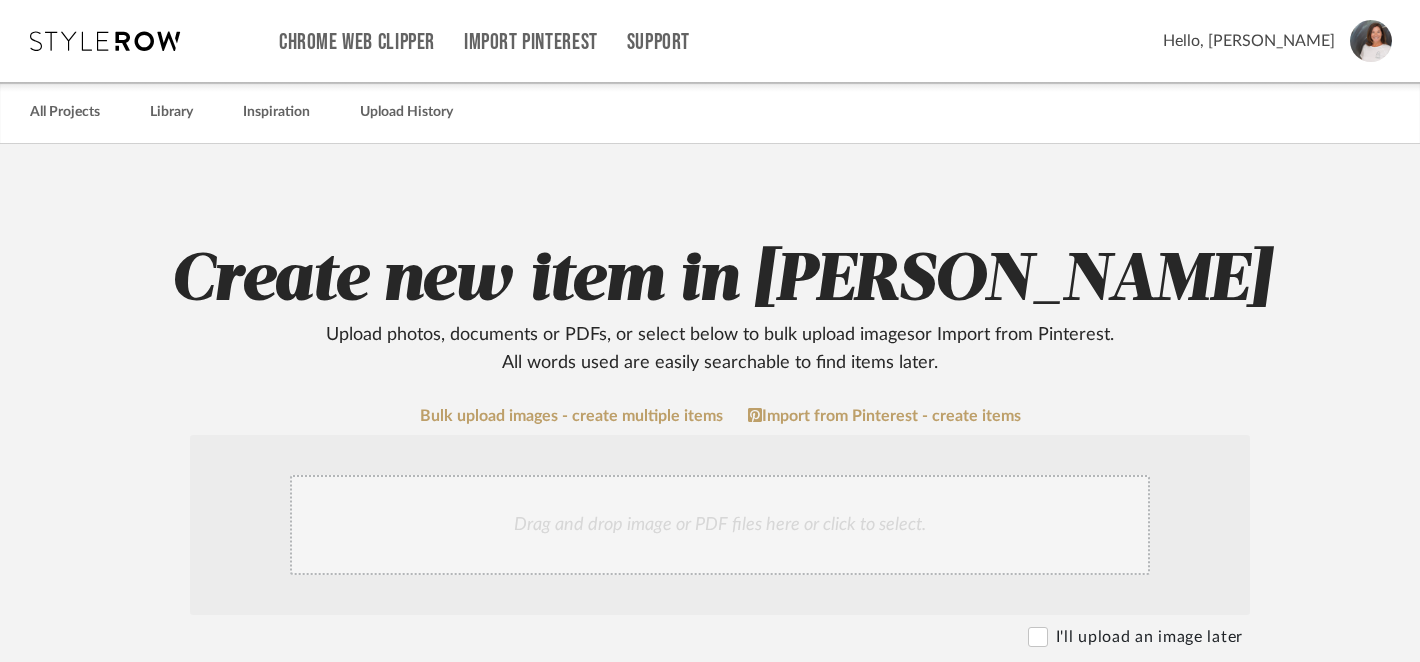 click on "Drag and drop image or PDF files here or click to select." 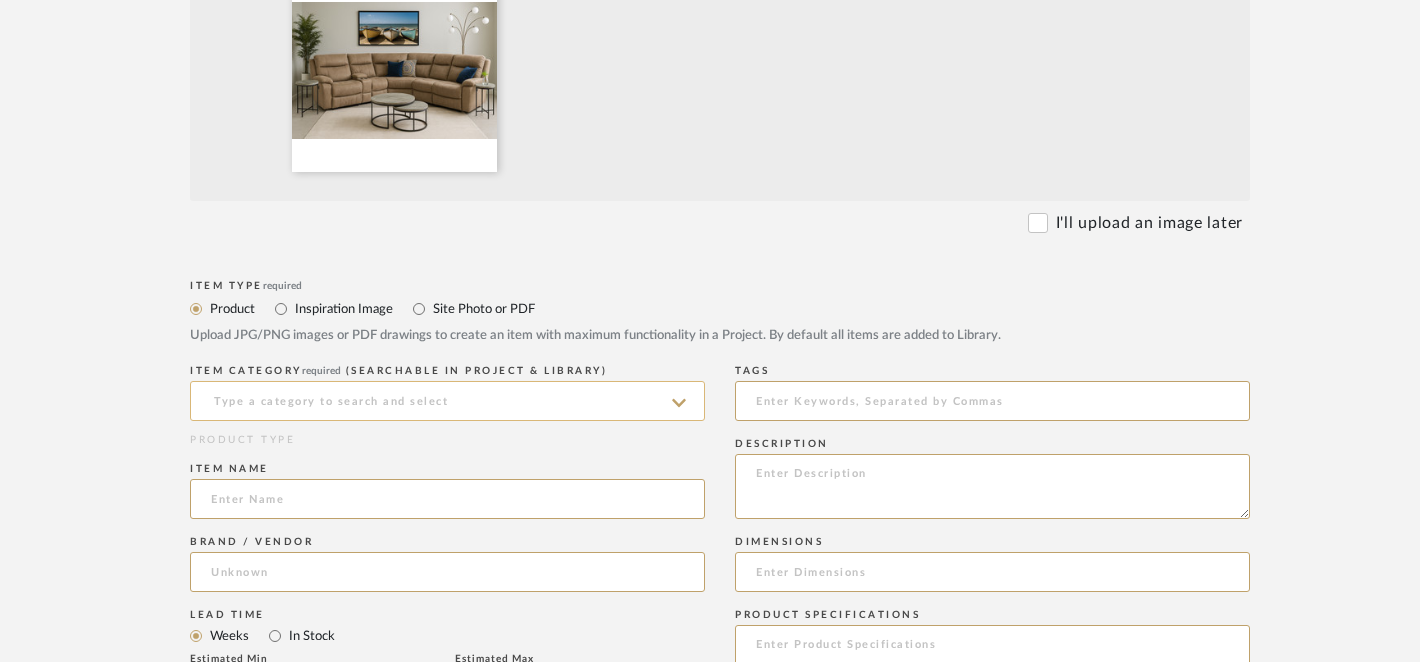 scroll, scrollTop: 631, scrollLeft: 0, axis: vertical 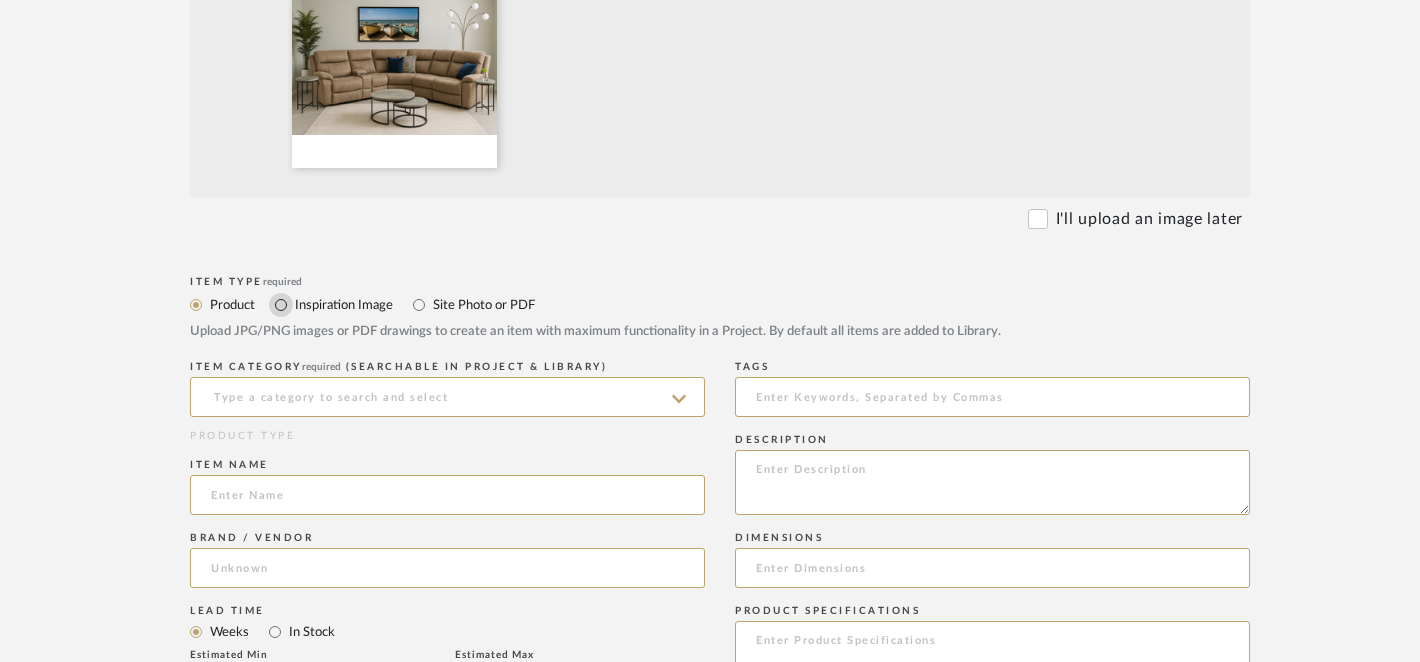 click on "Inspiration Image" at bounding box center (281, 305) 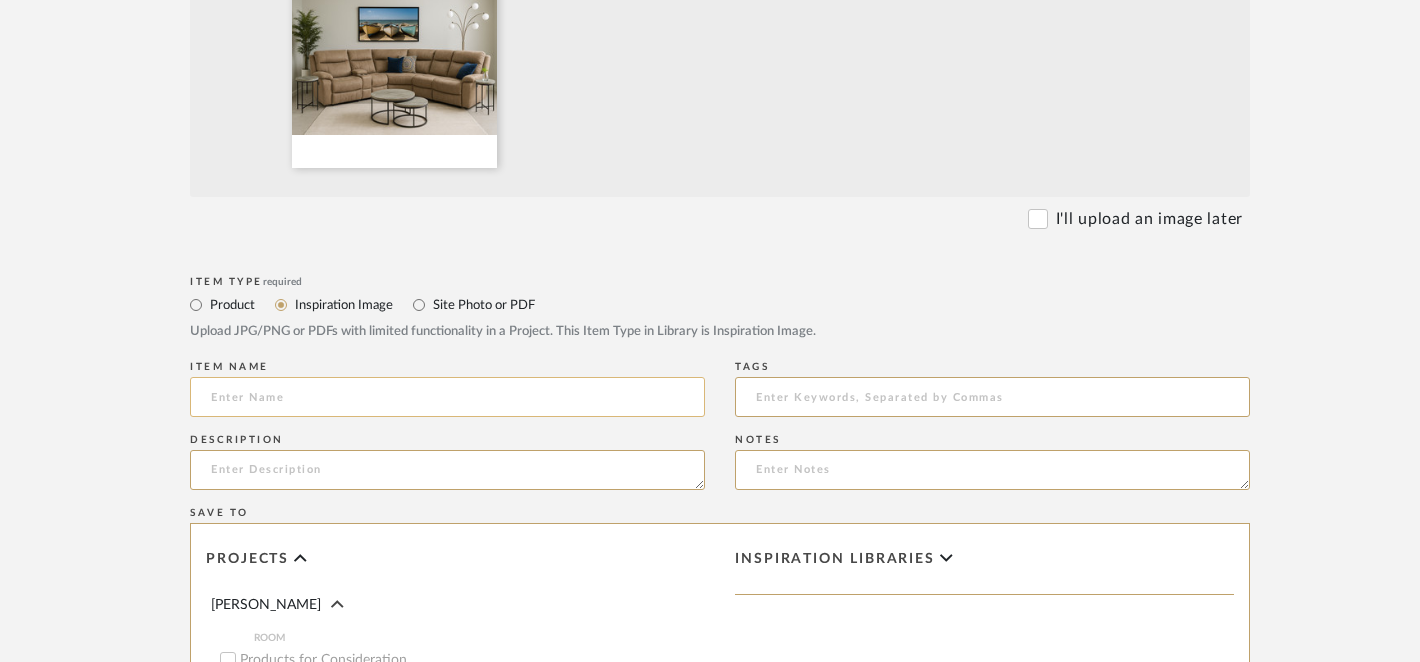 click 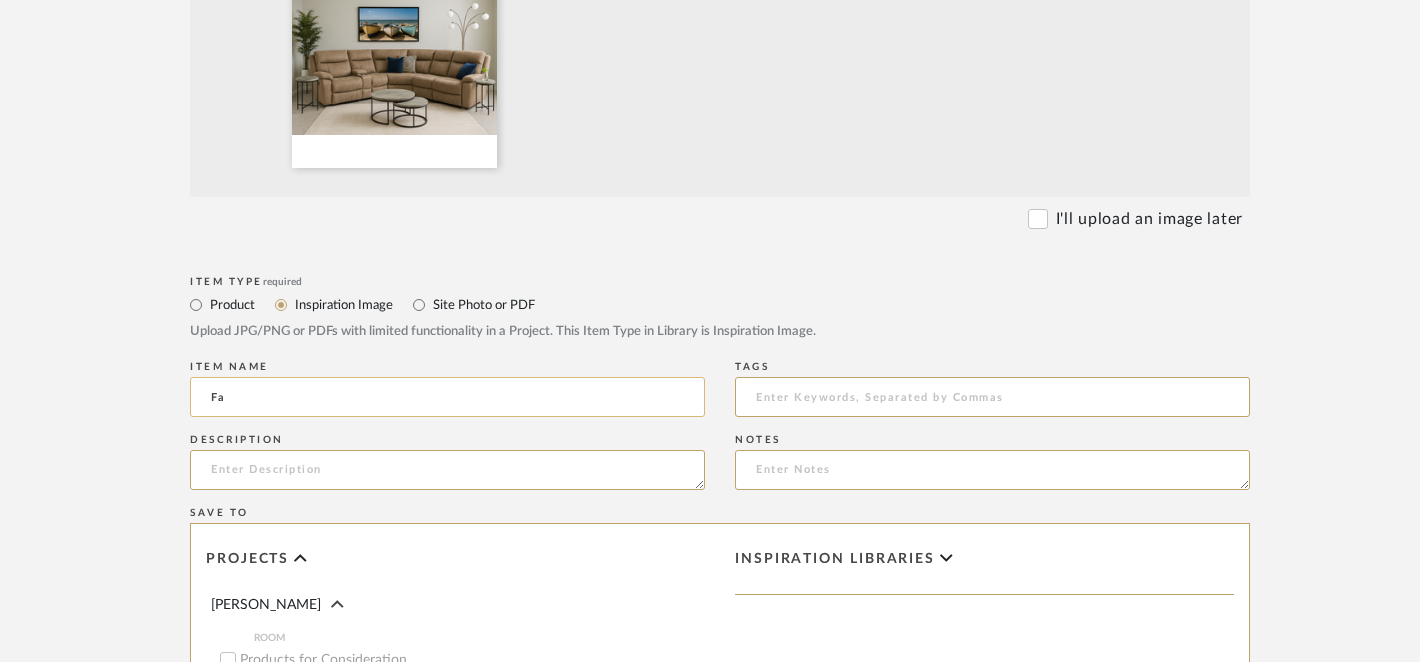 type on "F" 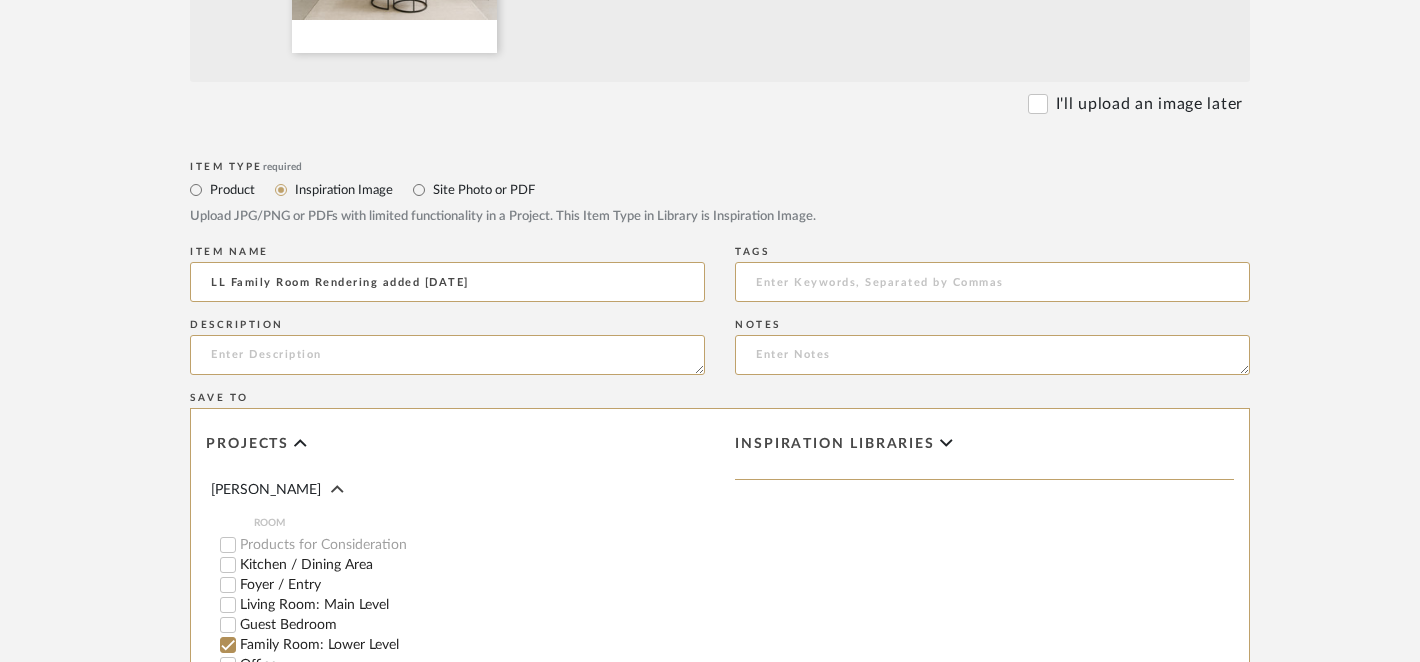 scroll, scrollTop: 763, scrollLeft: 0, axis: vertical 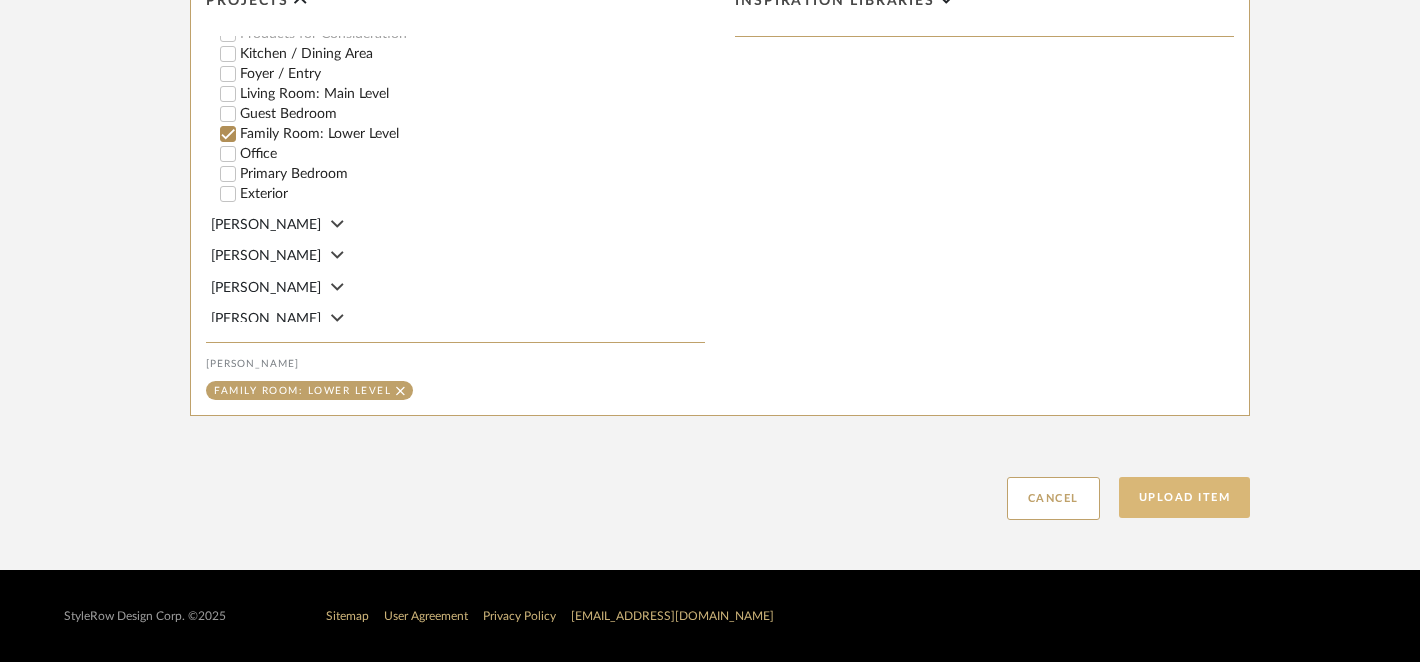 type on "LL Family Room Rendering added 7/20/25" 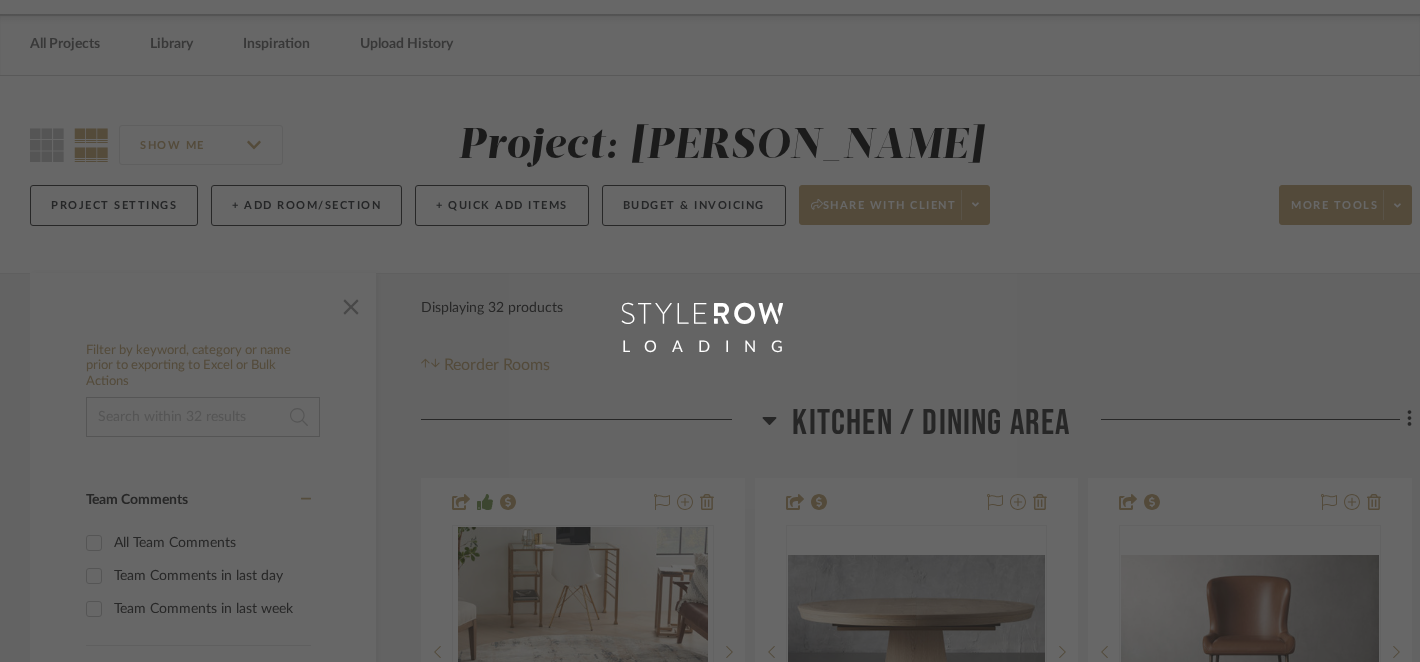scroll, scrollTop: 0, scrollLeft: 0, axis: both 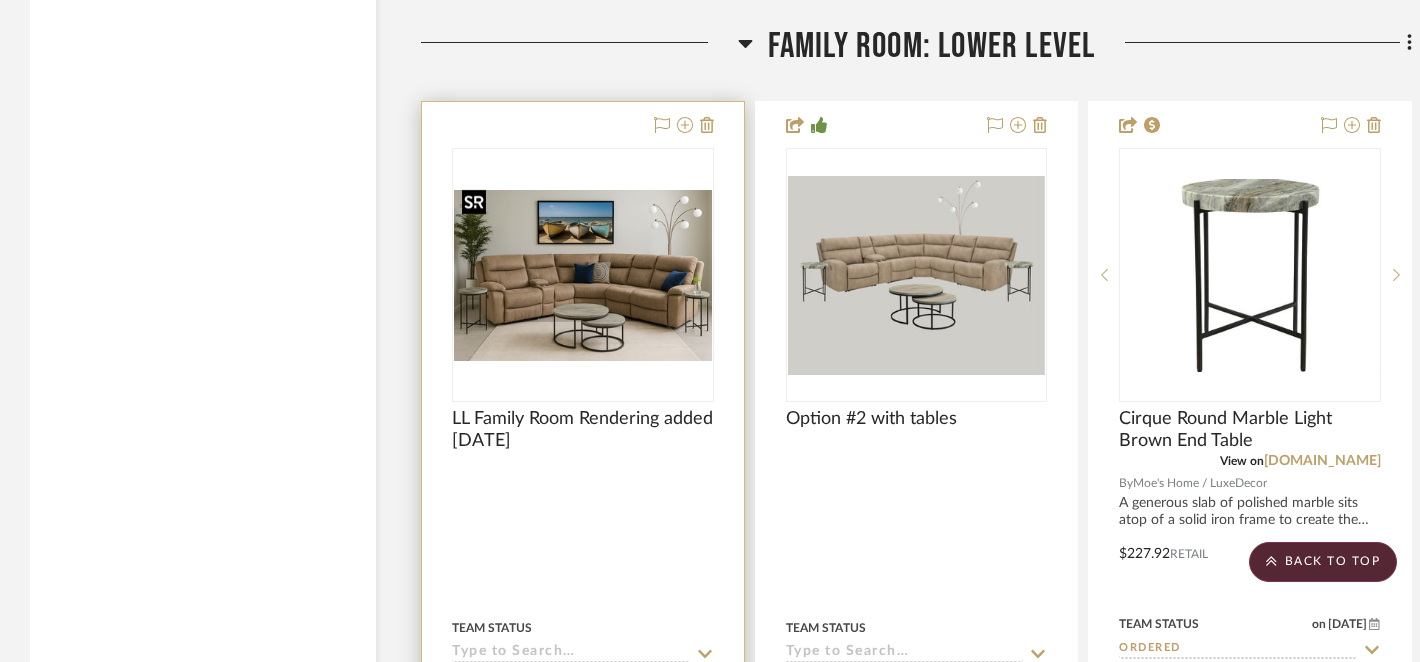 click at bounding box center [583, 275] 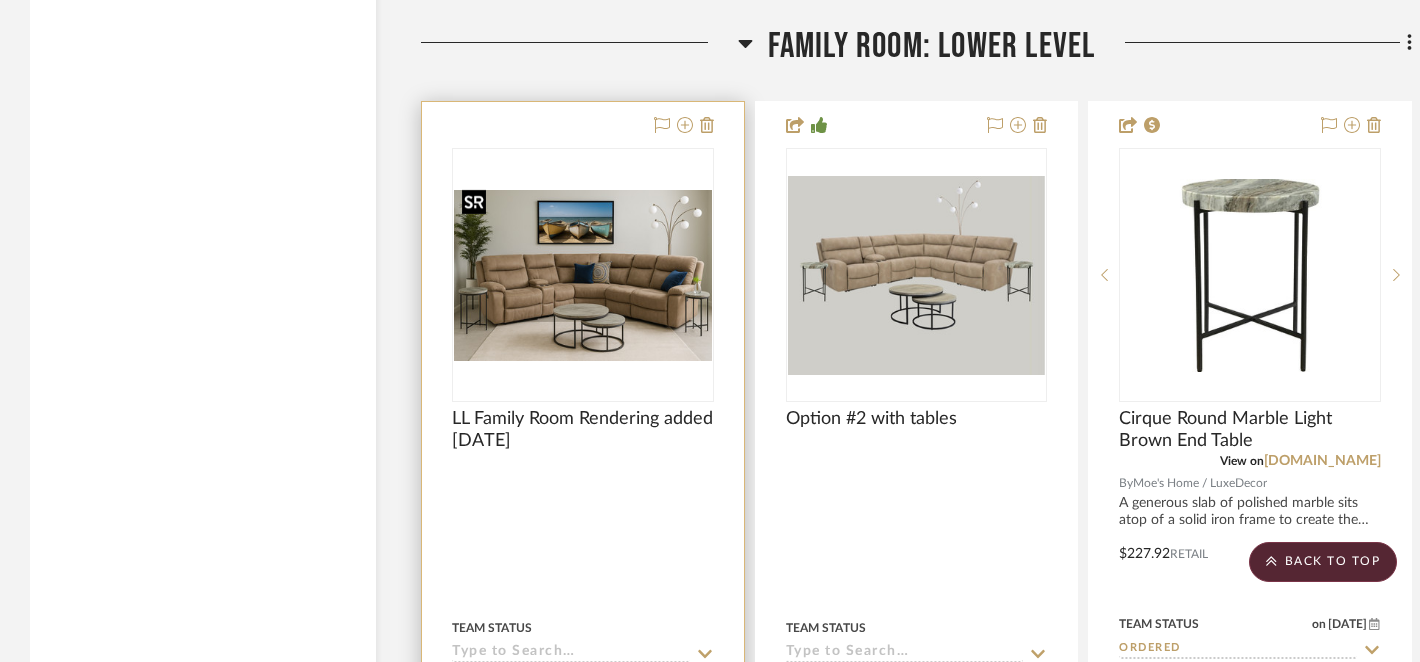 click at bounding box center (583, 276) 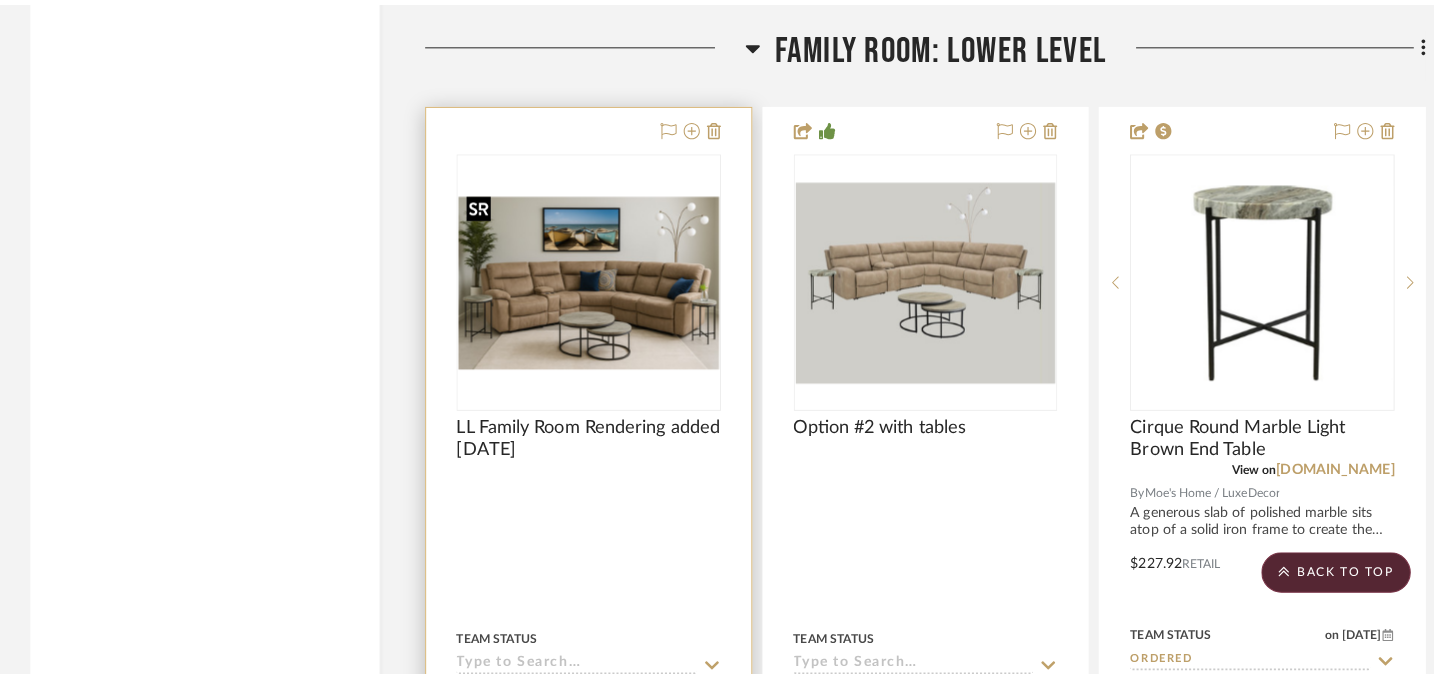 scroll, scrollTop: 0, scrollLeft: 0, axis: both 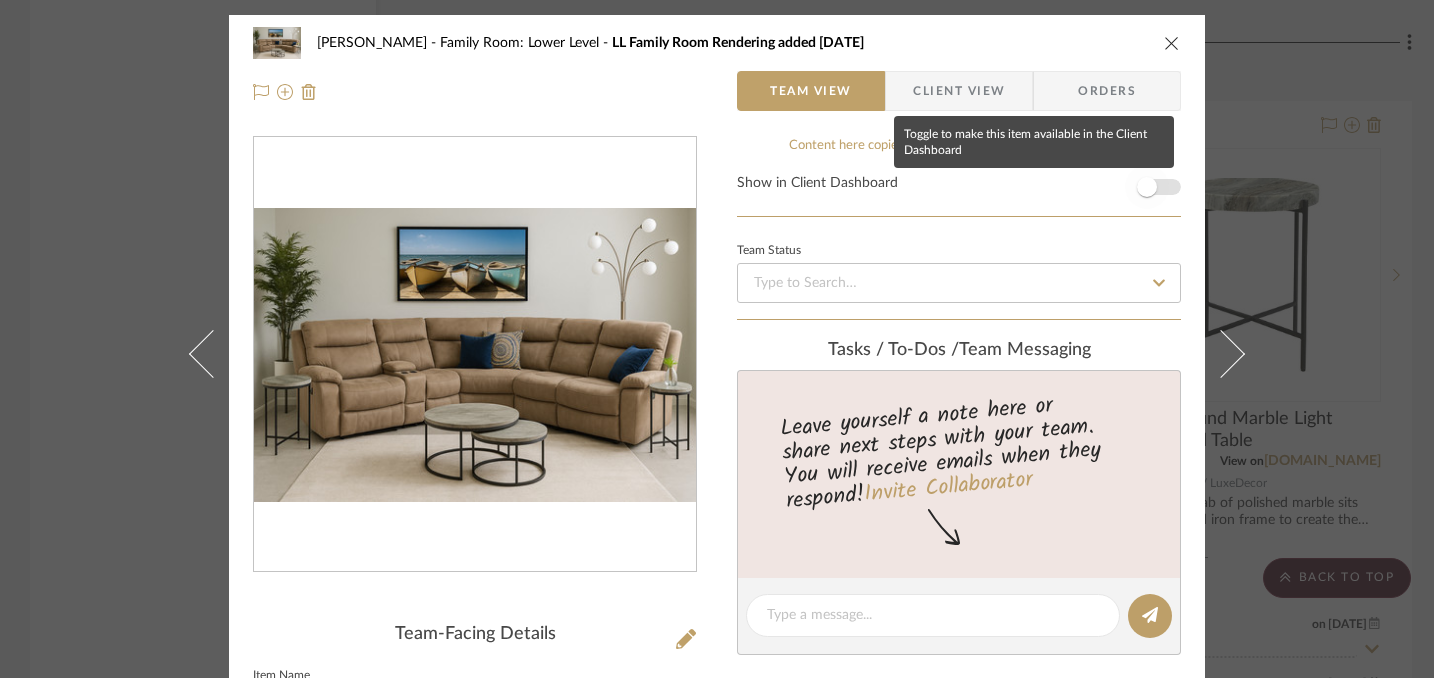 click at bounding box center (1147, 187) 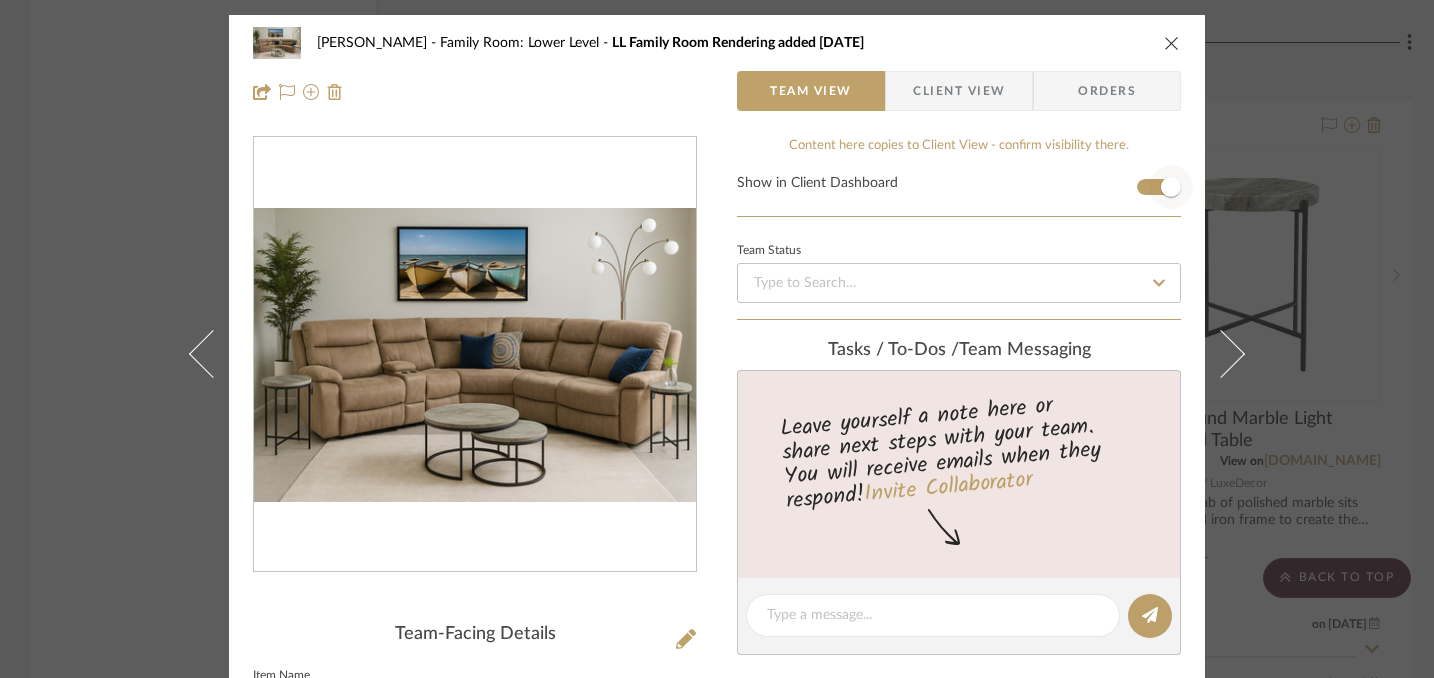 type 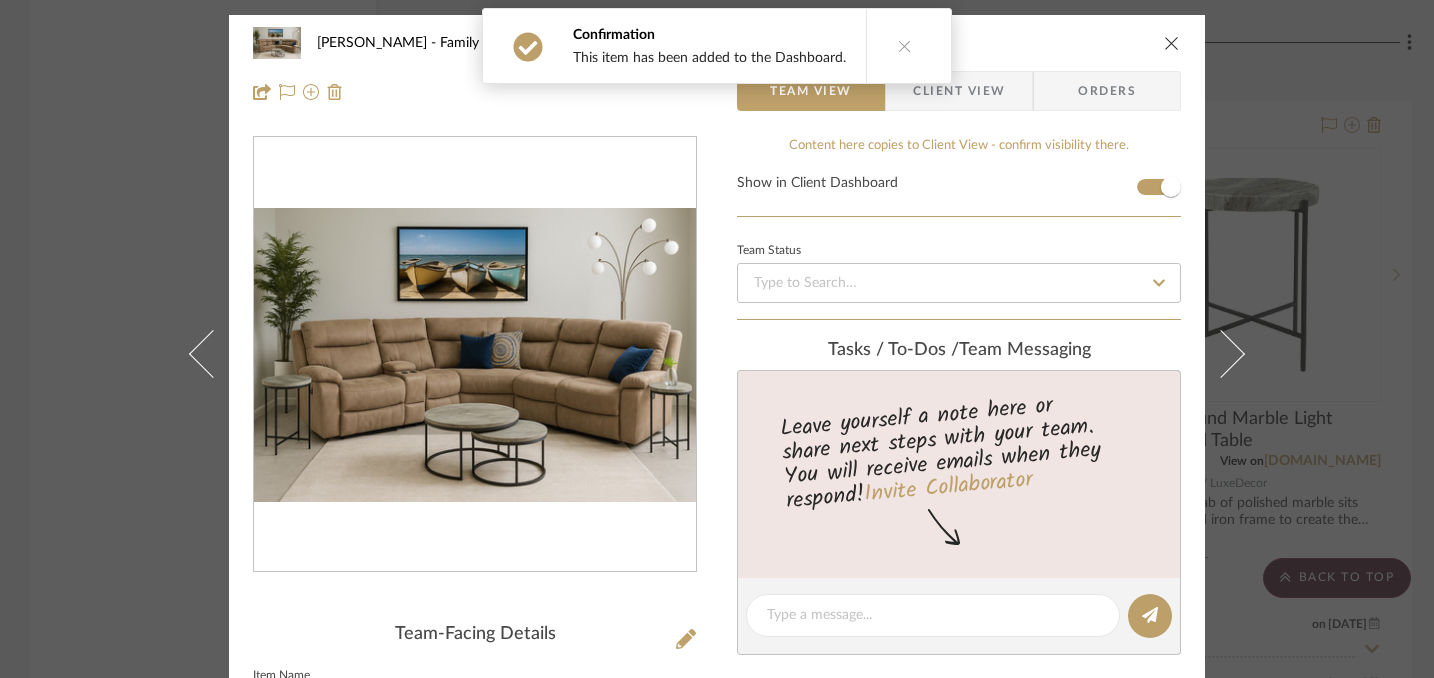 click at bounding box center (1172, 43) 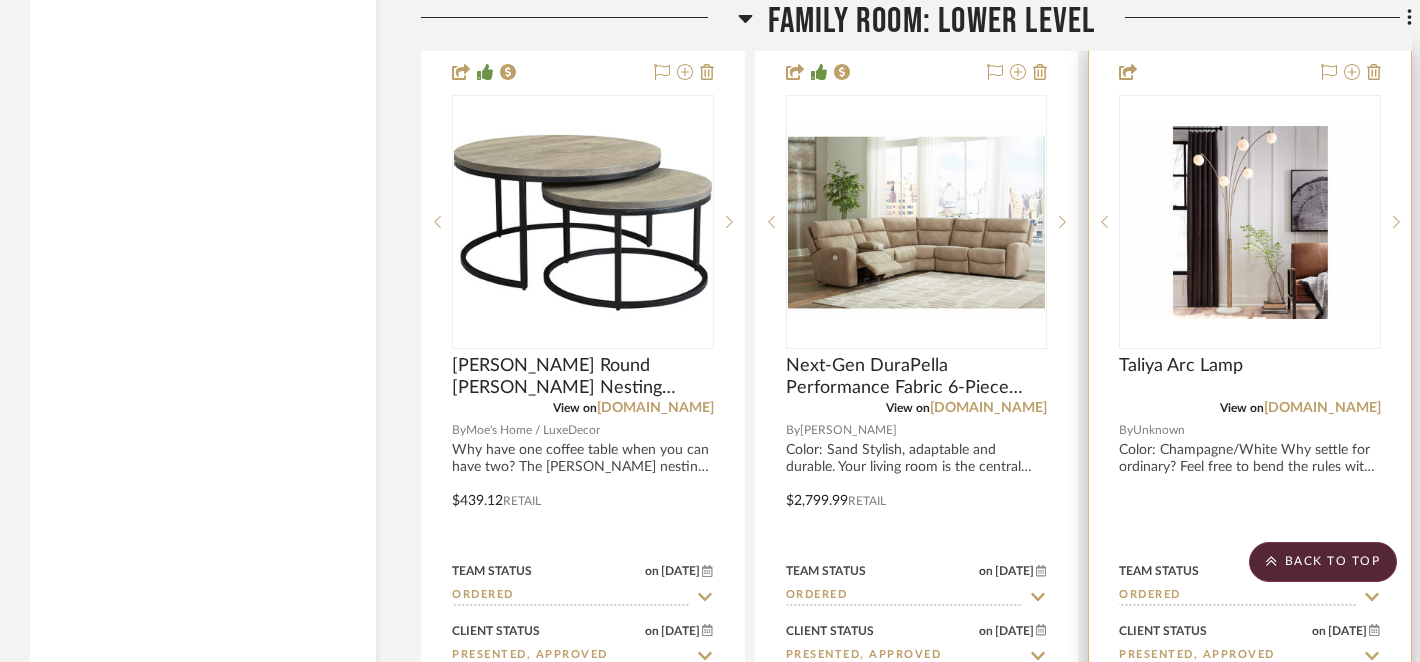 scroll, scrollTop: 7947, scrollLeft: 0, axis: vertical 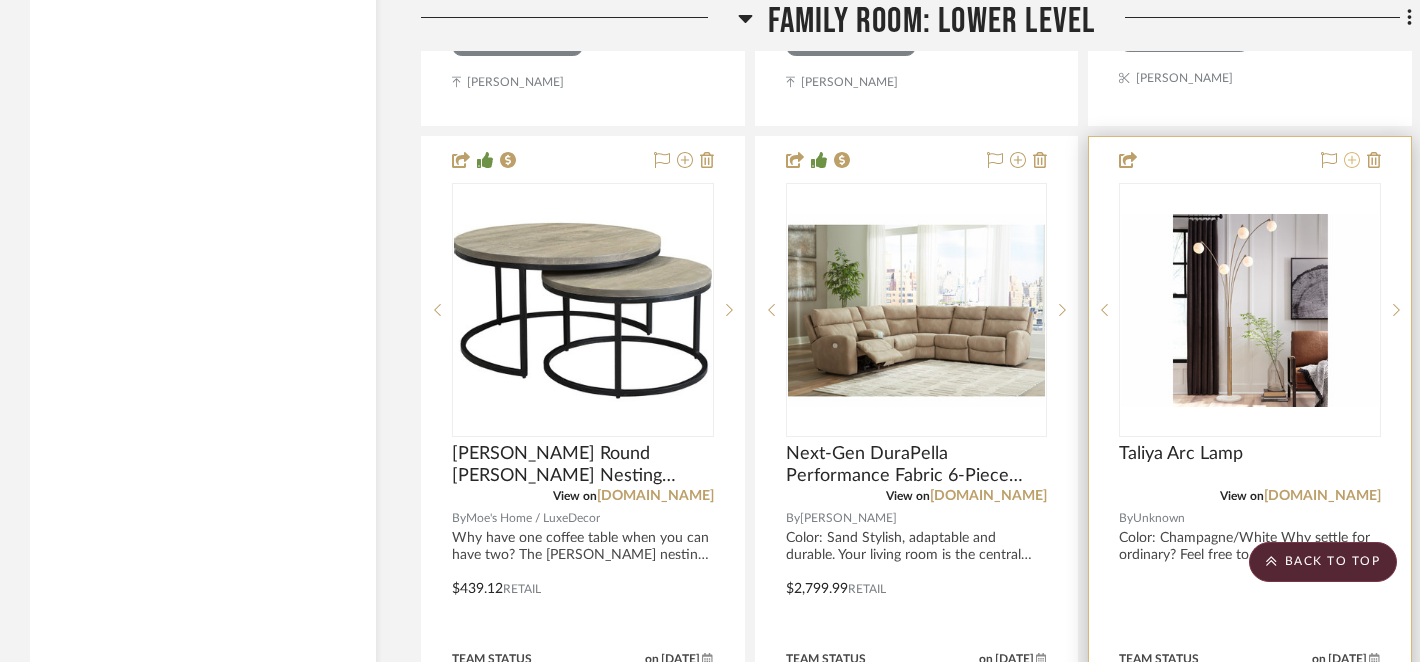 click 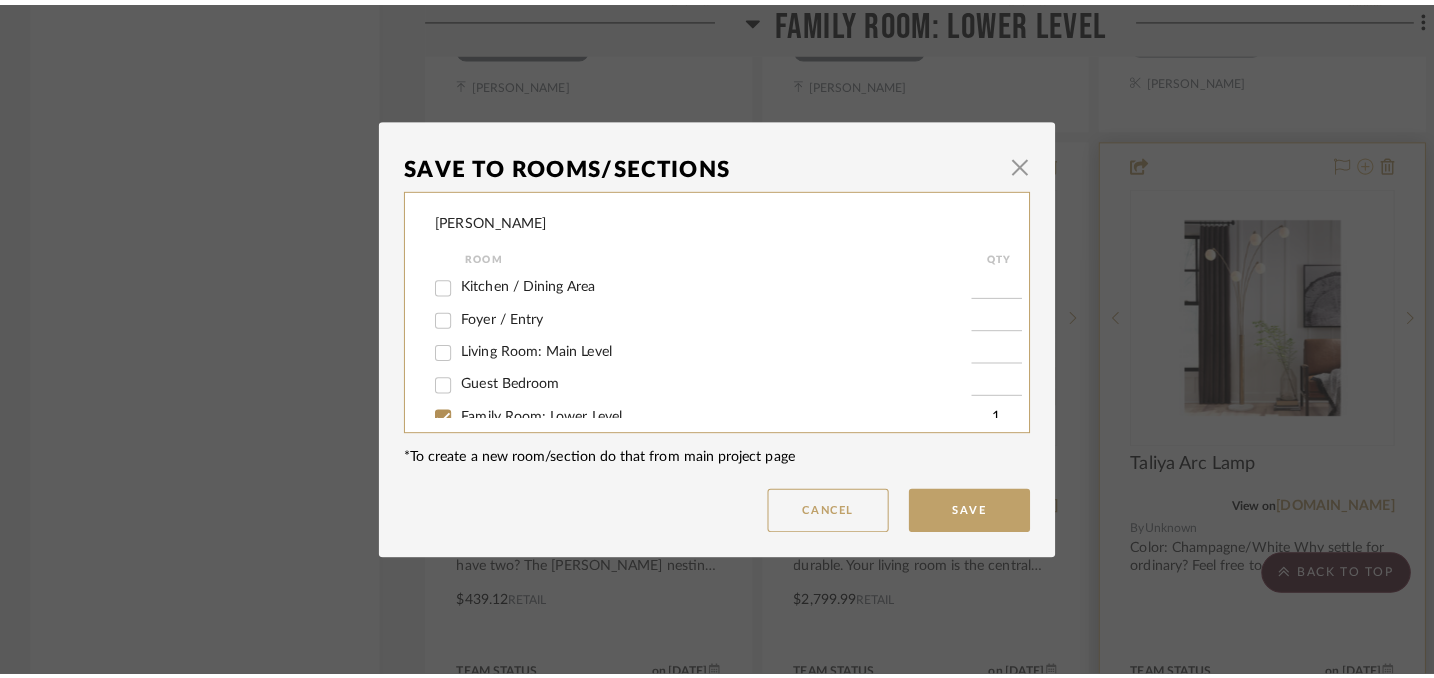 scroll, scrollTop: 0, scrollLeft: 0, axis: both 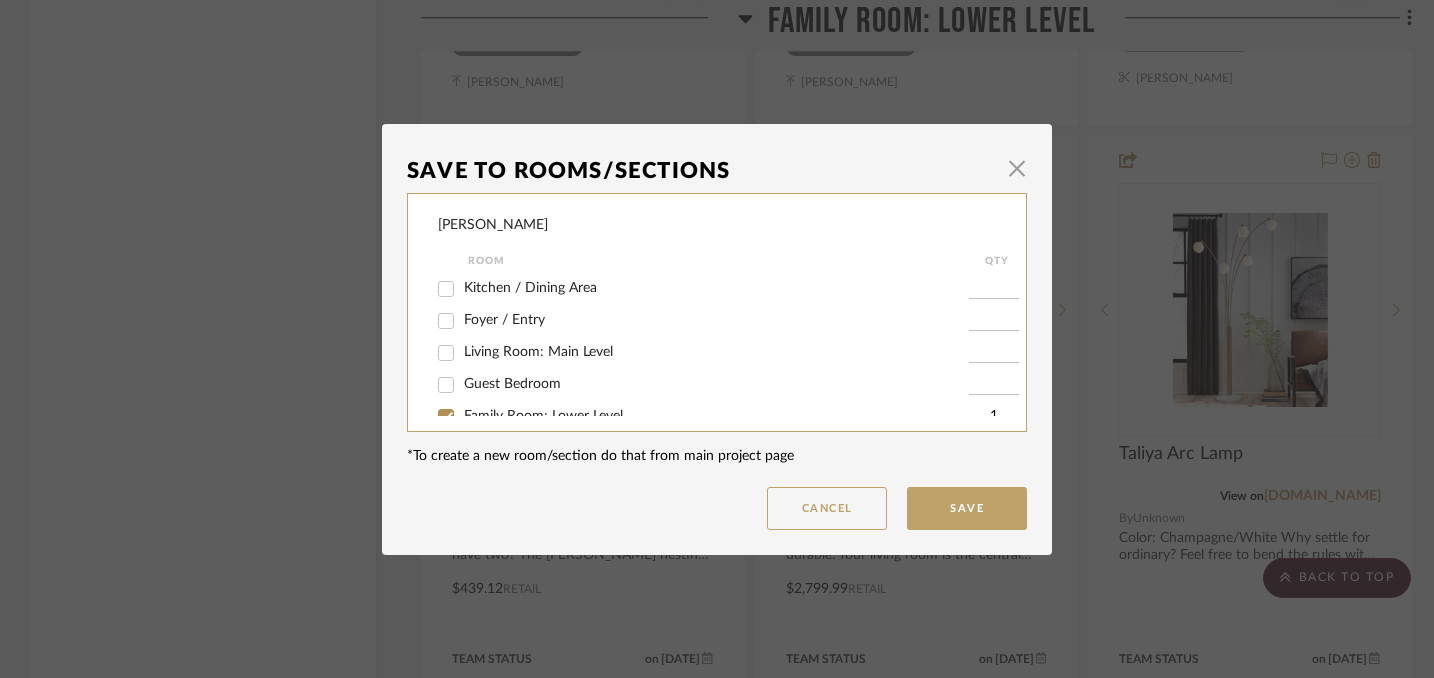 click on "Living Room: Main Level" at bounding box center [446, 353] 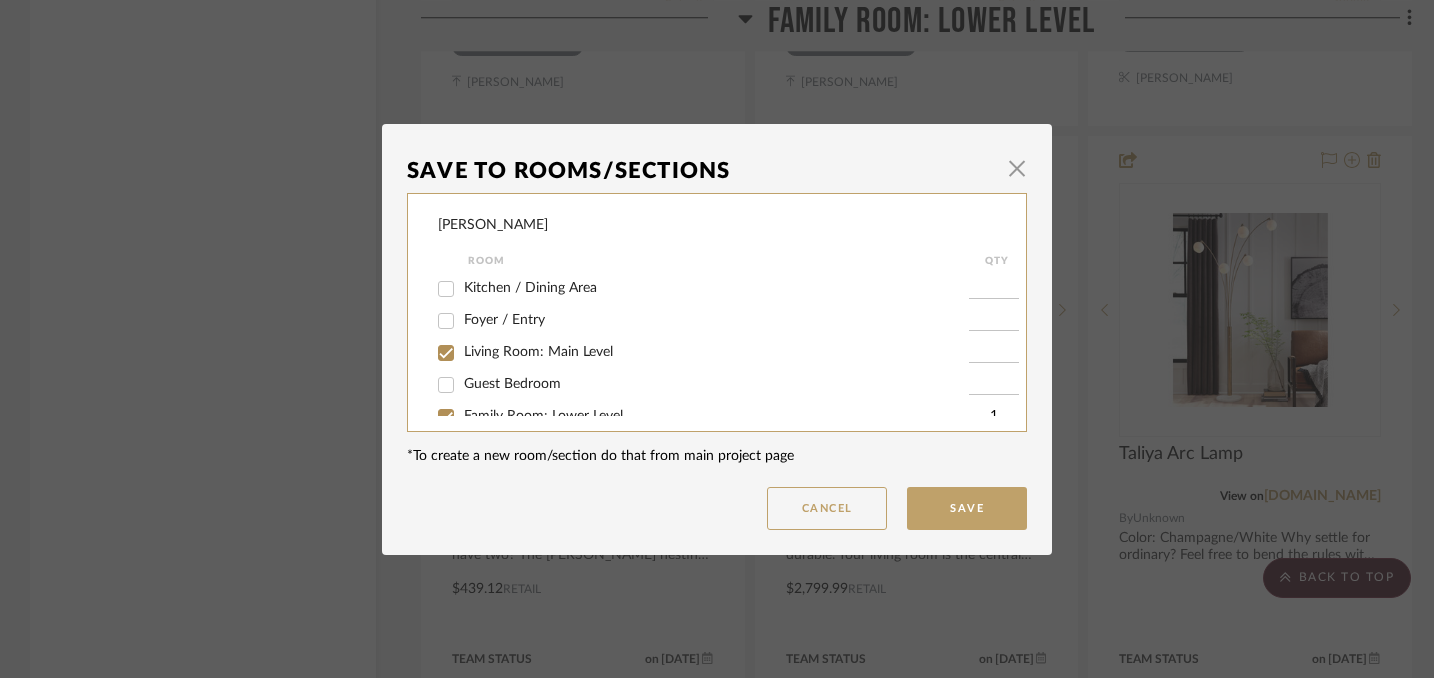 checkbox on "true" 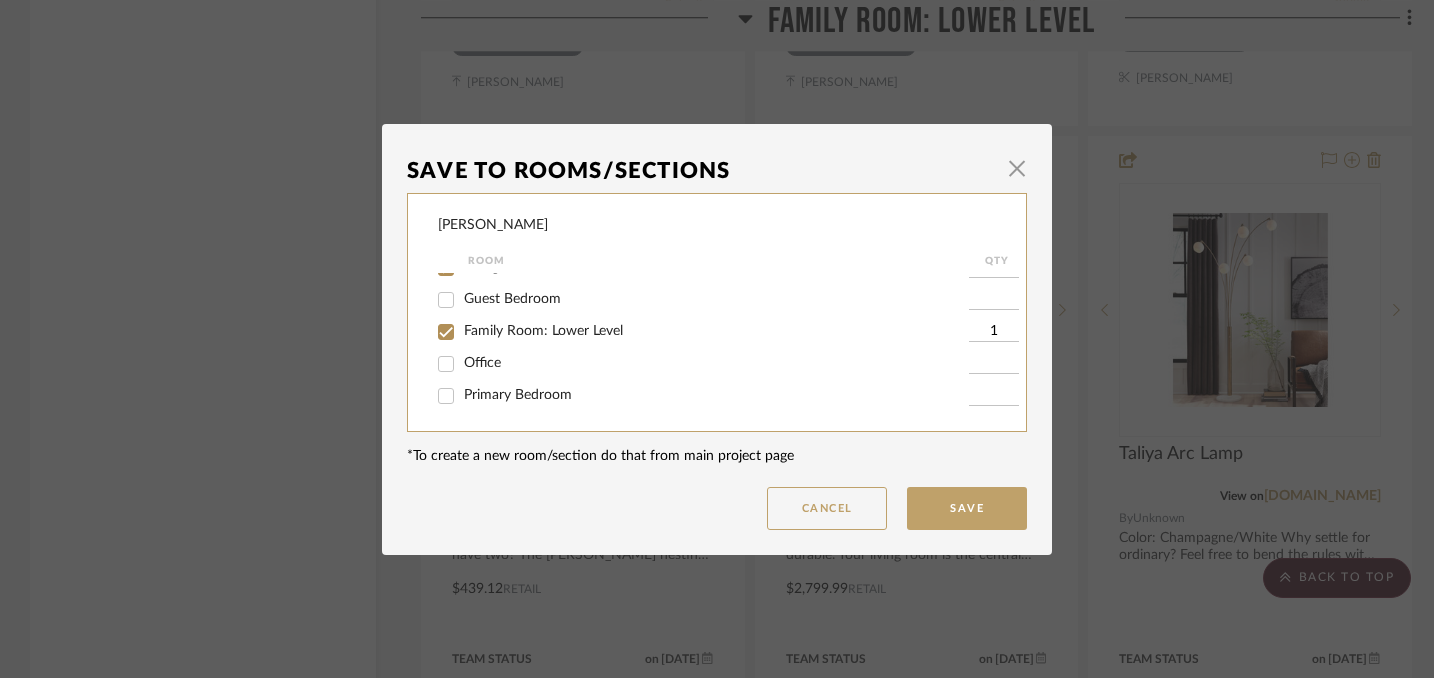 scroll, scrollTop: 91, scrollLeft: 0, axis: vertical 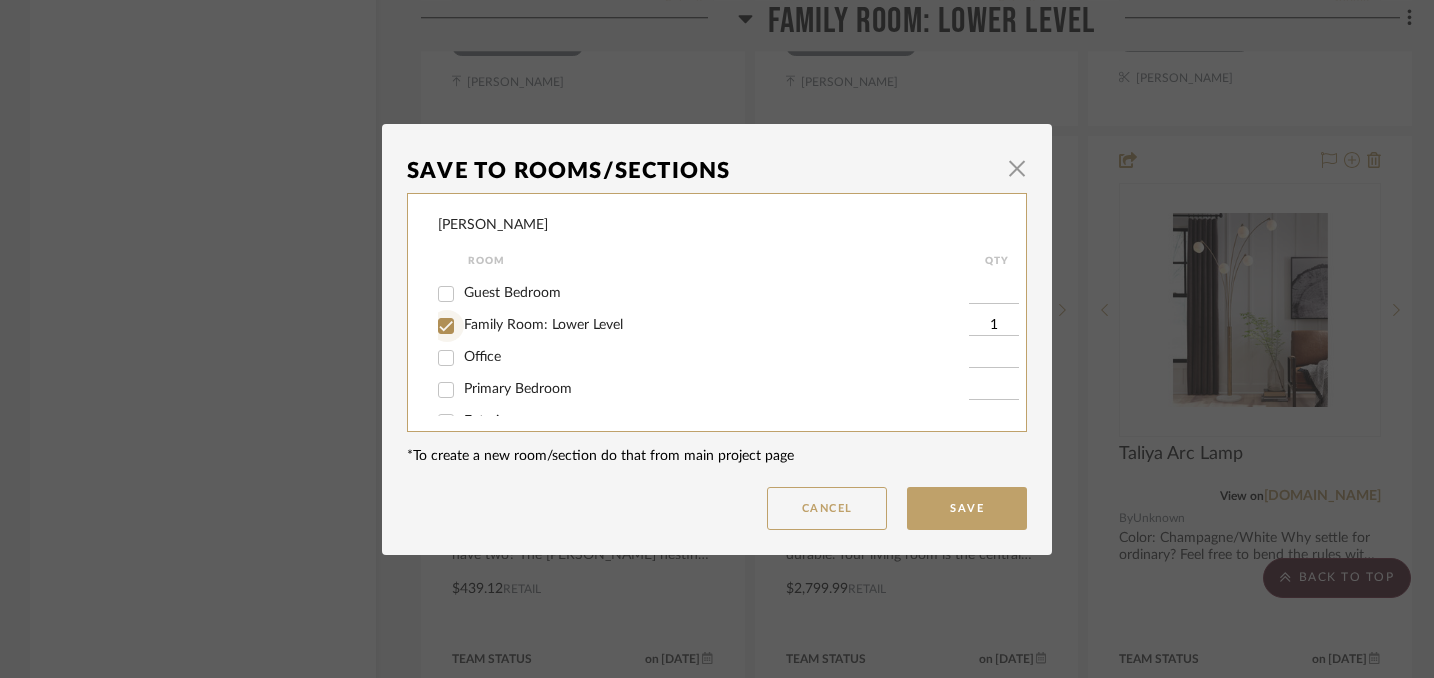 click on "Family Room: Lower Level" at bounding box center (446, 326) 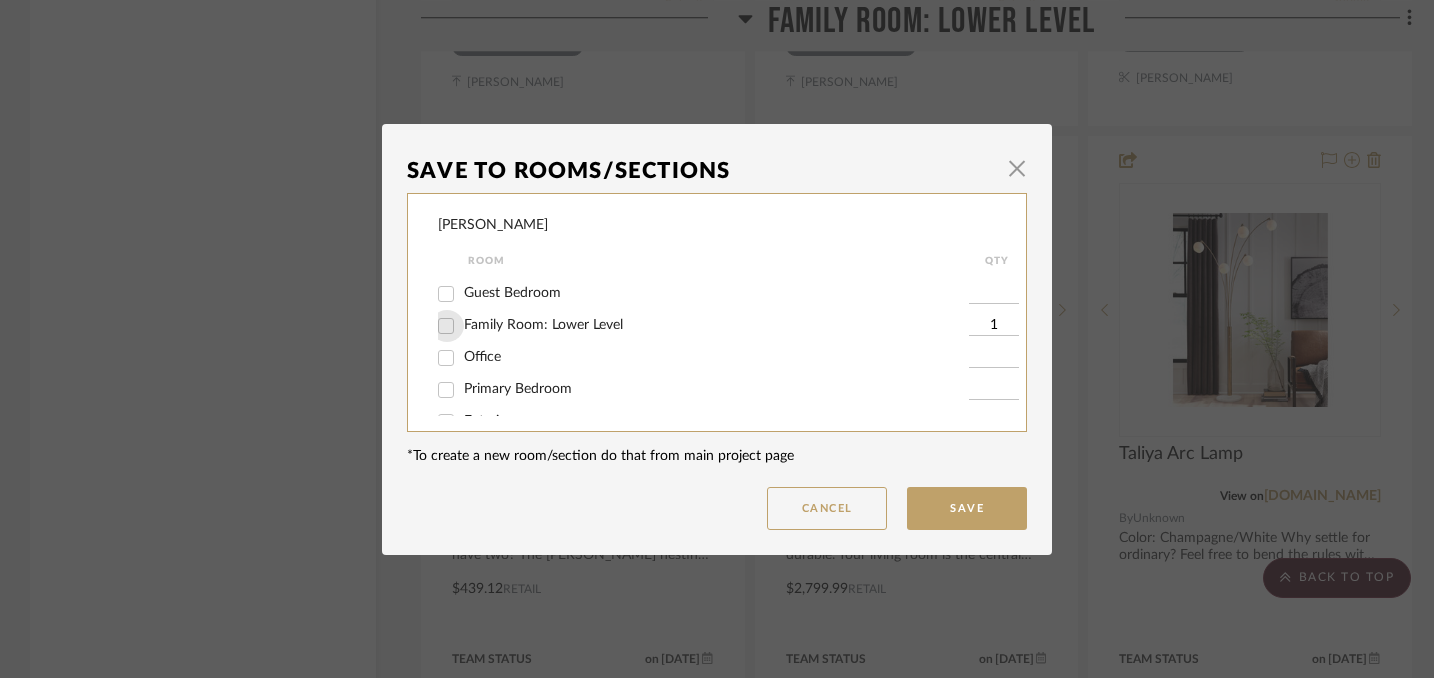 checkbox on "false" 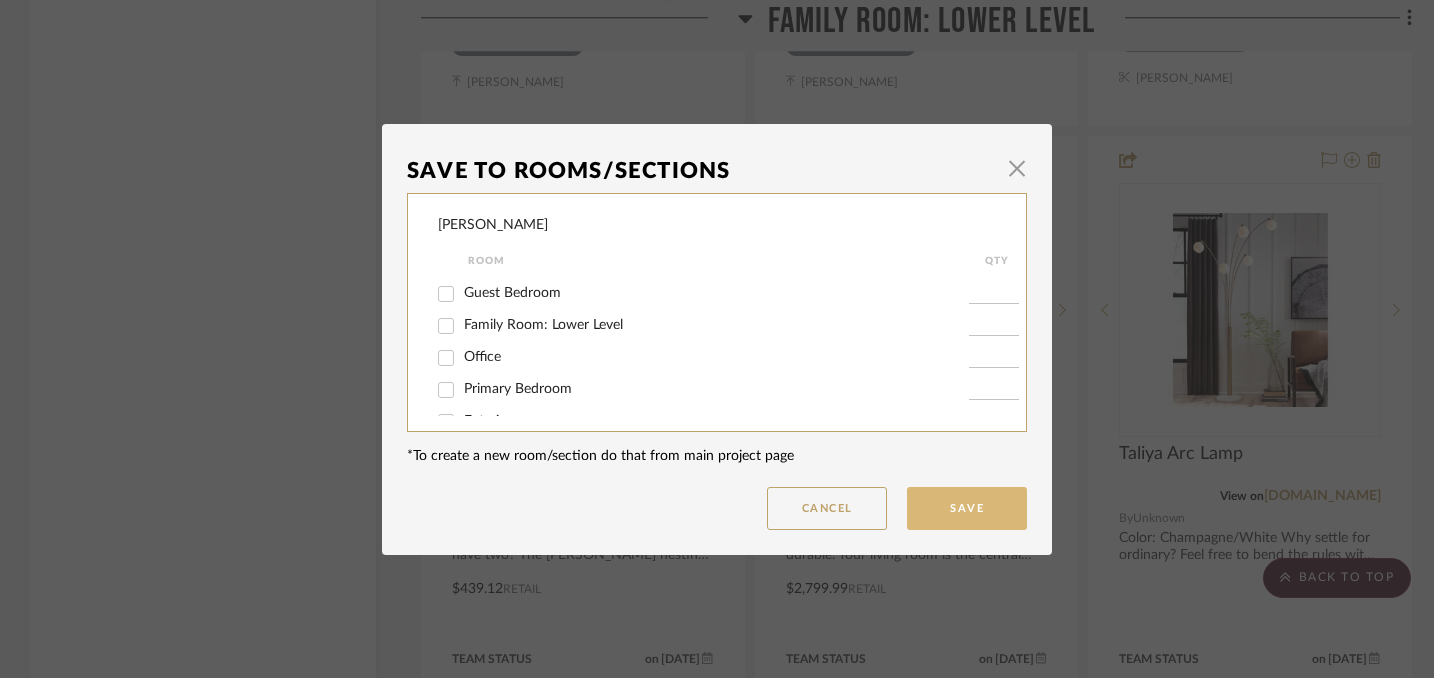 click on "Save" at bounding box center (967, 508) 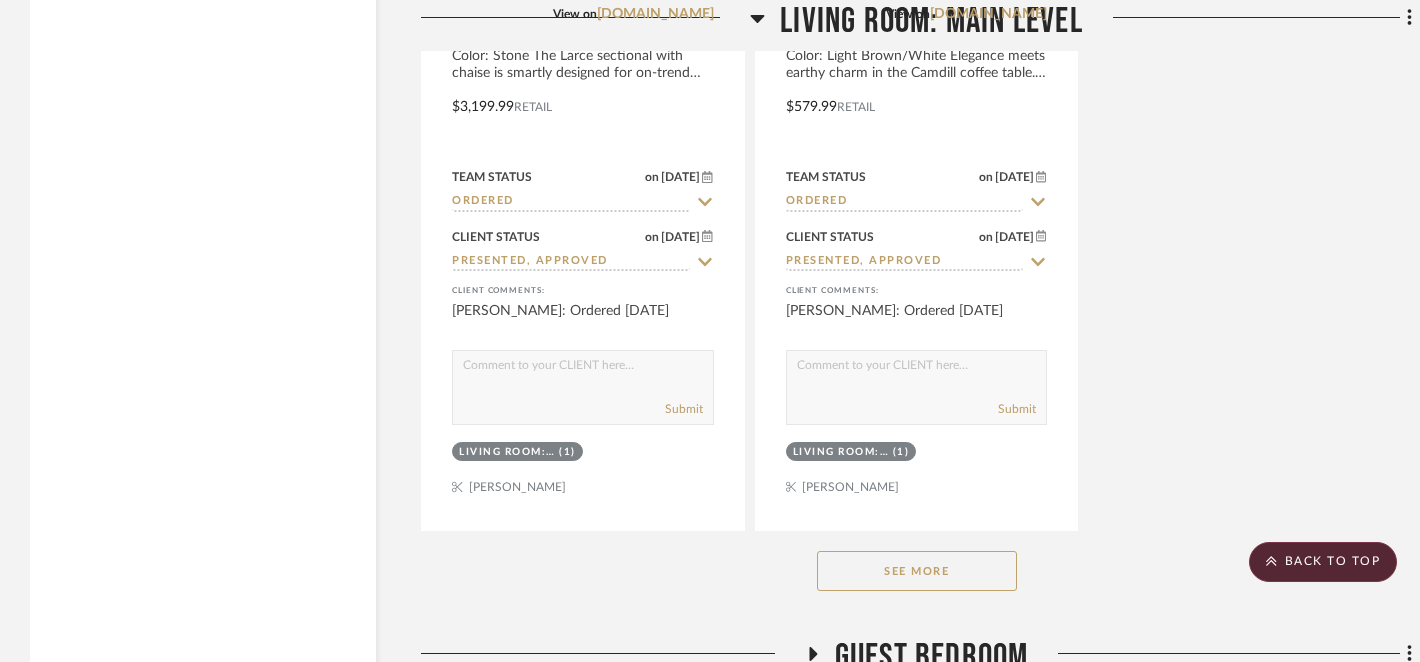 scroll, scrollTop: 6412, scrollLeft: 0, axis: vertical 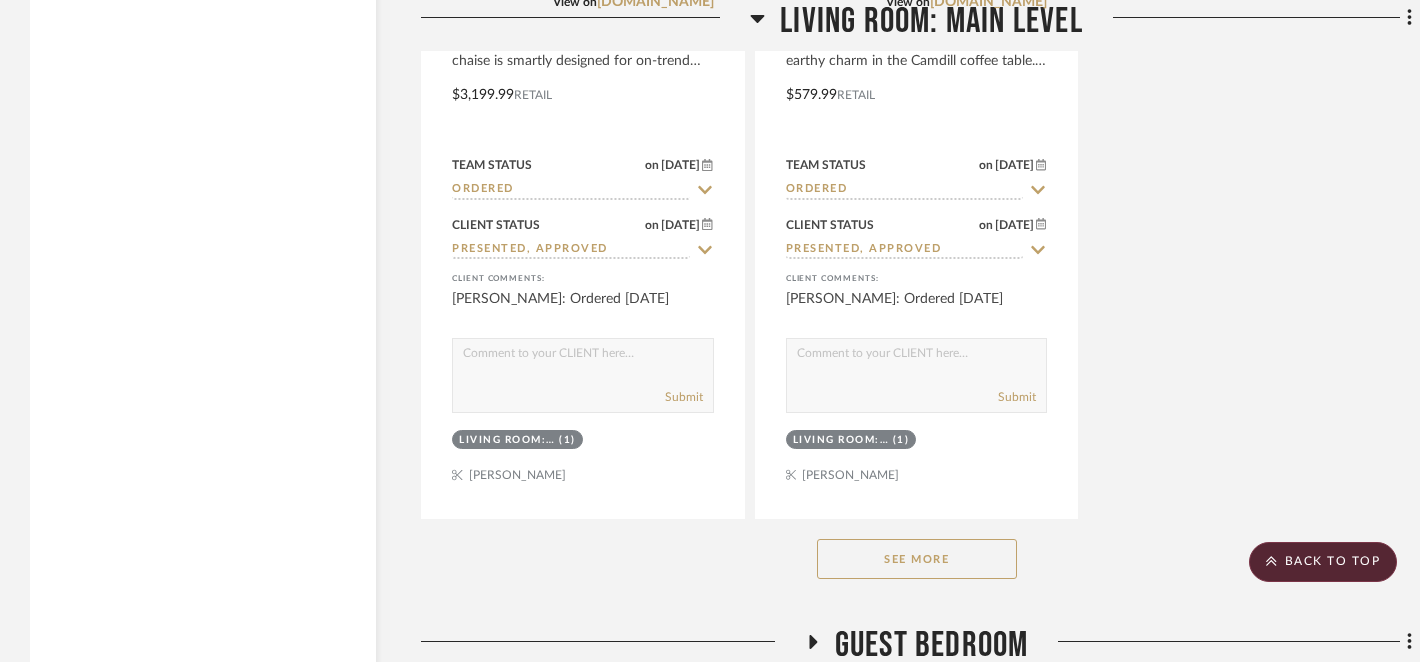 click on "See More" 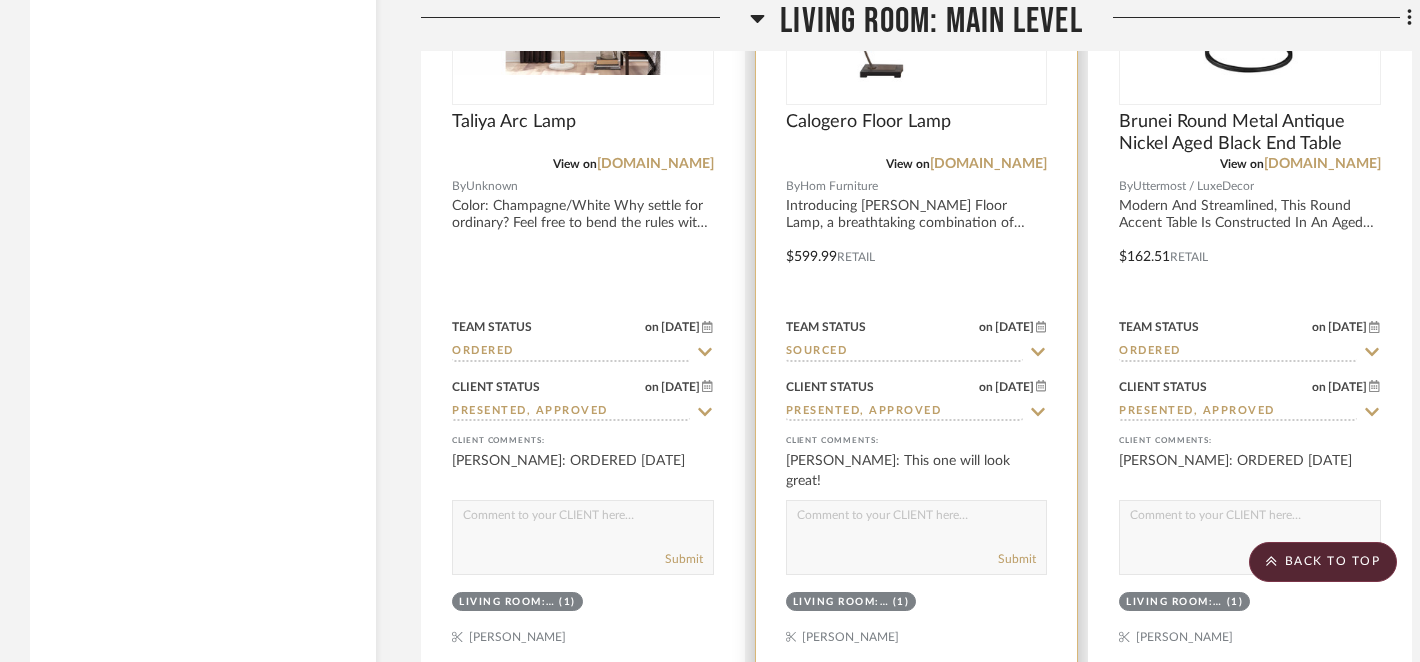 scroll, scrollTop: 4478, scrollLeft: 0, axis: vertical 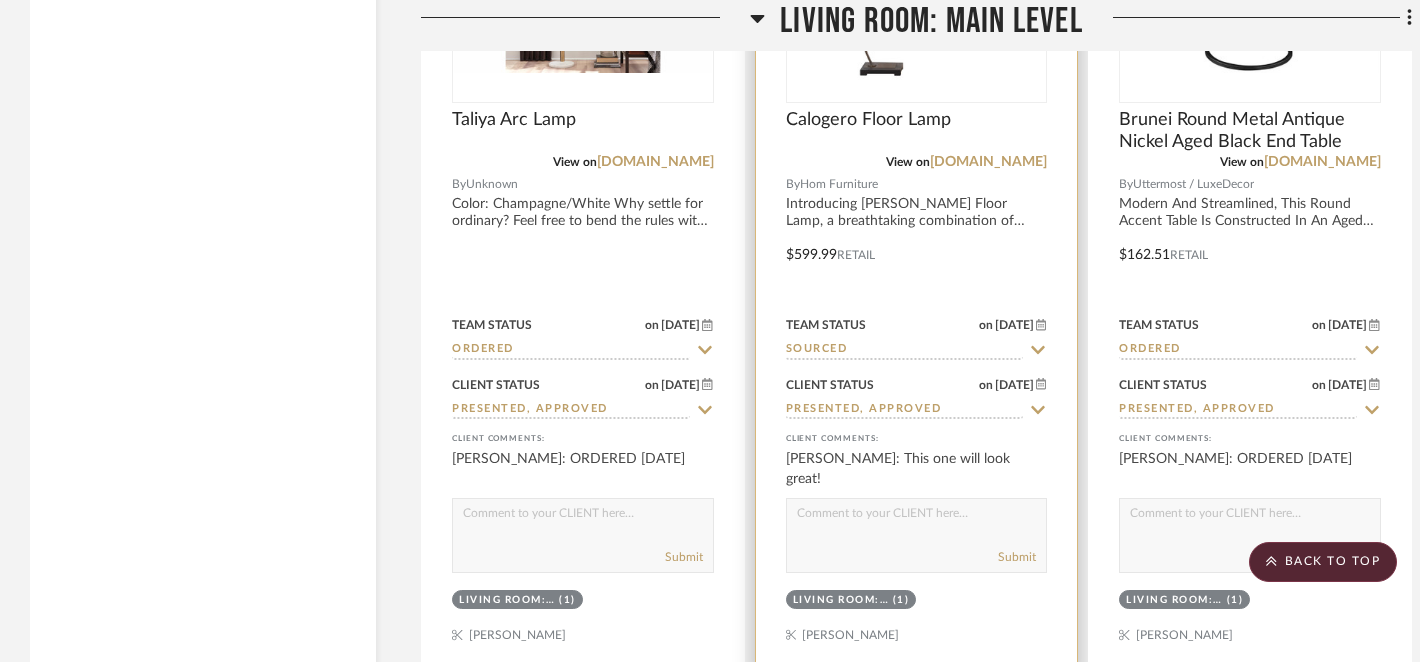 click at bounding box center (917, 518) 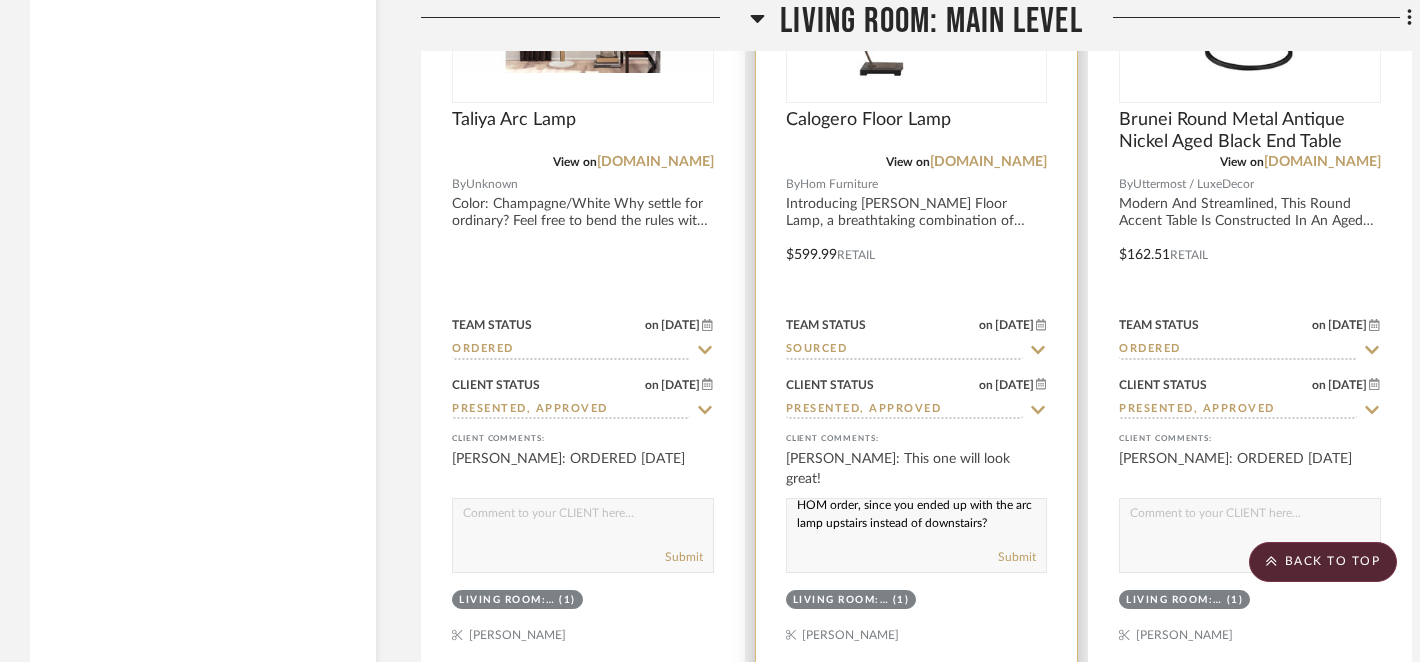 scroll, scrollTop: 0, scrollLeft: 0, axis: both 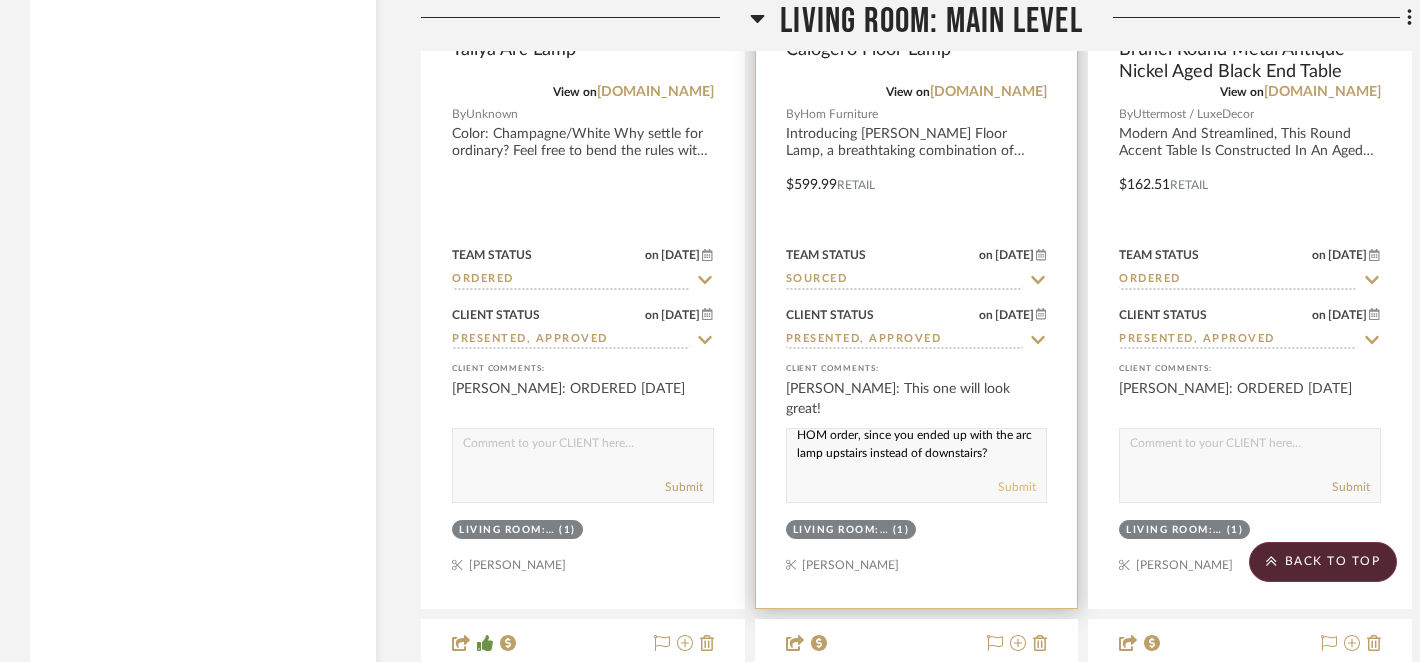 type on "Hi, I'm assuming we are not adding this to the HOM order, since you ended up with the arc lamp upstairs instead of downstairs?" 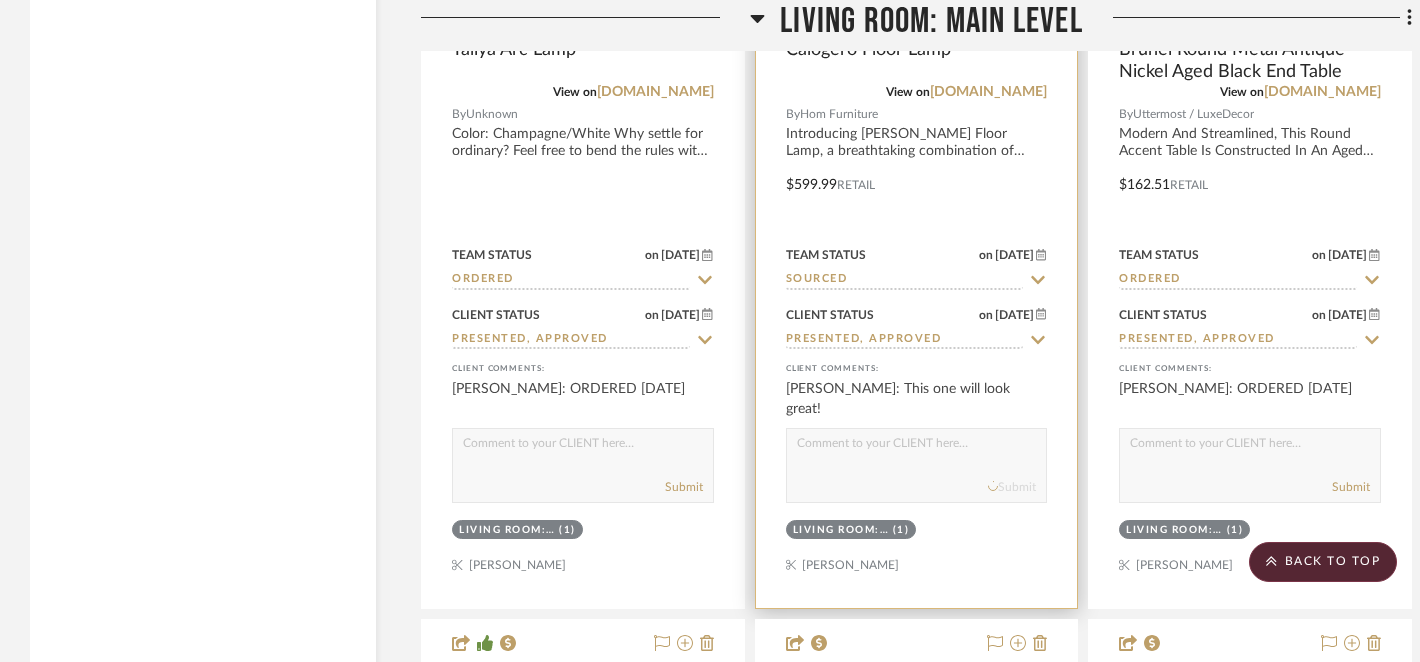 scroll, scrollTop: 0, scrollLeft: 0, axis: both 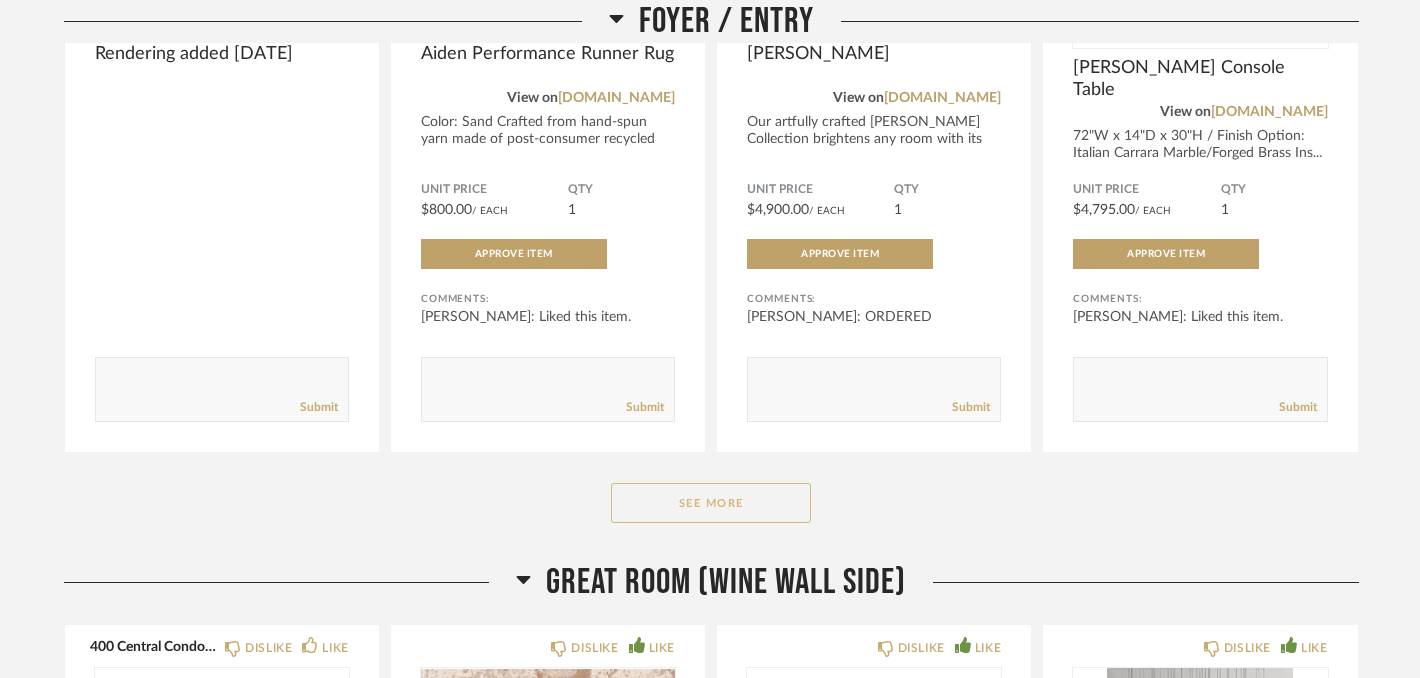click on "See More" 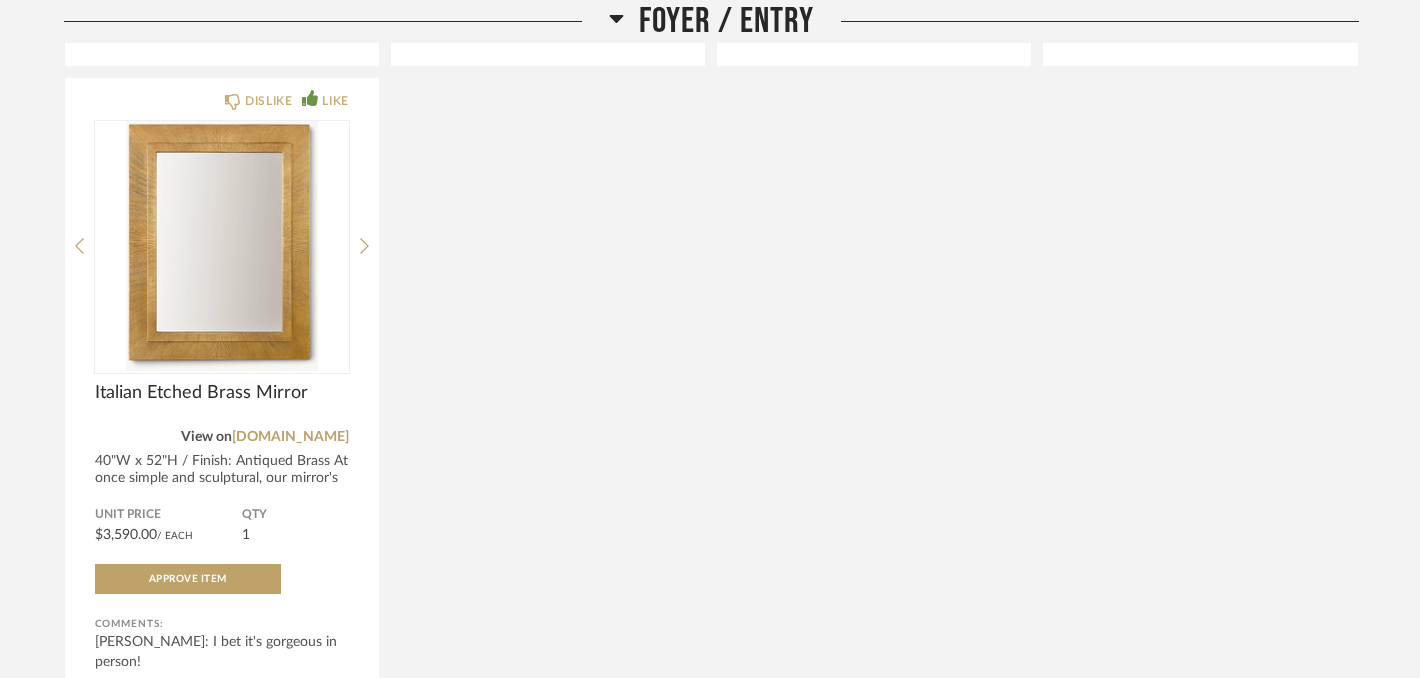 scroll, scrollTop: 1018, scrollLeft: 0, axis: vertical 